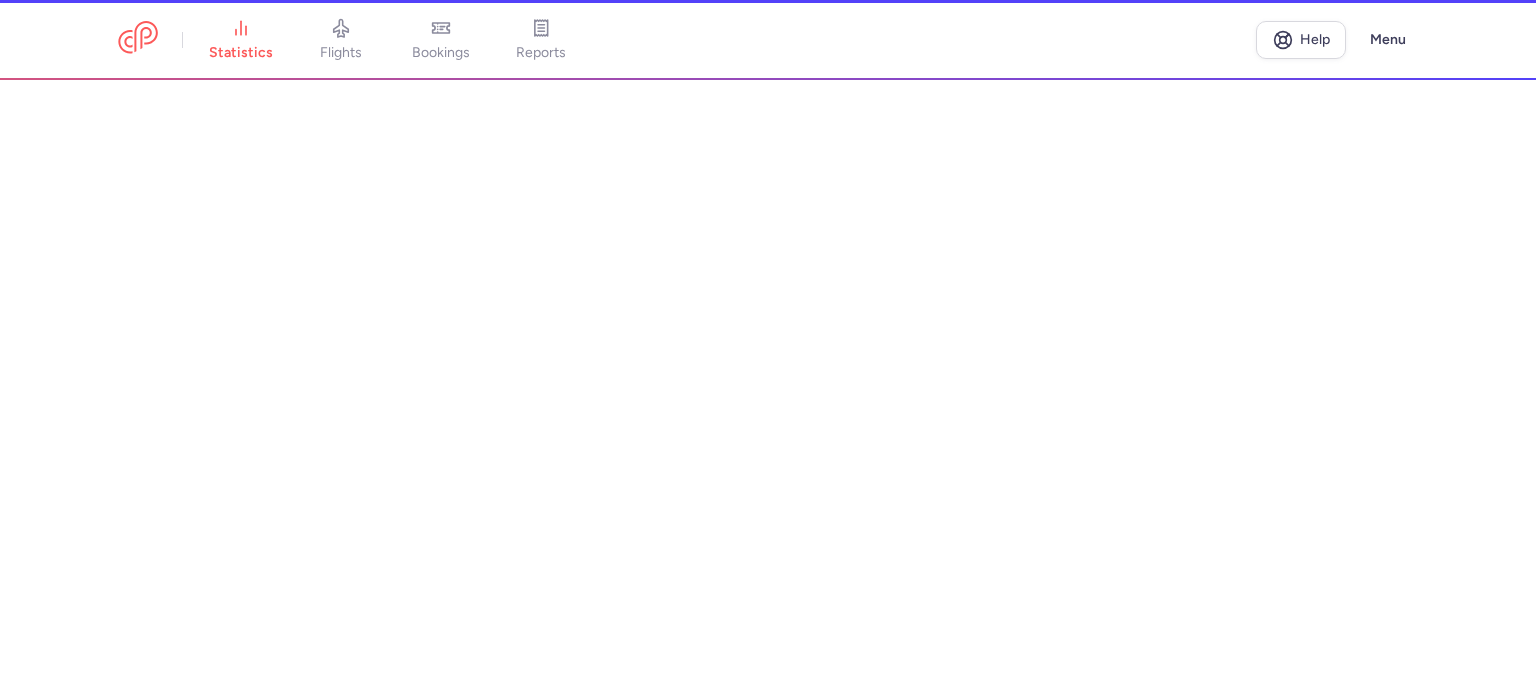 scroll, scrollTop: 0, scrollLeft: 0, axis: both 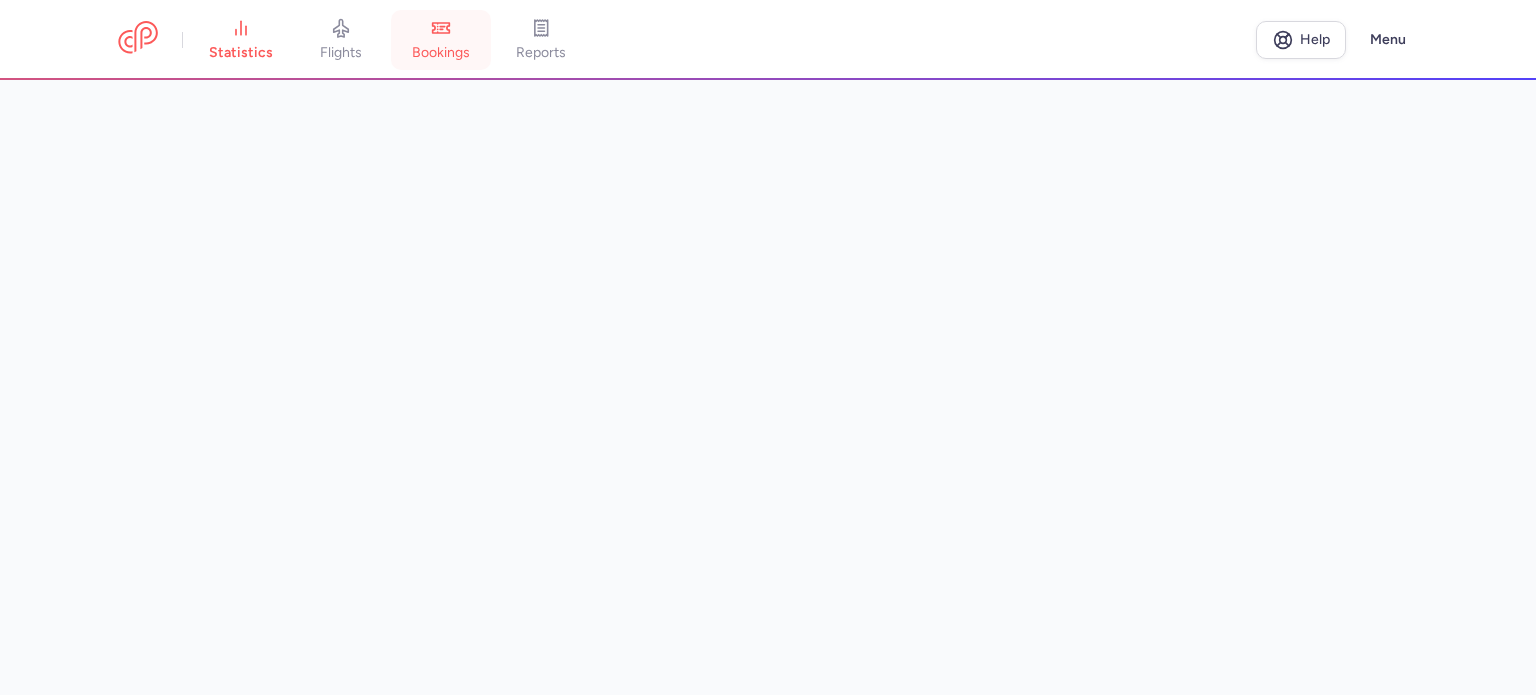 click 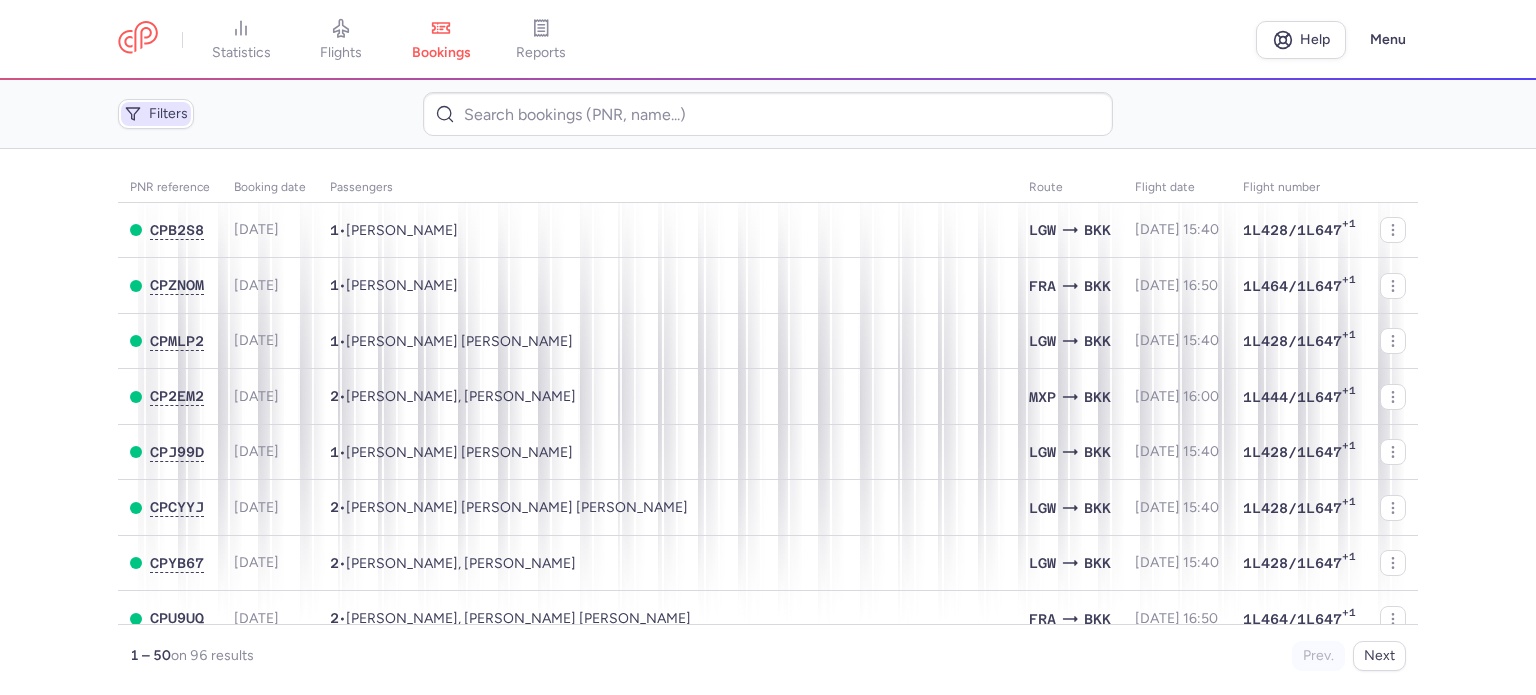 click on "Filters" at bounding box center [156, 114] 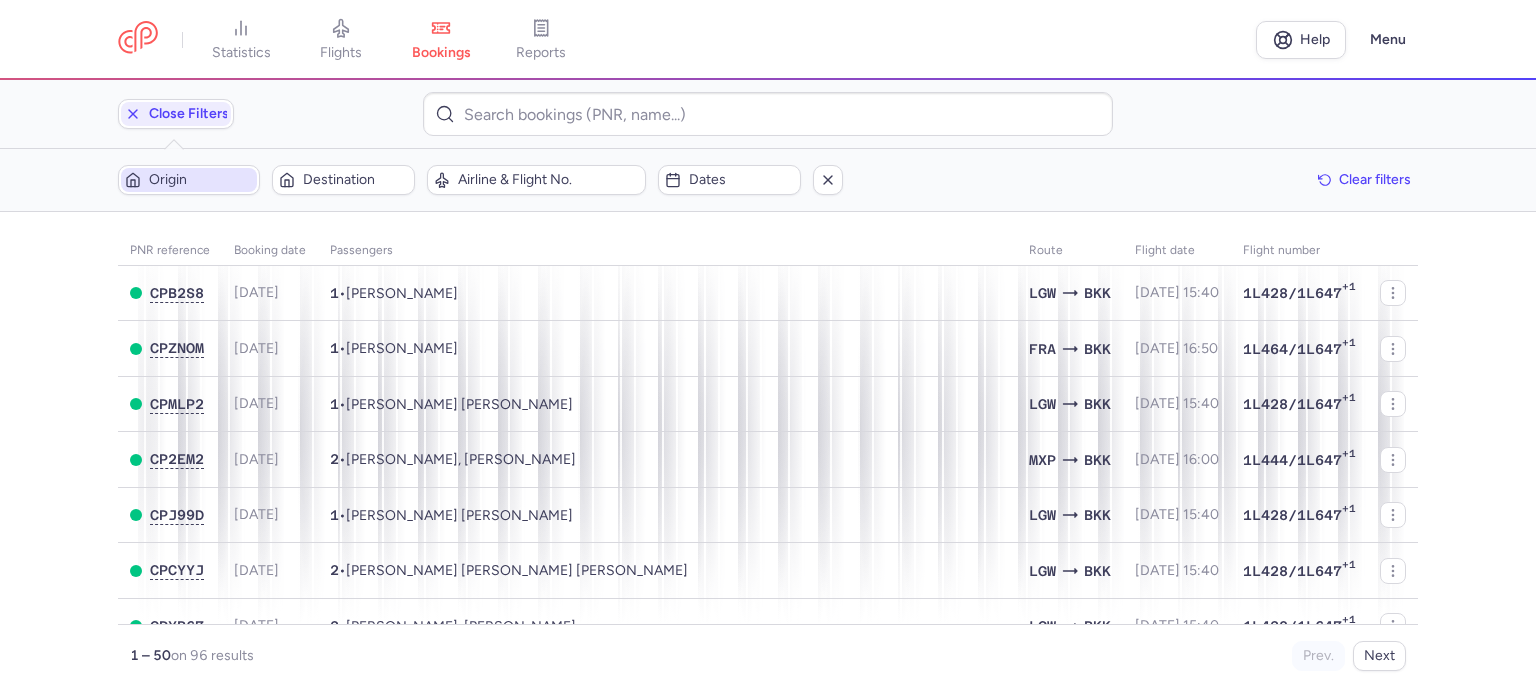 click on "Origin" at bounding box center (201, 180) 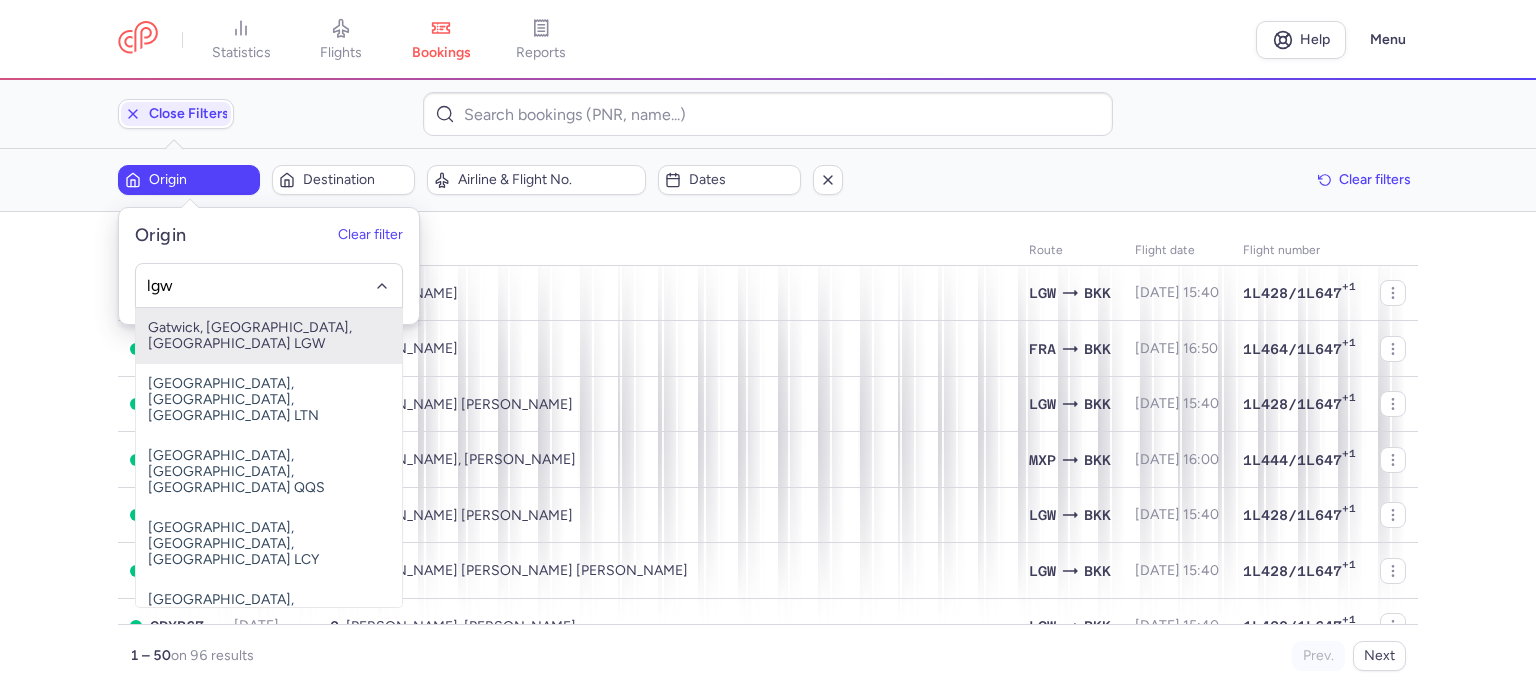 click on "Gatwick, [GEOGRAPHIC_DATA], [GEOGRAPHIC_DATA] LGW" at bounding box center [269, 336] 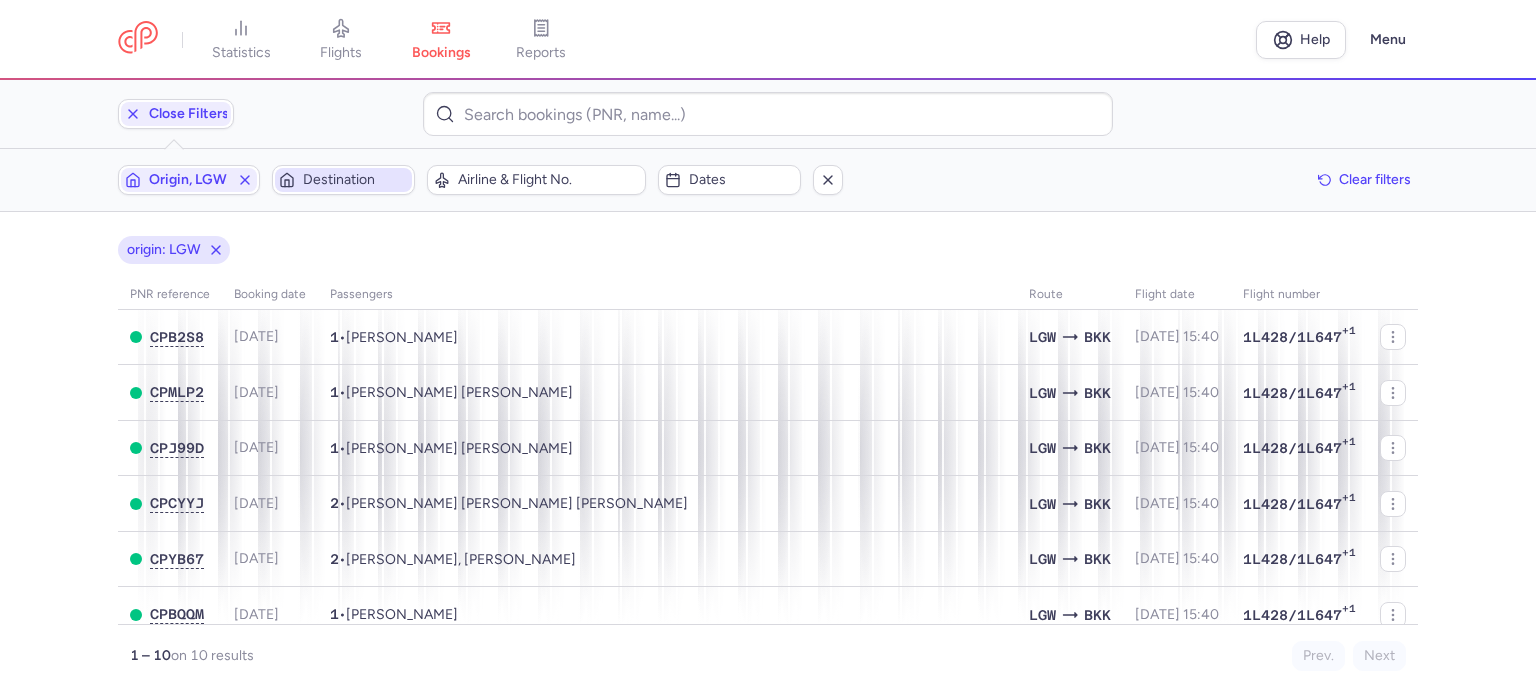 click on "Destination" at bounding box center [355, 180] 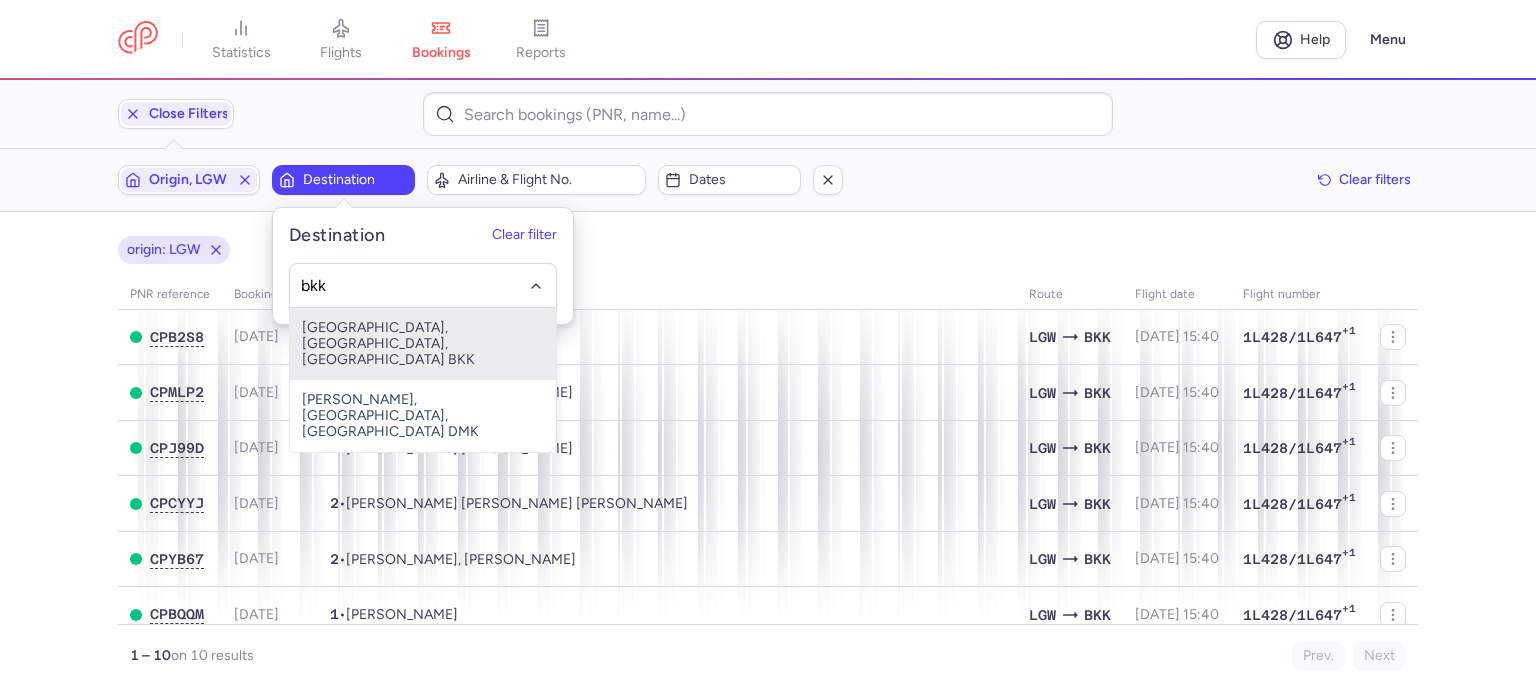 click on "[GEOGRAPHIC_DATA], [GEOGRAPHIC_DATA], [GEOGRAPHIC_DATA] BKK" at bounding box center (423, 344) 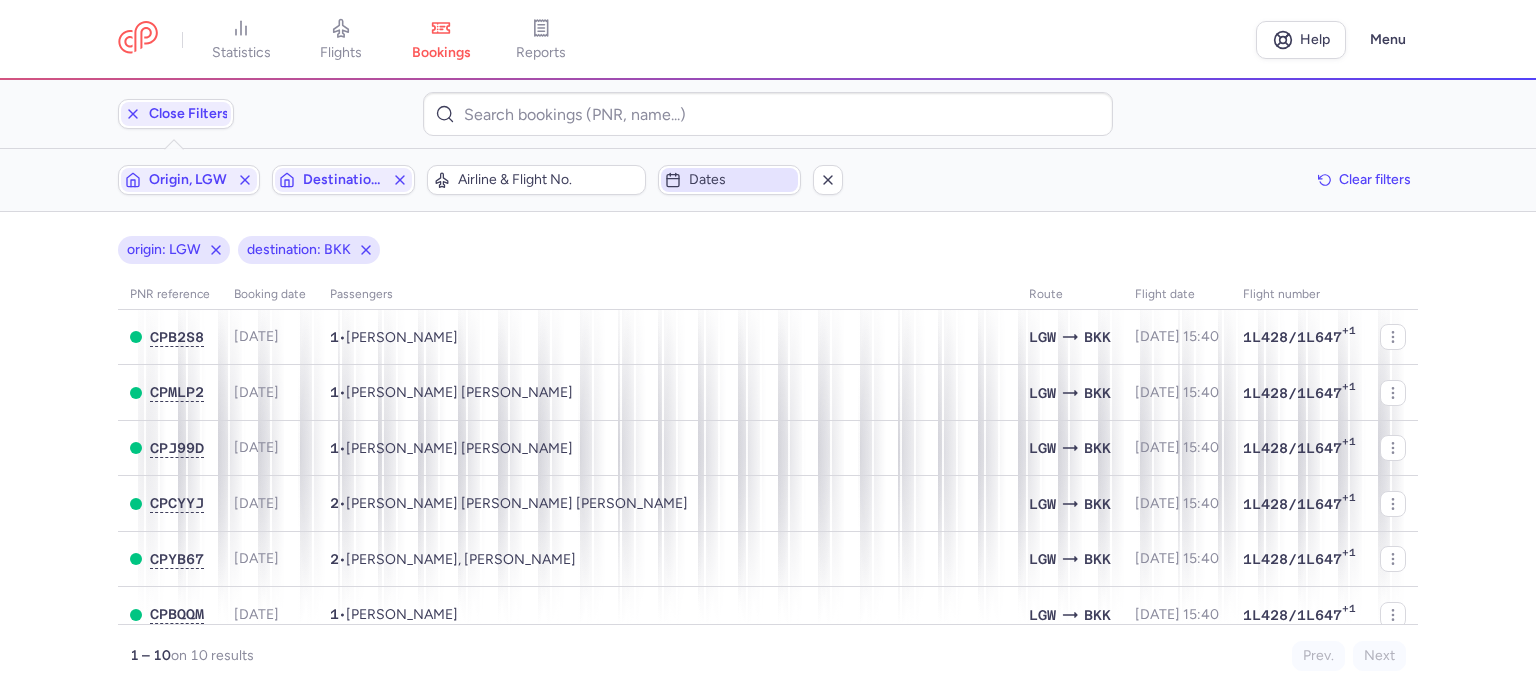 click on "Dates" at bounding box center [741, 180] 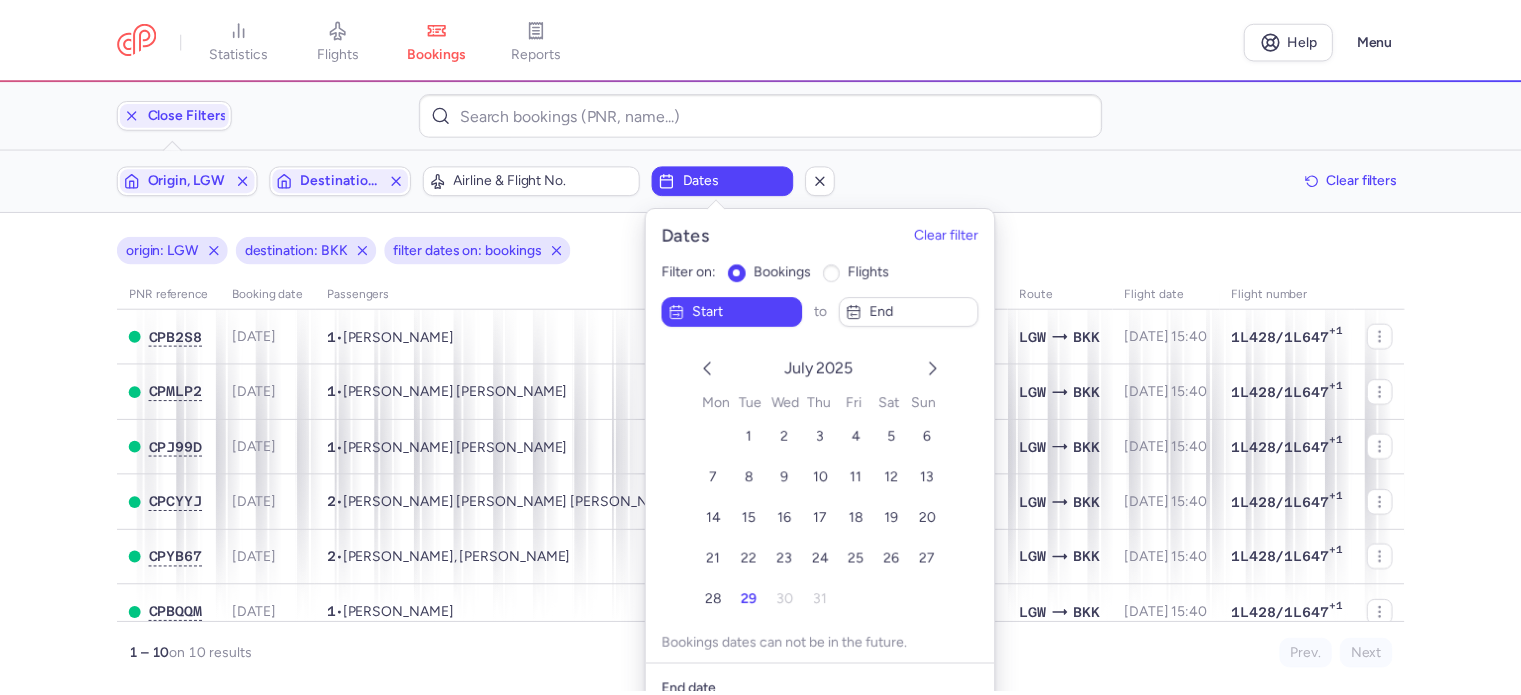 scroll, scrollTop: 64, scrollLeft: 0, axis: vertical 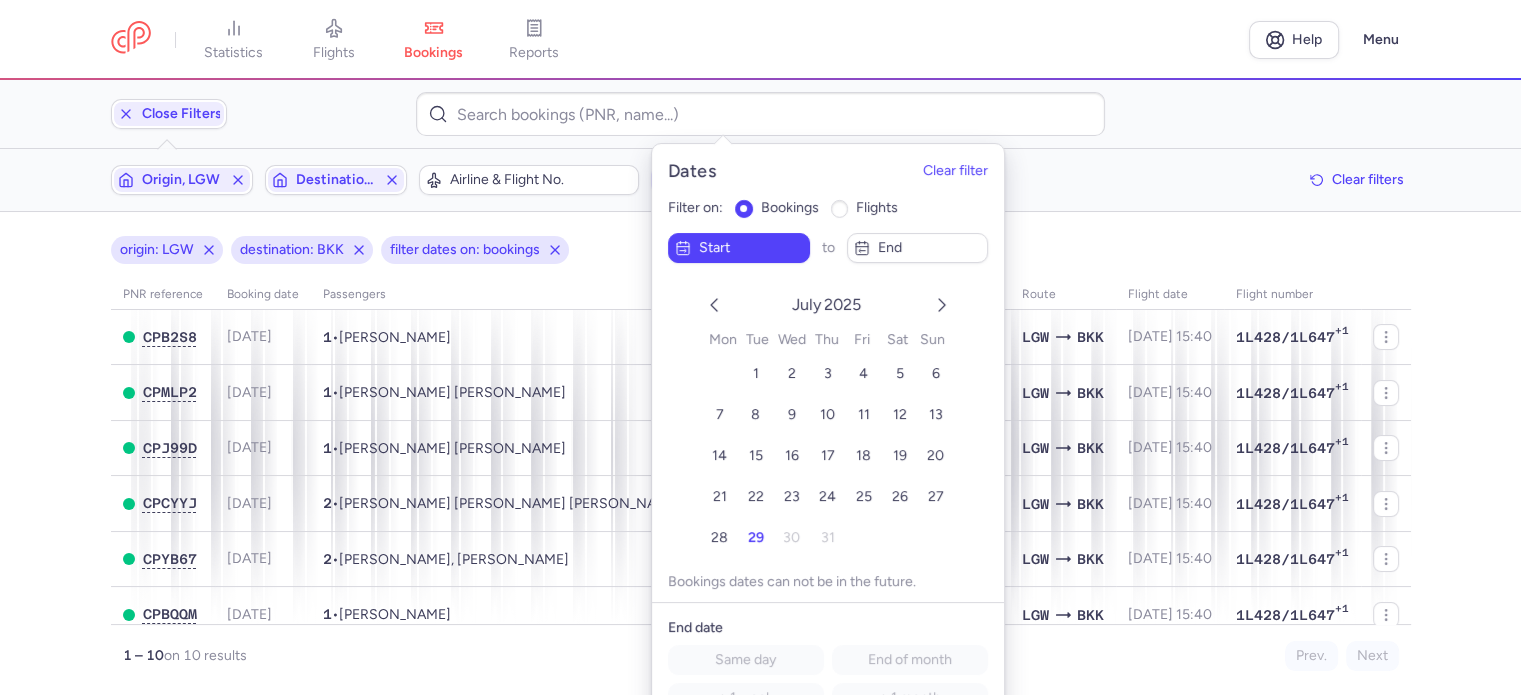 click on "flights" at bounding box center [839, 208] 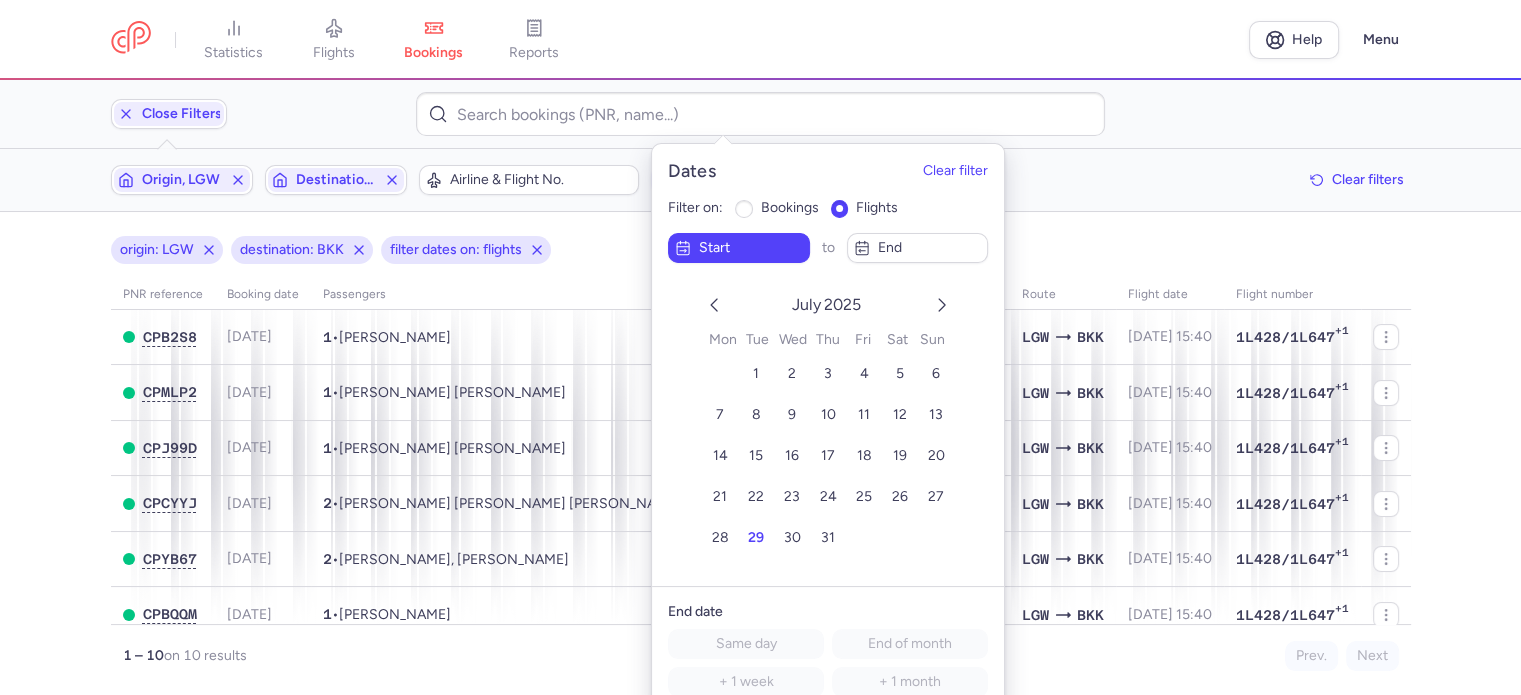 click 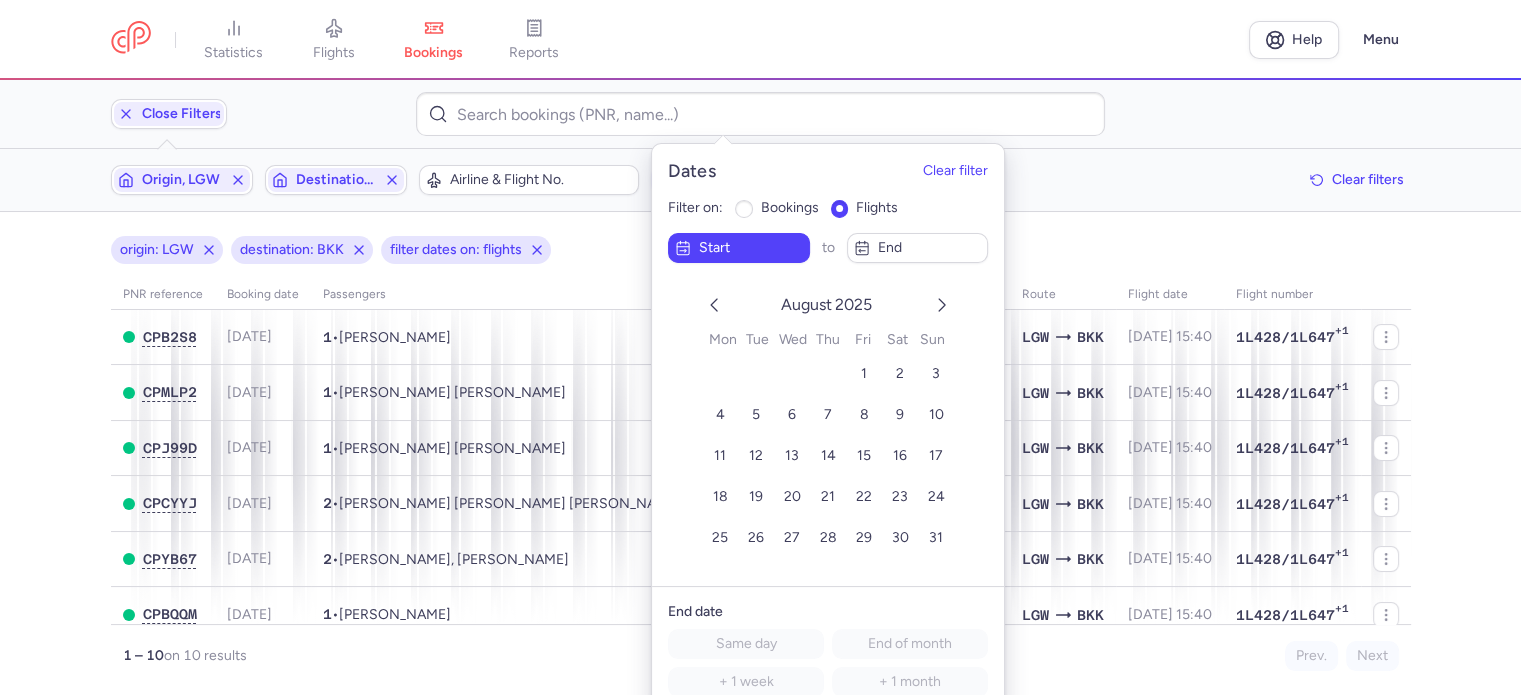 click 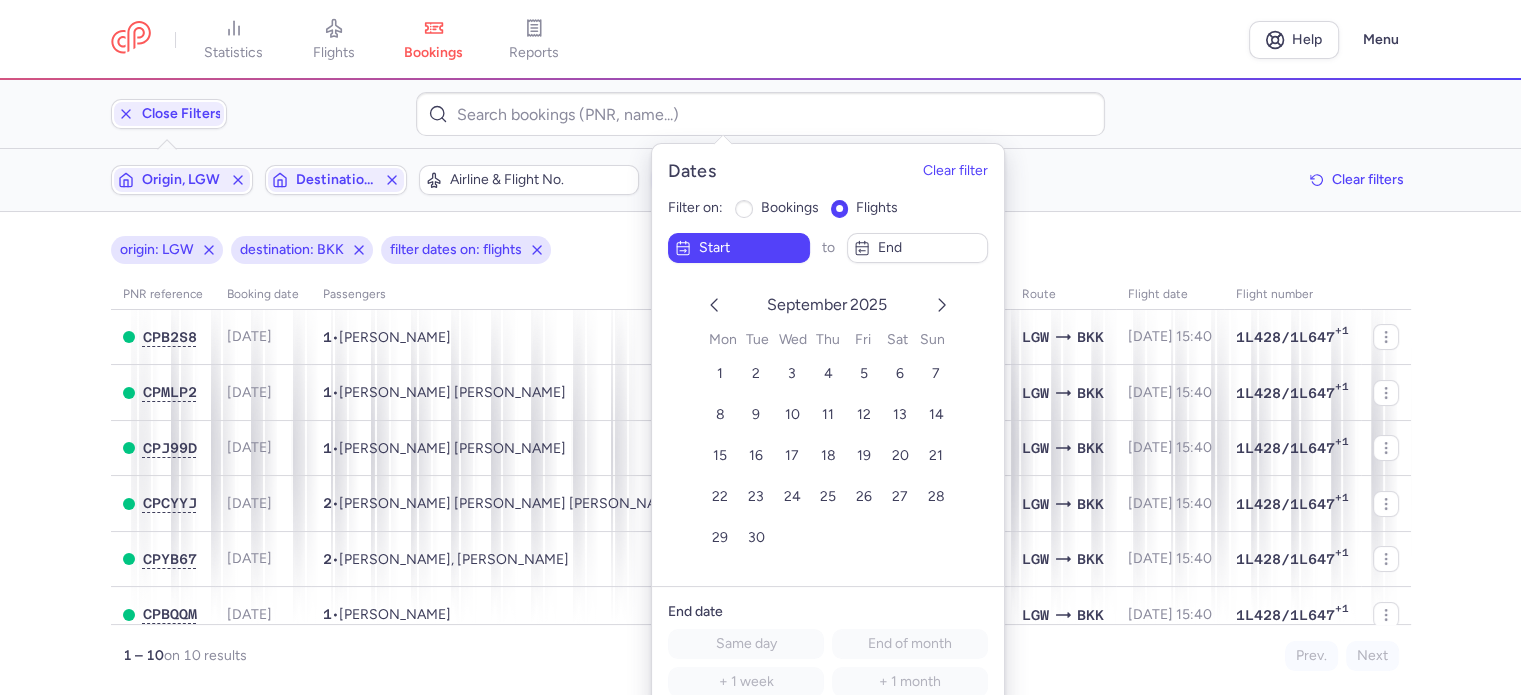 click 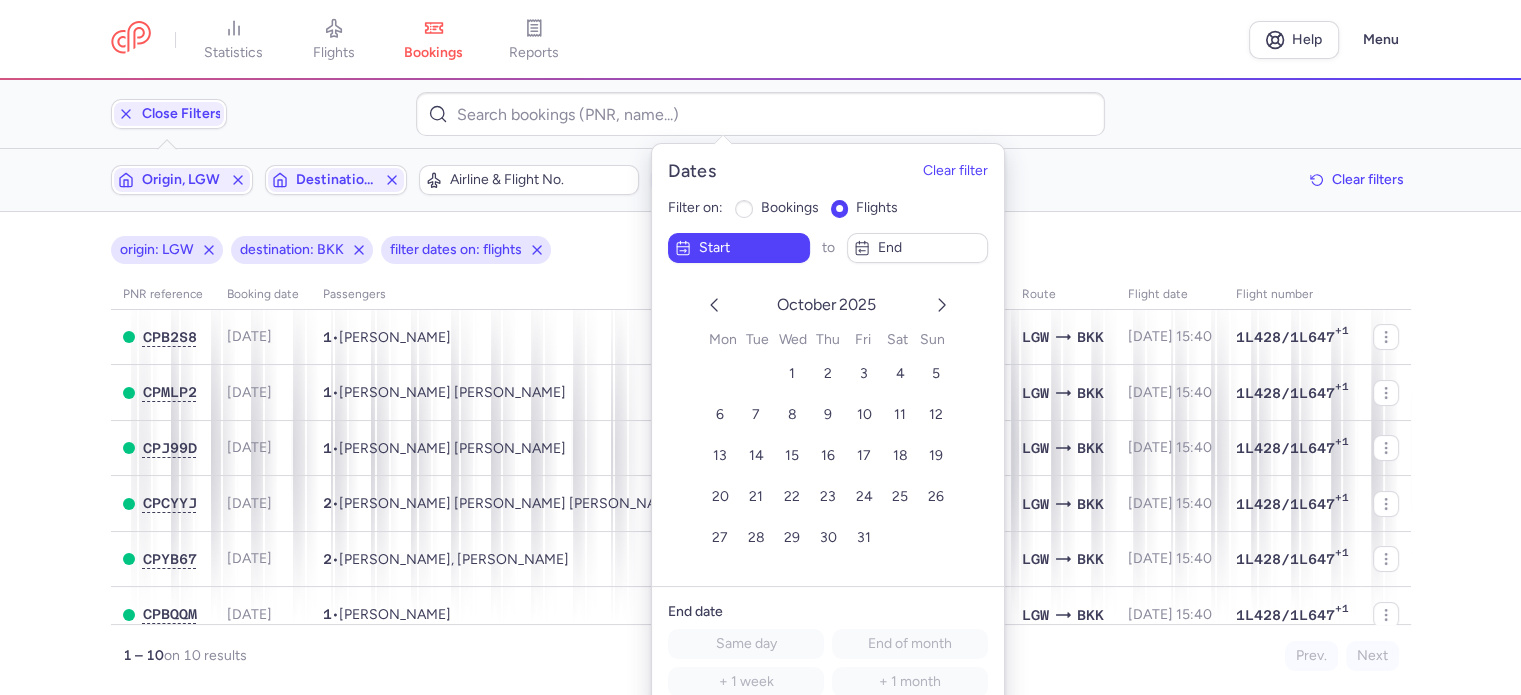 click 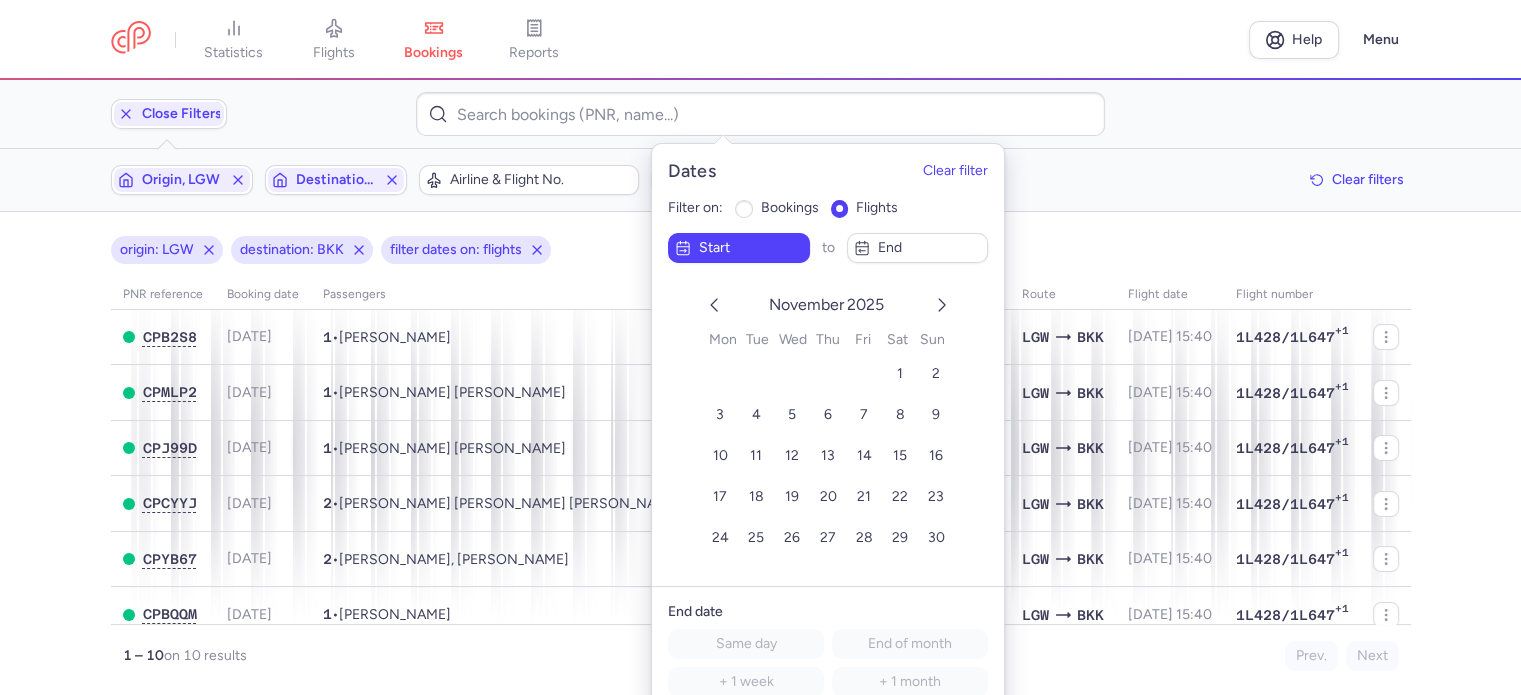 click 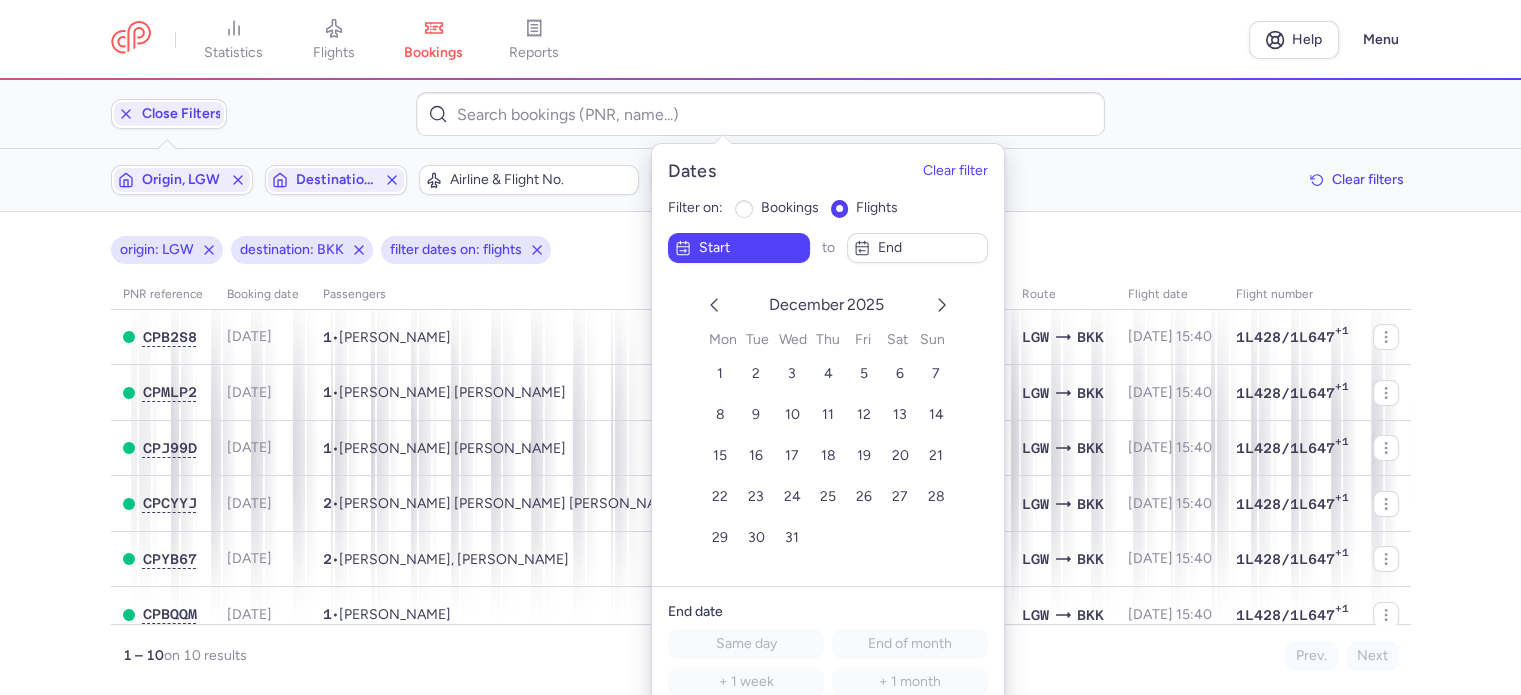 click 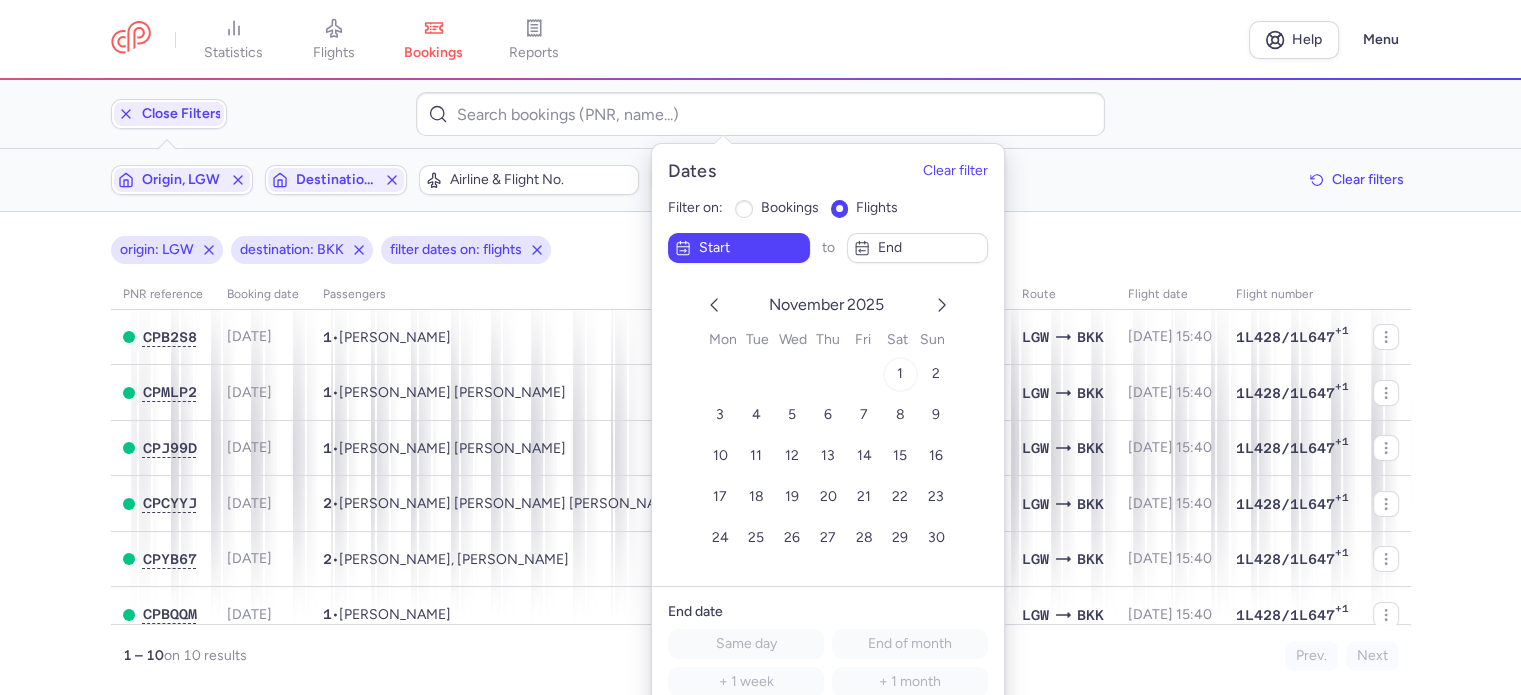 click on "1" at bounding box center (900, 373) 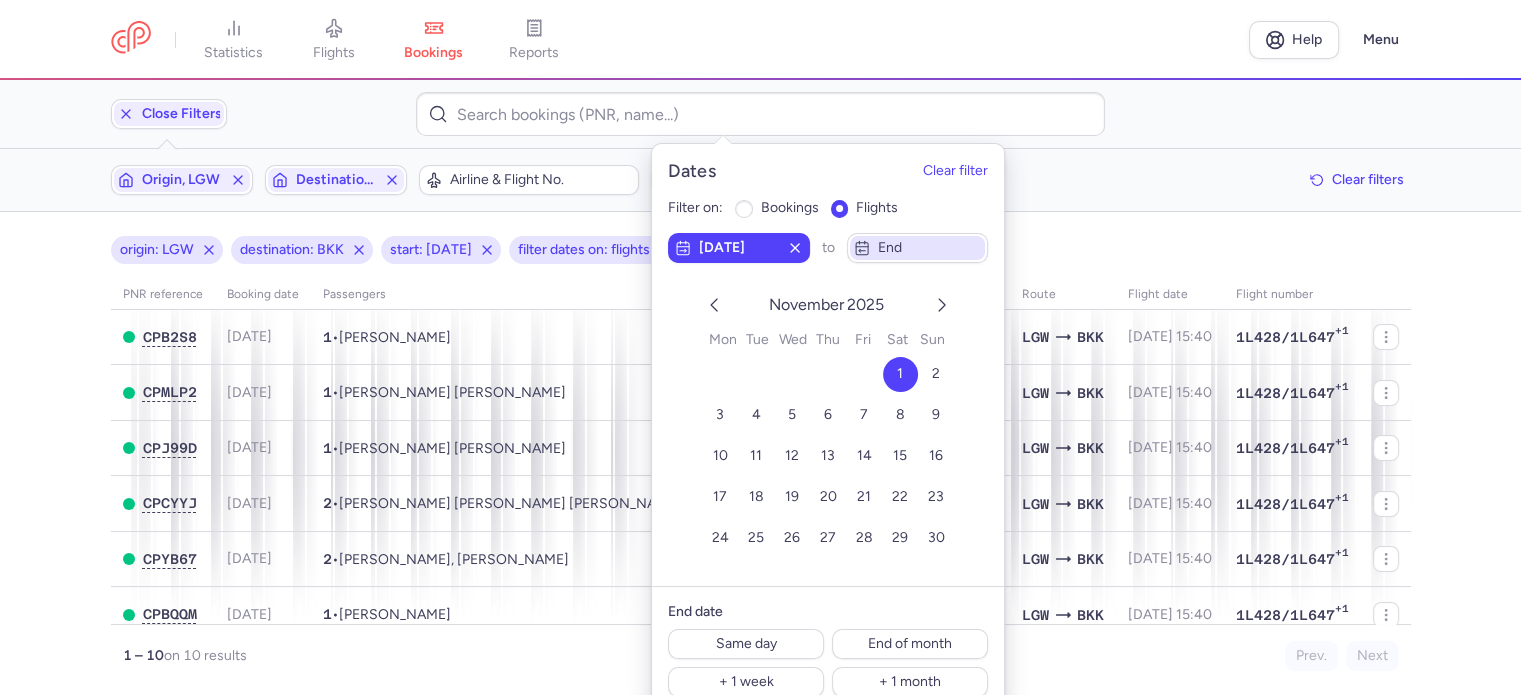 click on "end" at bounding box center (929, 247) 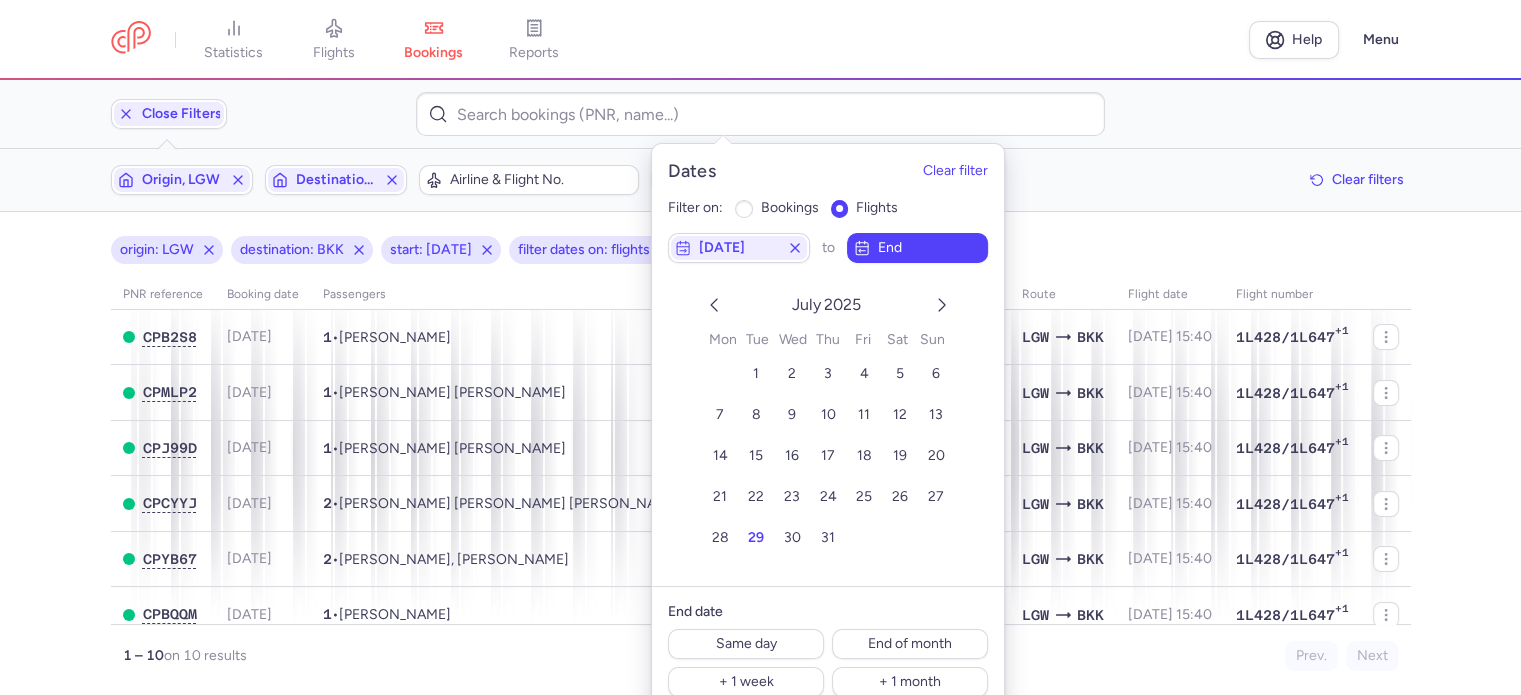 click 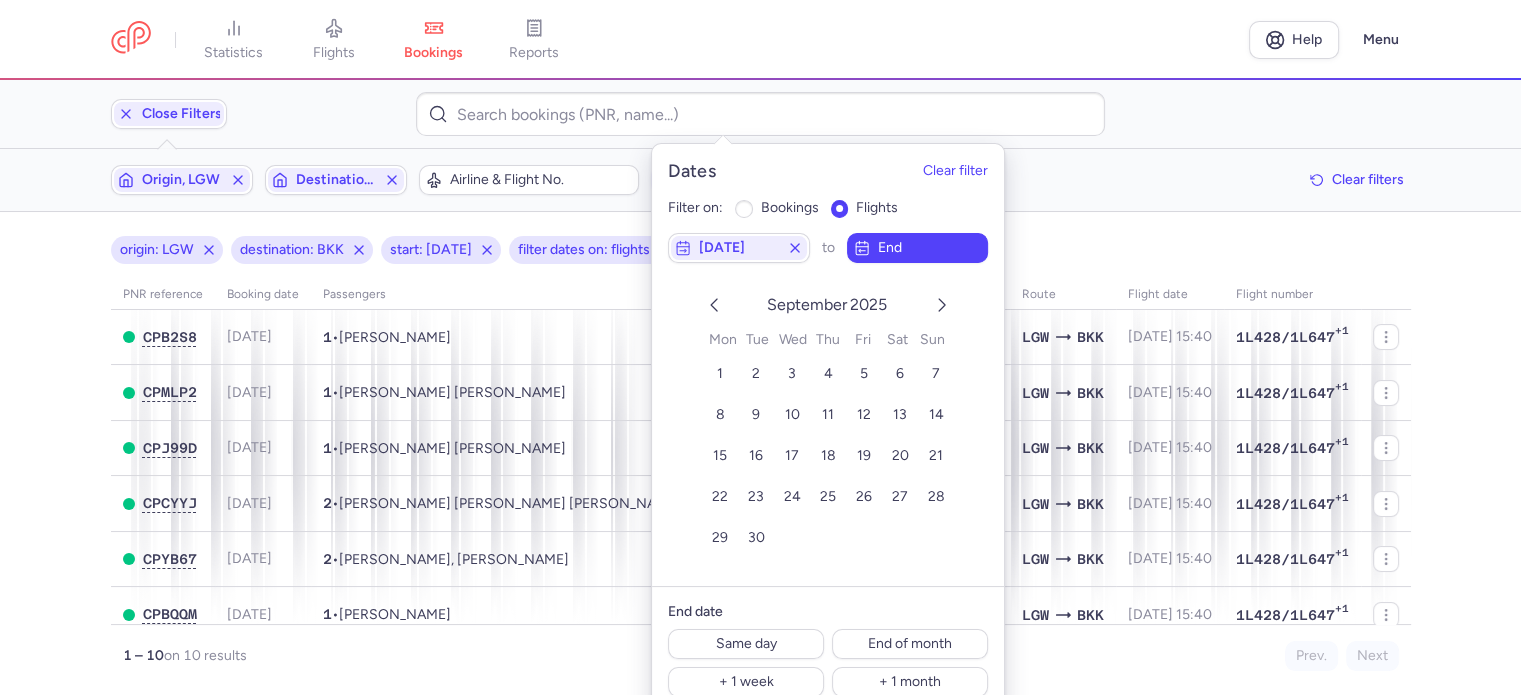 click 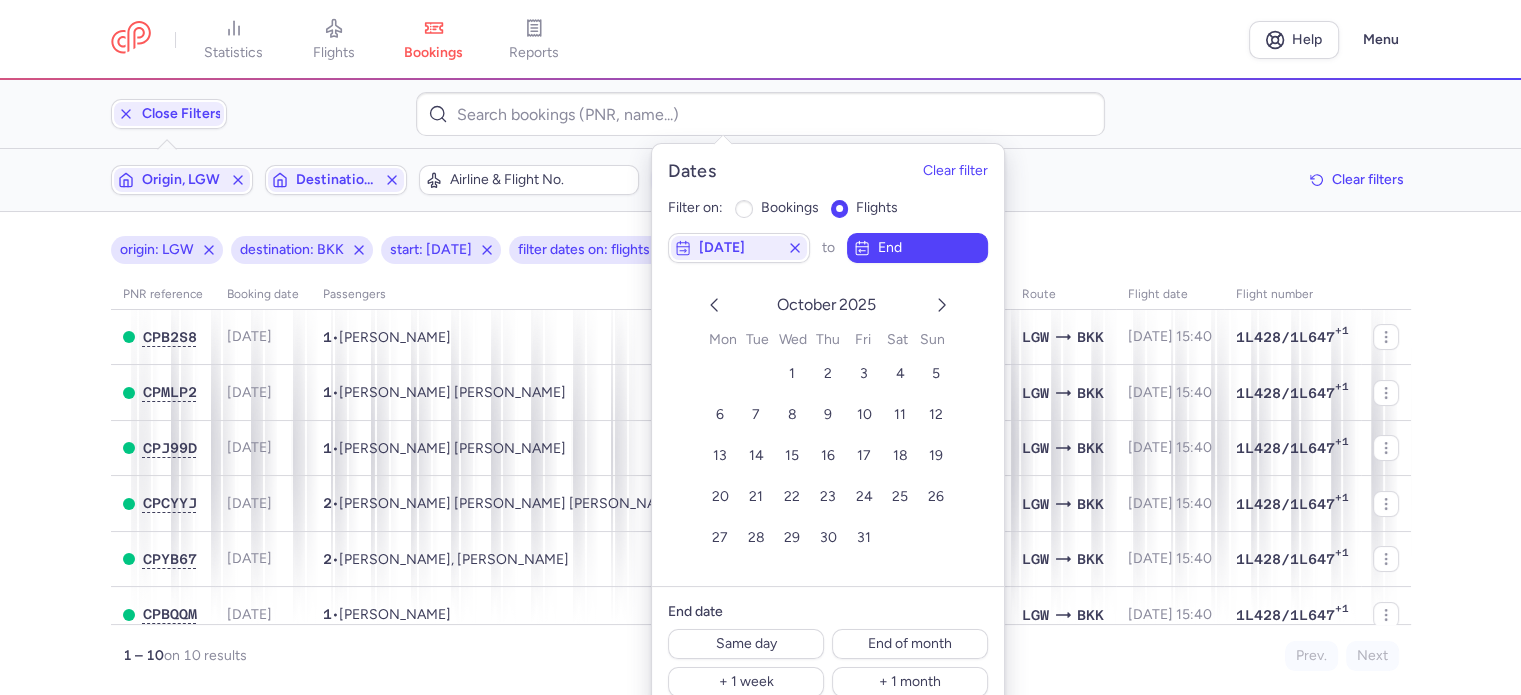 click 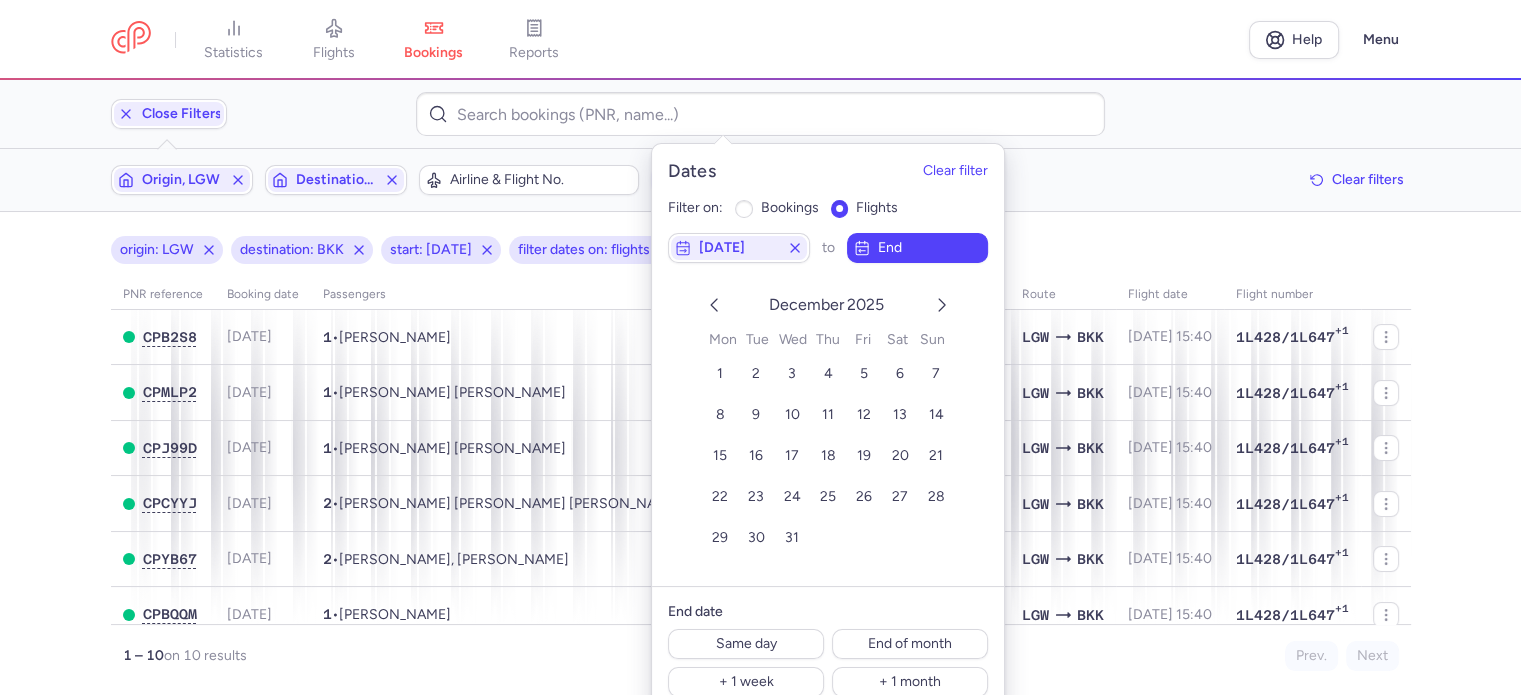 click 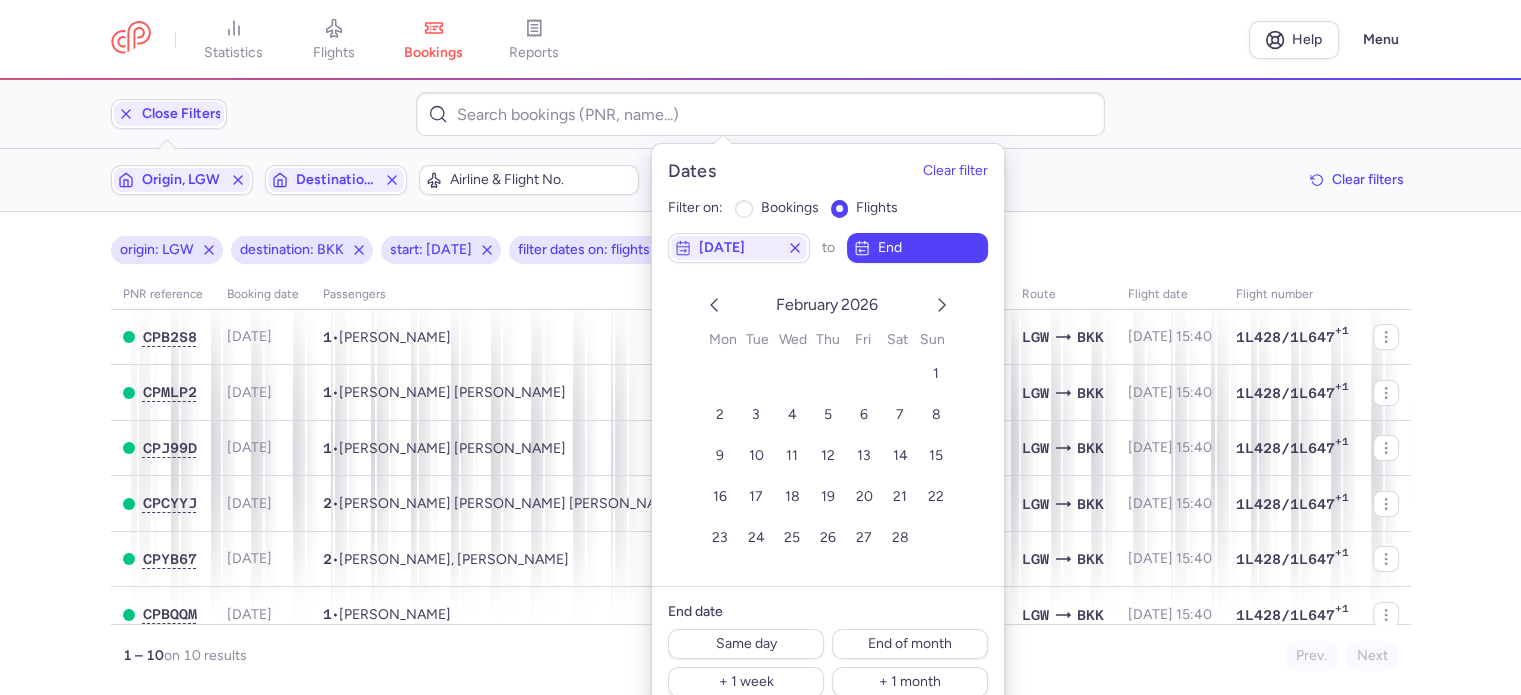 click 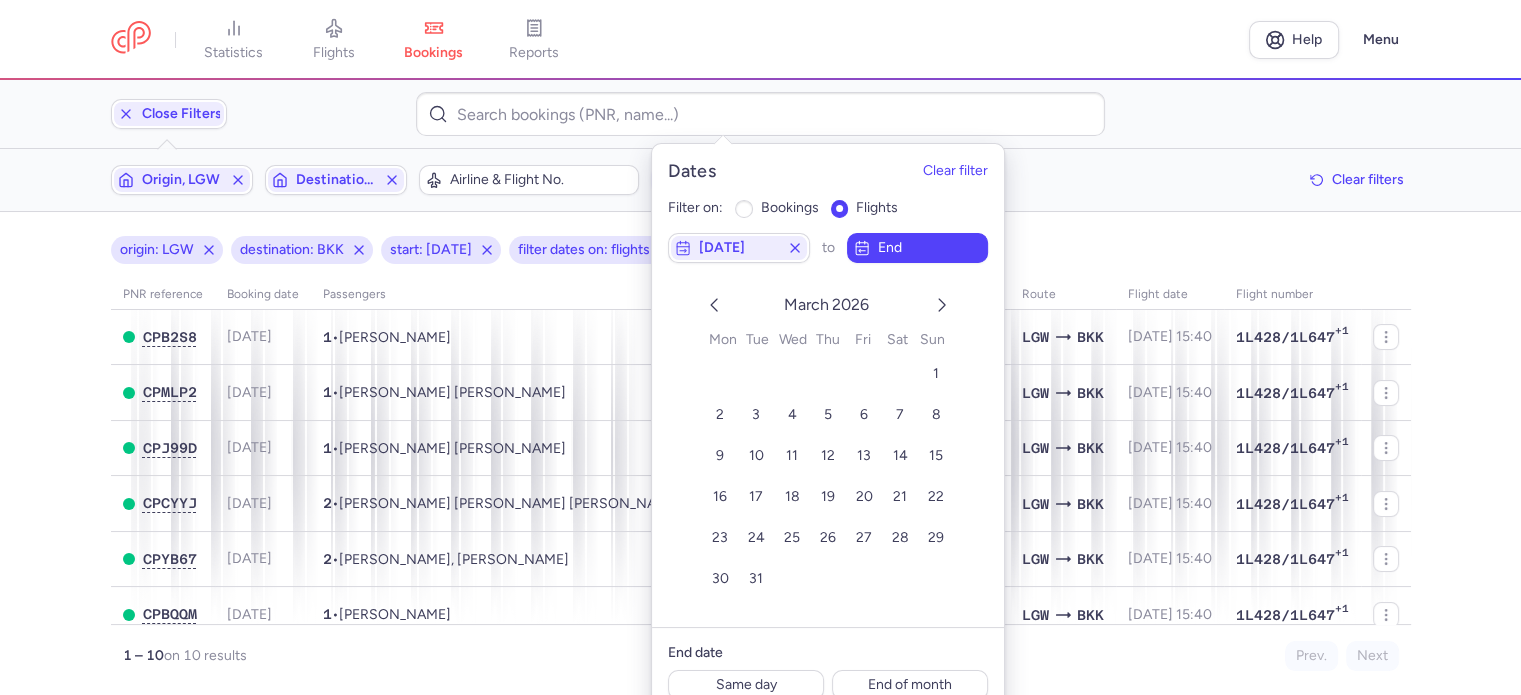click 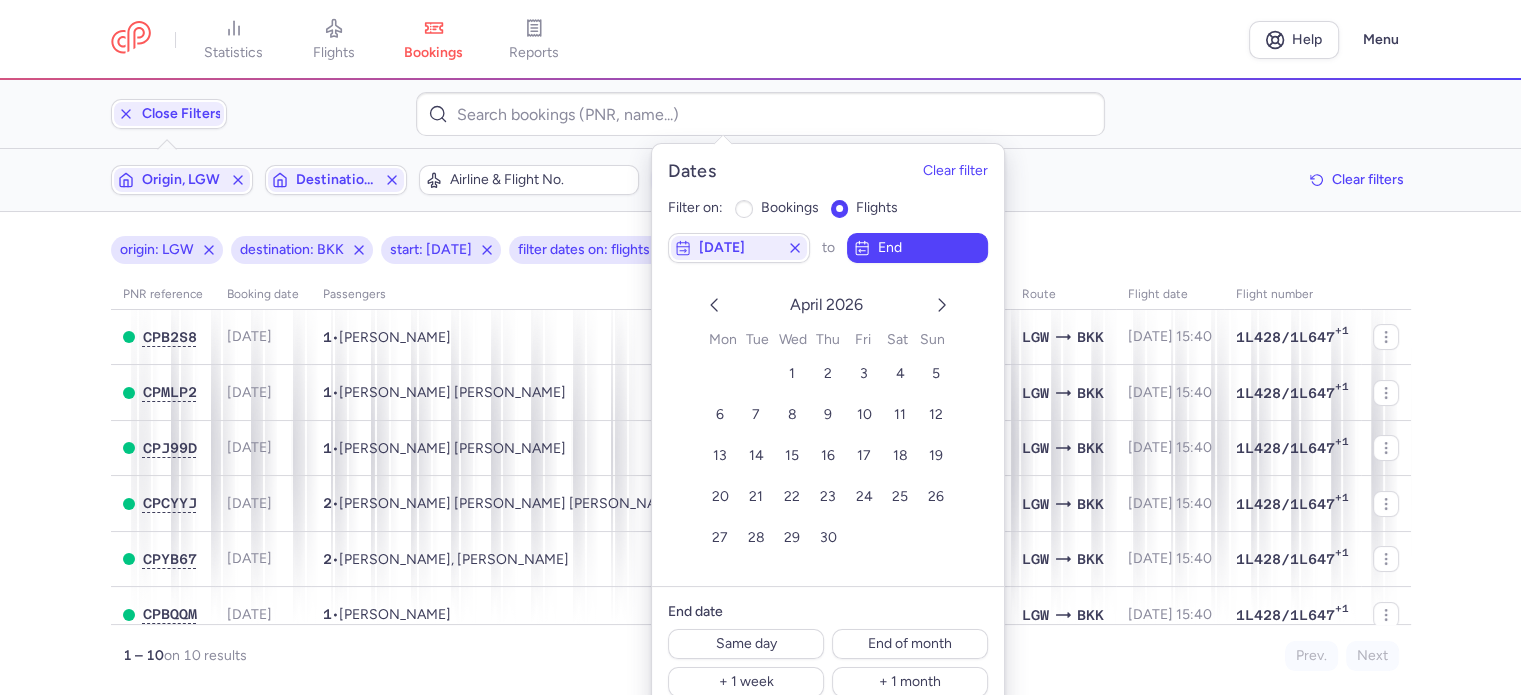 click 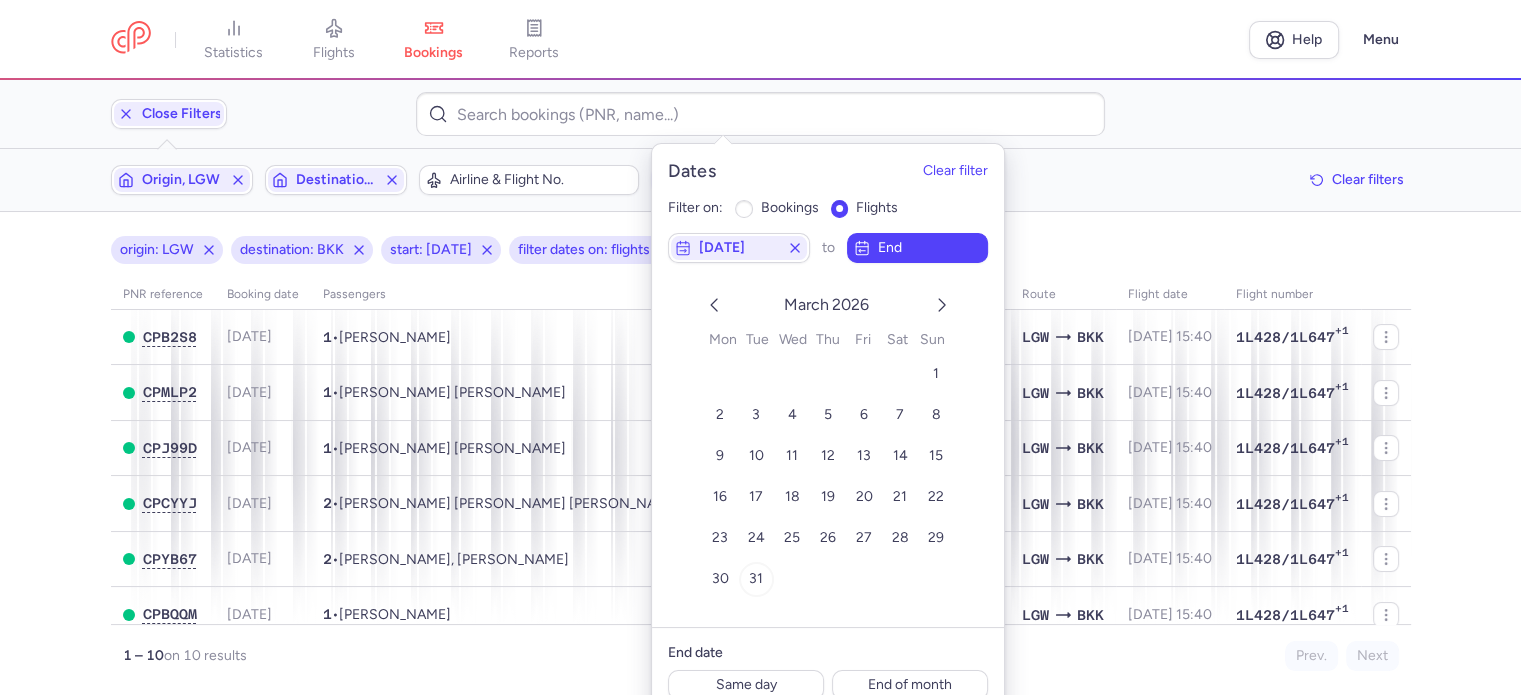 click on "31" at bounding box center [756, 578] 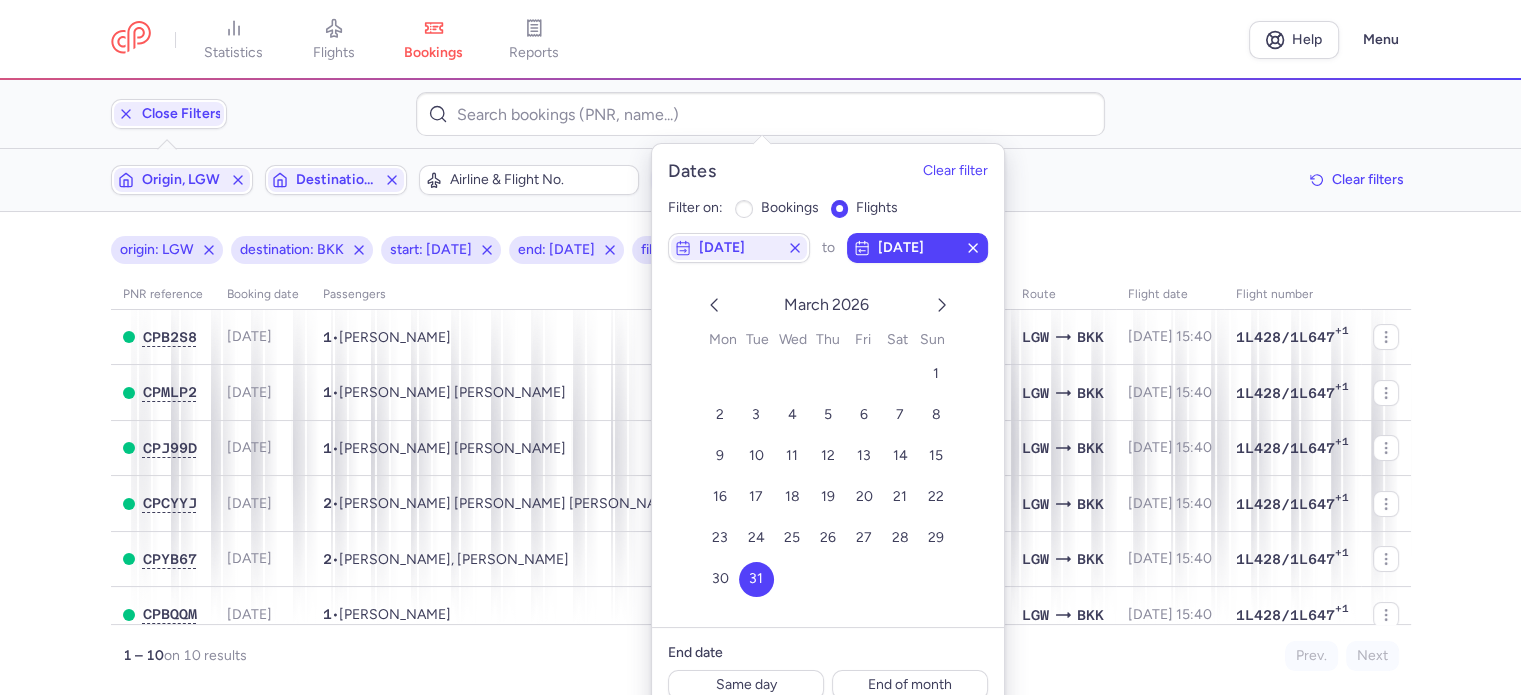 click on "origin: LGW destination: BKK start: [DATE] end: [DATE] filter dates on: flights" at bounding box center (761, 250) 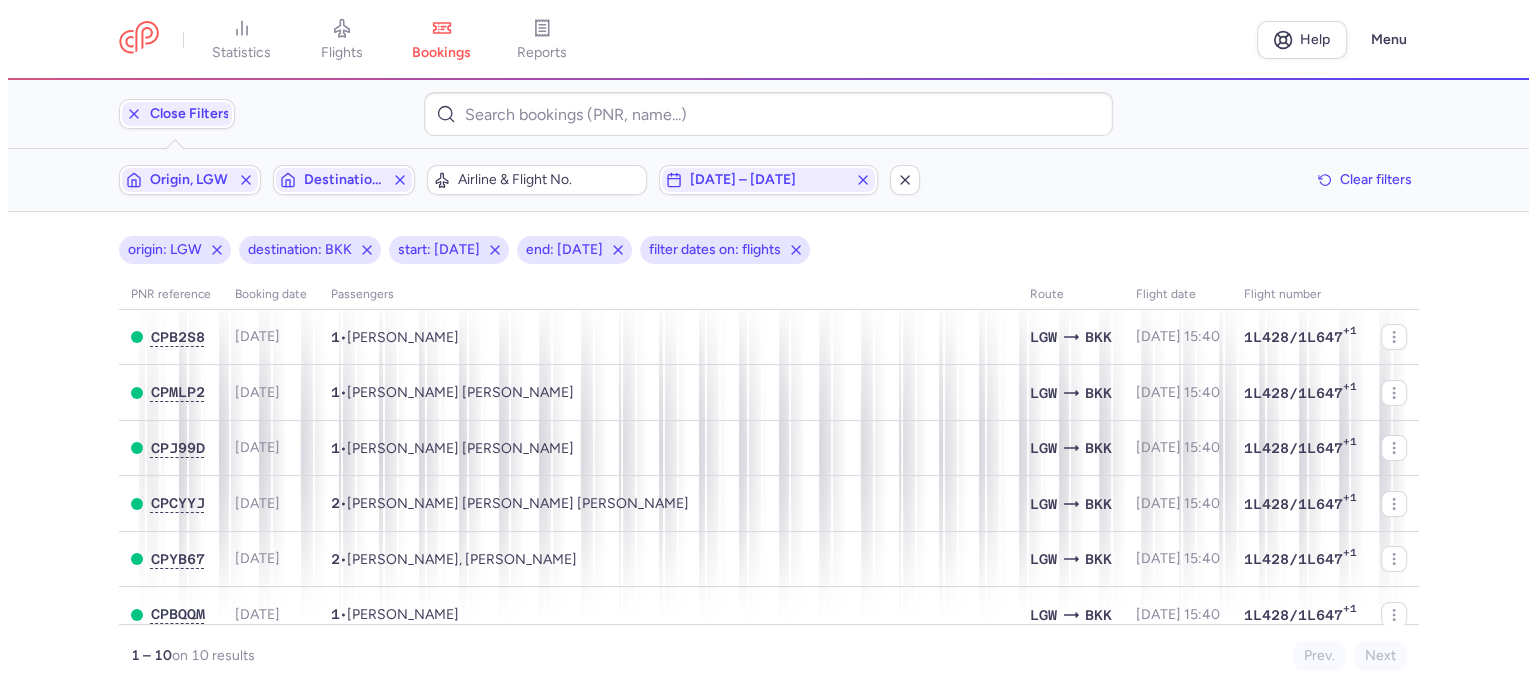 scroll, scrollTop: 0, scrollLeft: 0, axis: both 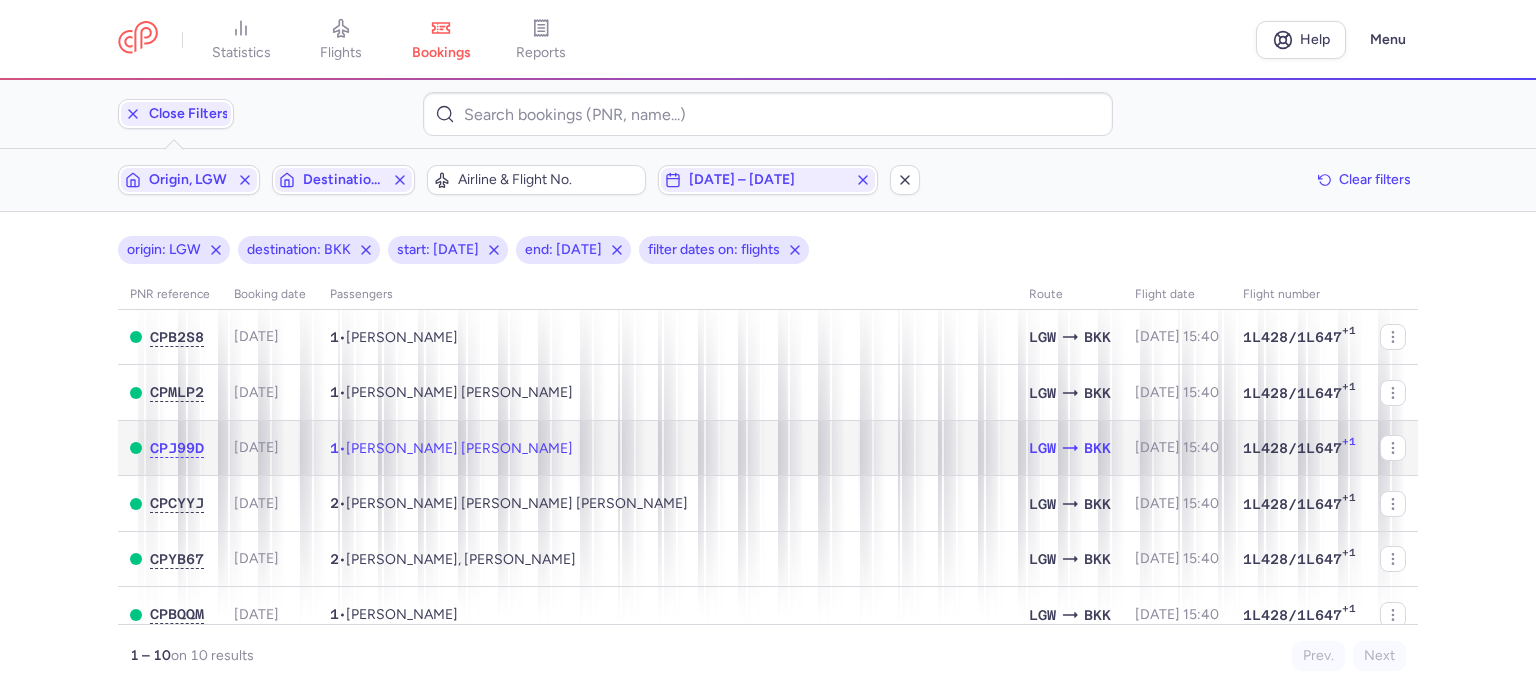 click on "1  •  [PERSON_NAME] [PERSON_NAME]" 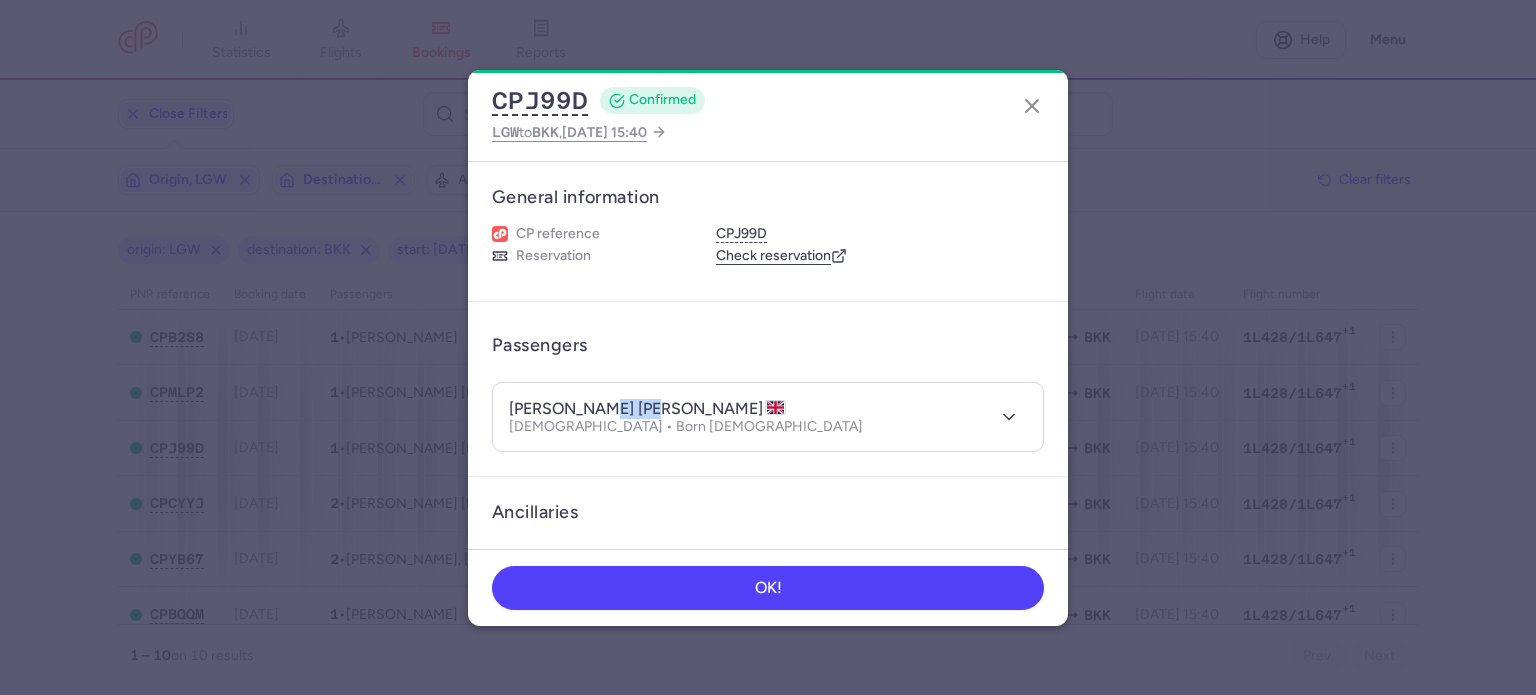 drag, startPoint x: 602, startPoint y: 407, endPoint x: 656, endPoint y: 411, distance: 54.147945 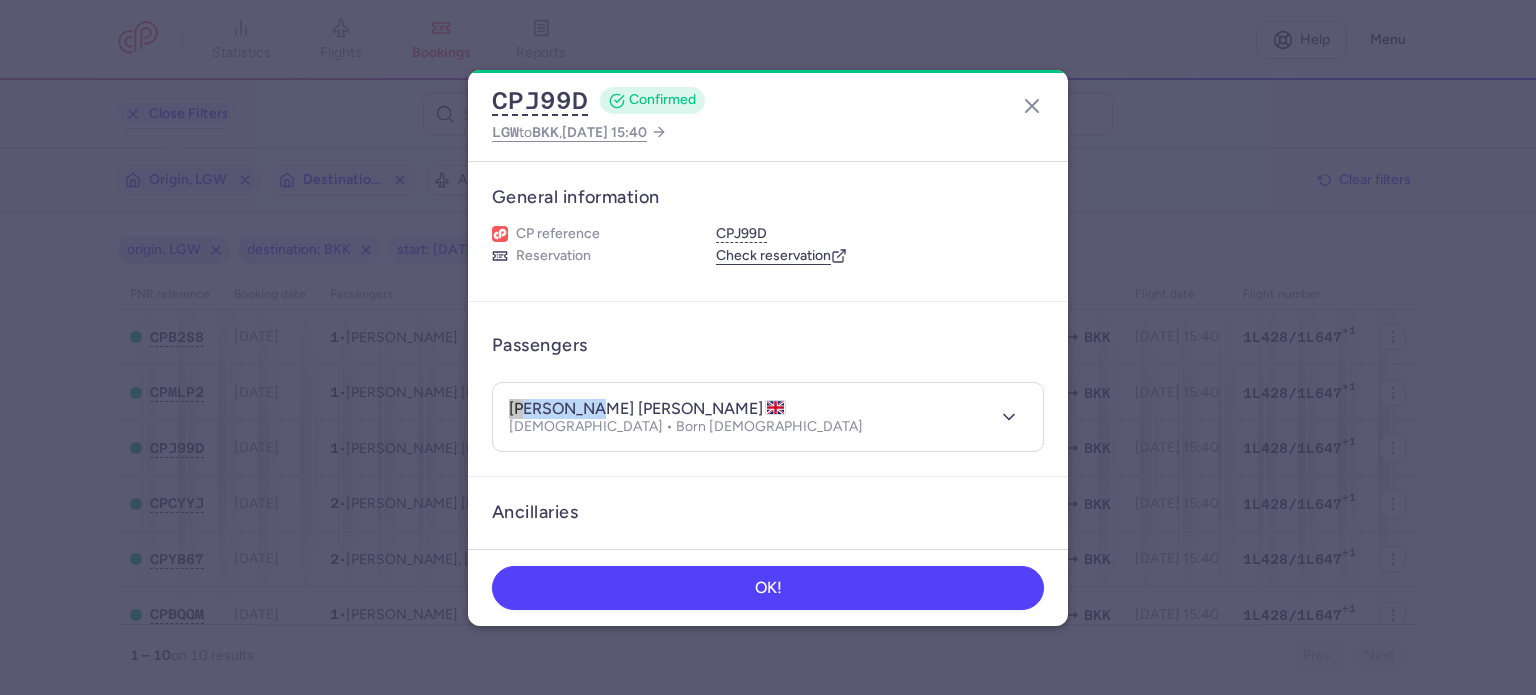 drag, startPoint x: 507, startPoint y: 406, endPoint x: 594, endPoint y: 411, distance: 87.14356 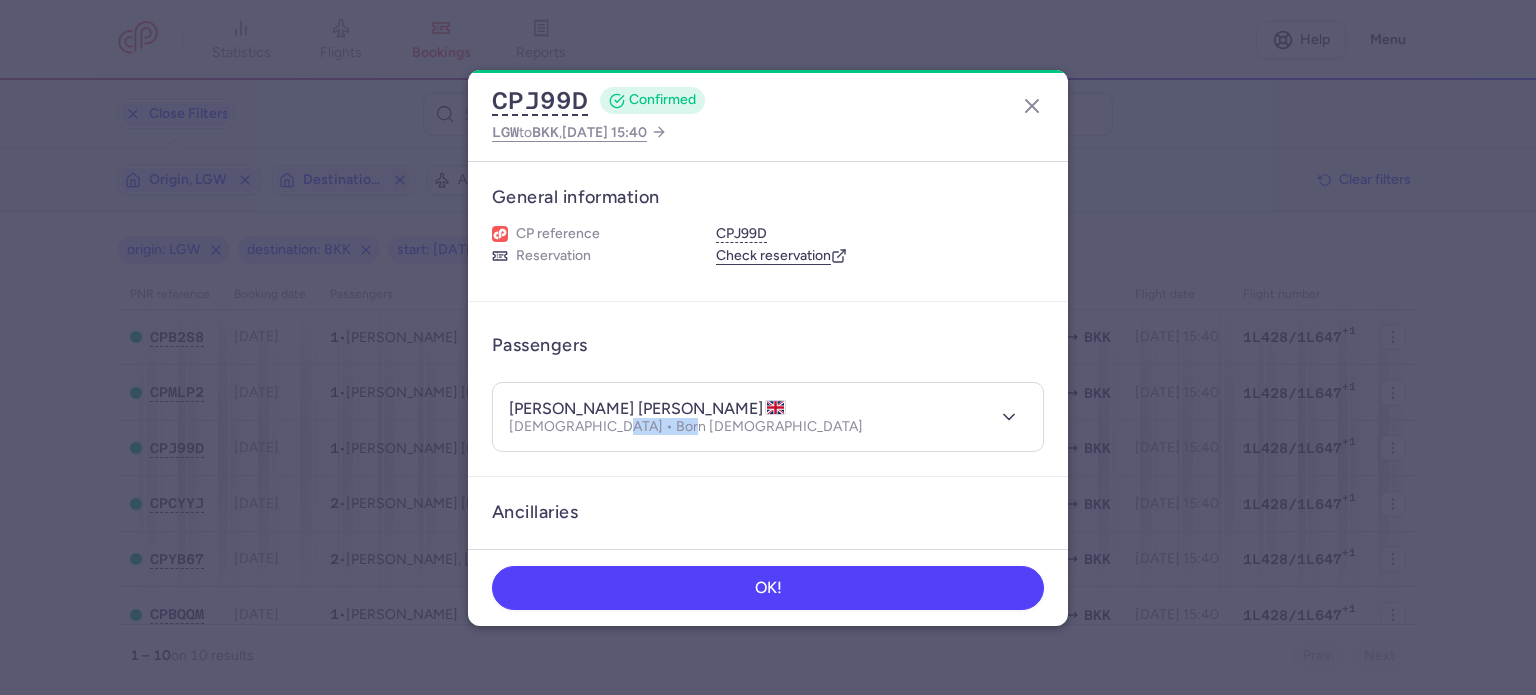 drag, startPoint x: 680, startPoint y: 429, endPoint x: 602, endPoint y: 429, distance: 78 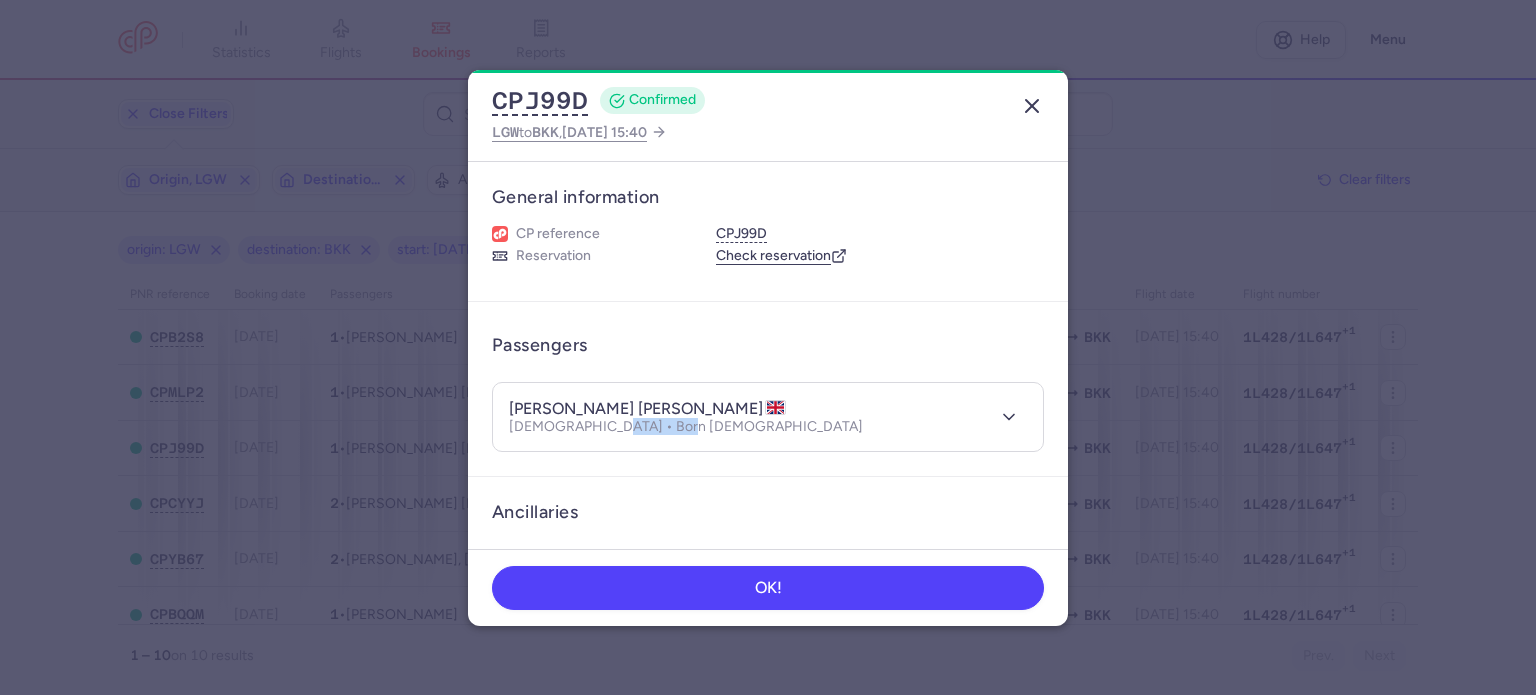 click 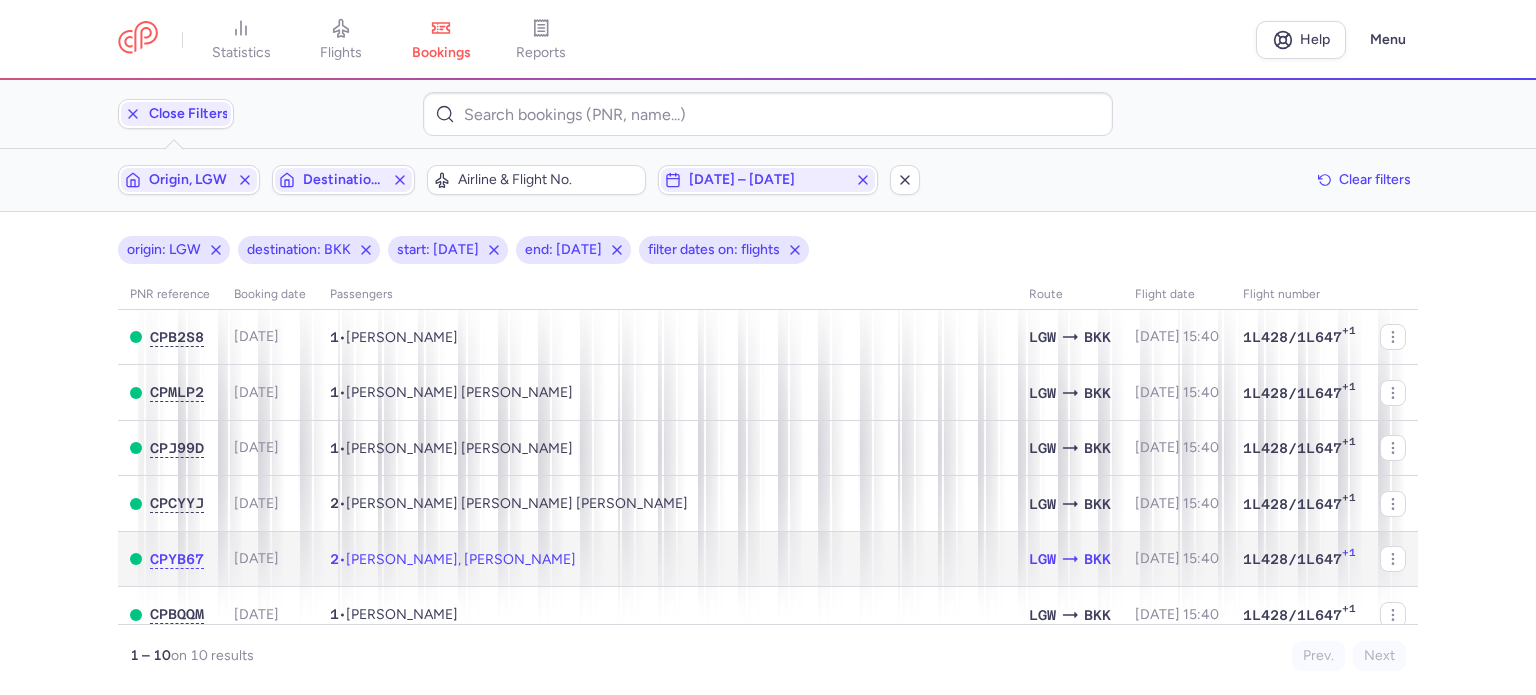click on "2  •  [PERSON_NAME], [PERSON_NAME]" 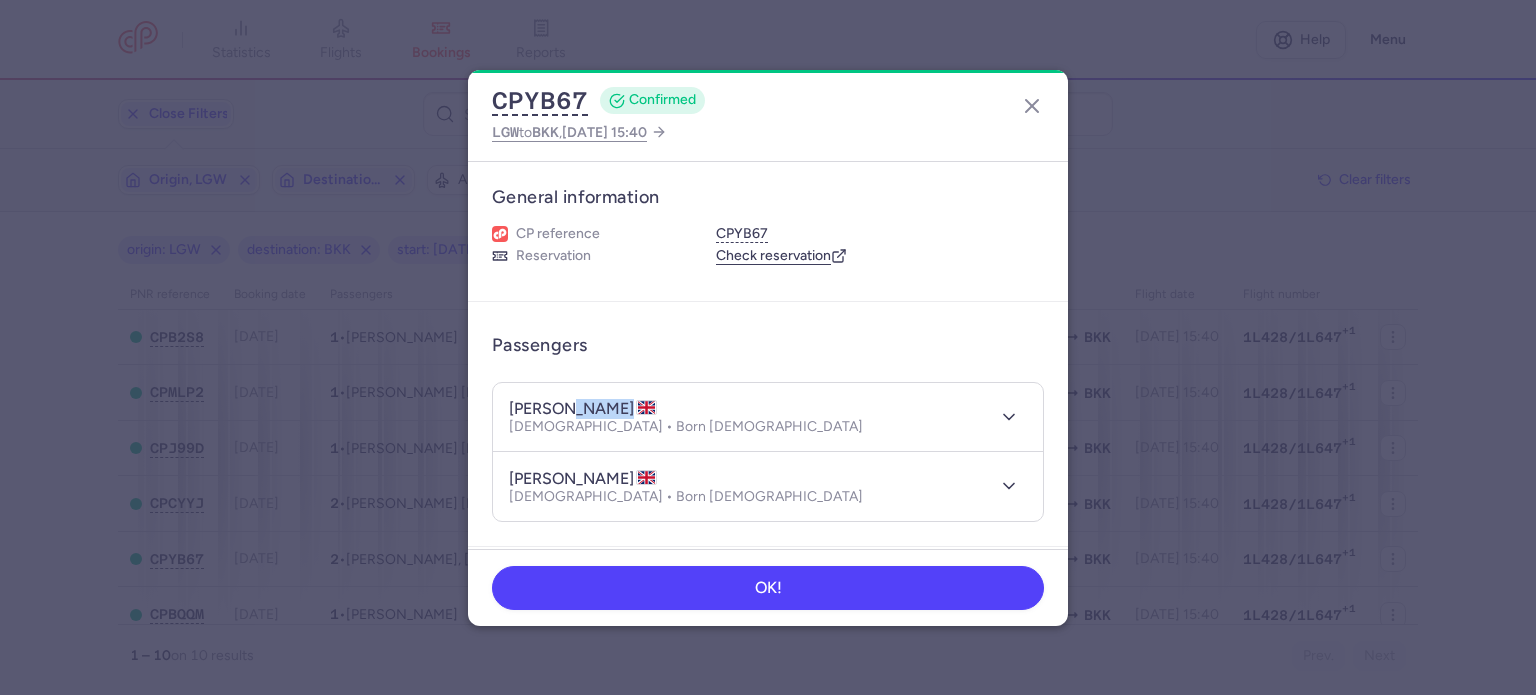drag, startPoint x: 630, startPoint y: 404, endPoint x: 560, endPoint y: 407, distance: 70.064255 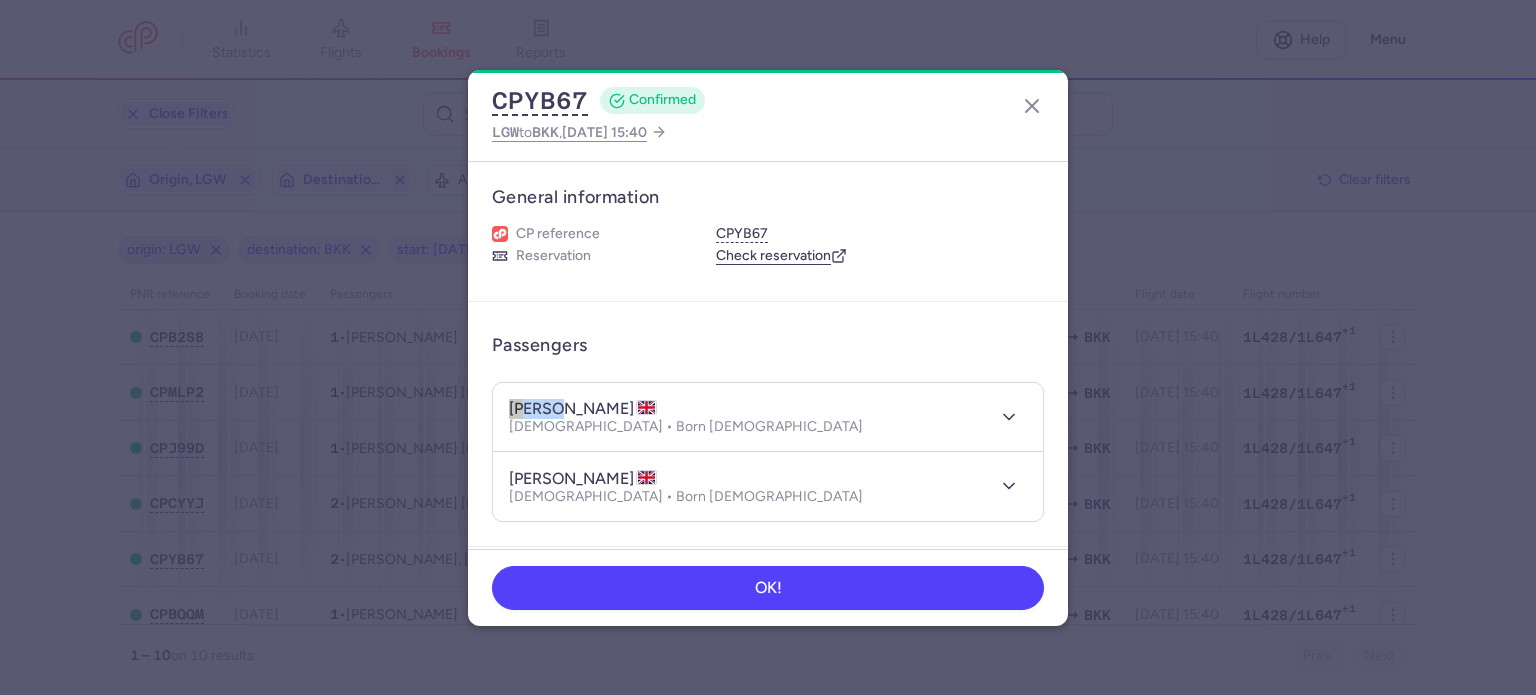 drag, startPoint x: 504, startPoint y: 407, endPoint x: 554, endPoint y: 407, distance: 50 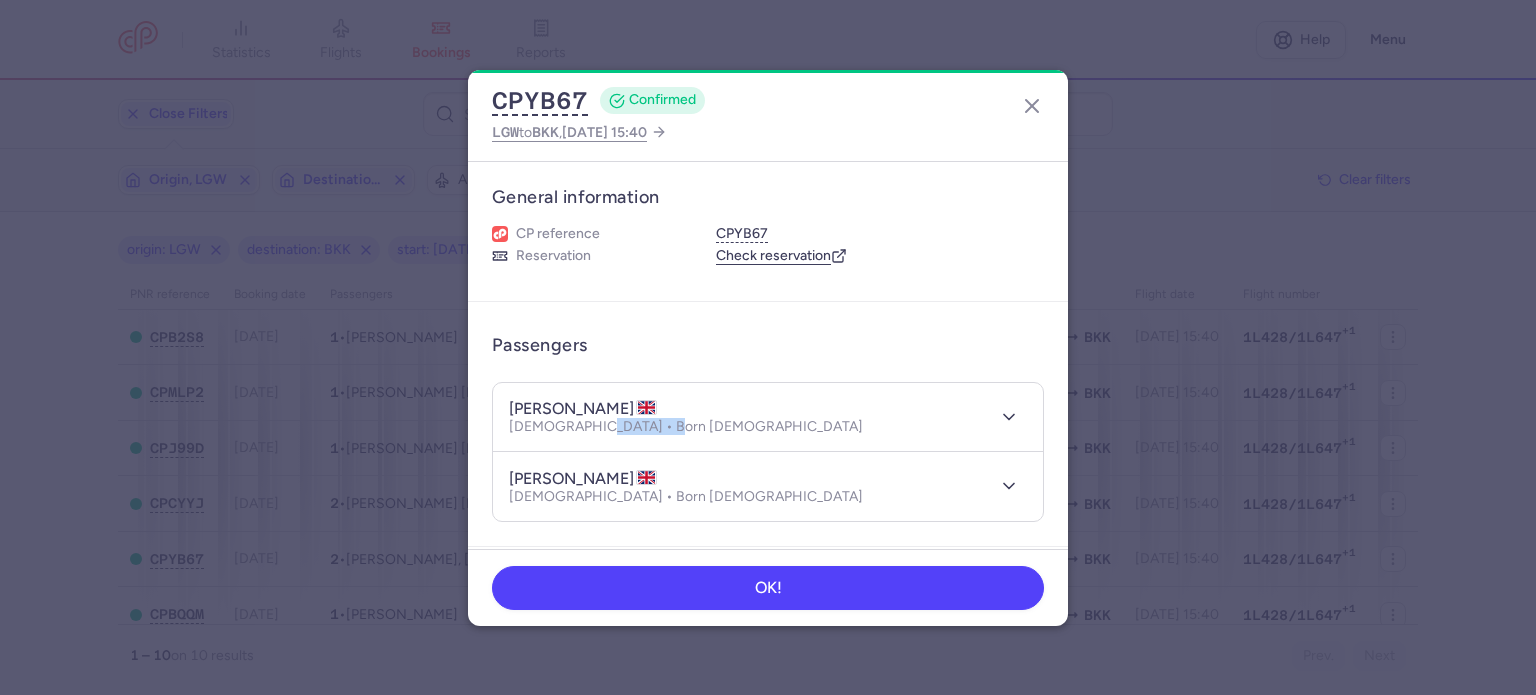 drag, startPoint x: 665, startPoint y: 431, endPoint x: 586, endPoint y: 424, distance: 79.30952 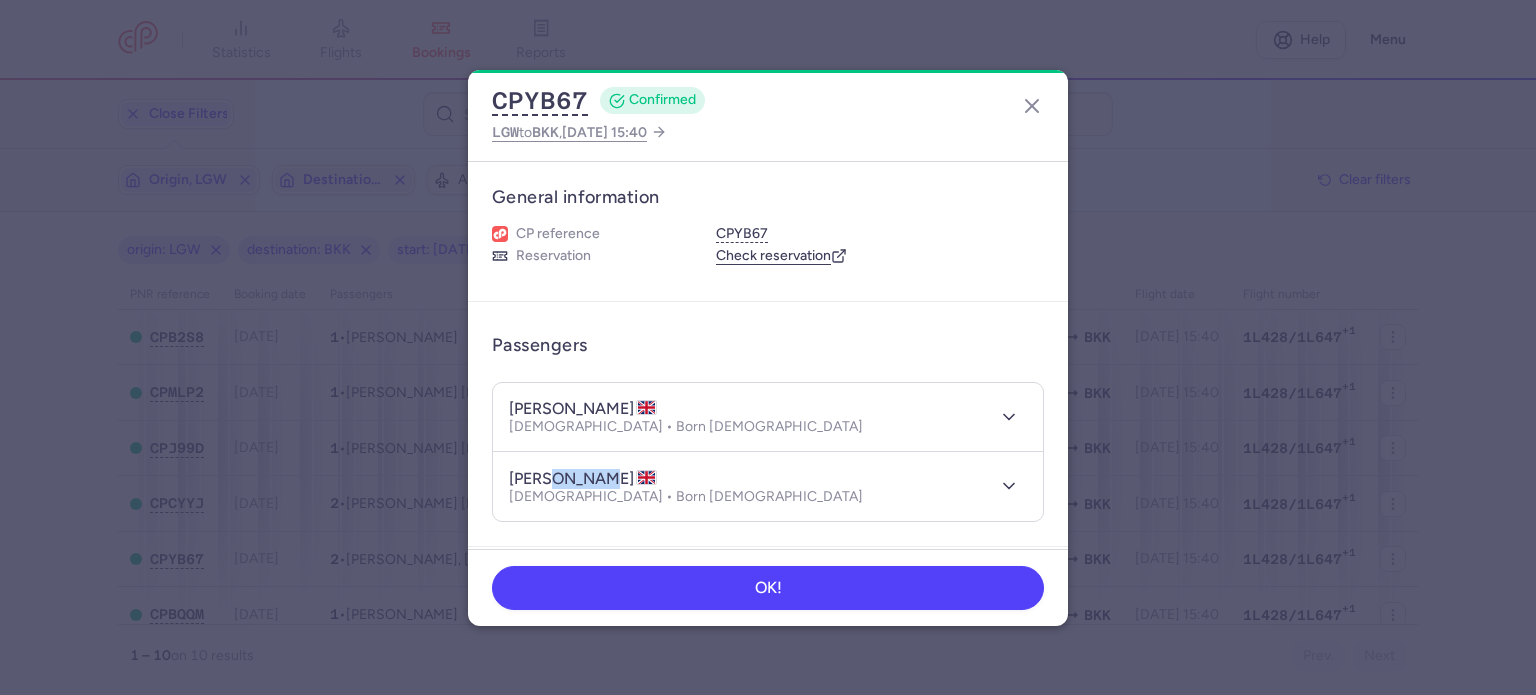 drag, startPoint x: 628, startPoint y: 476, endPoint x: 558, endPoint y: 479, distance: 70.064255 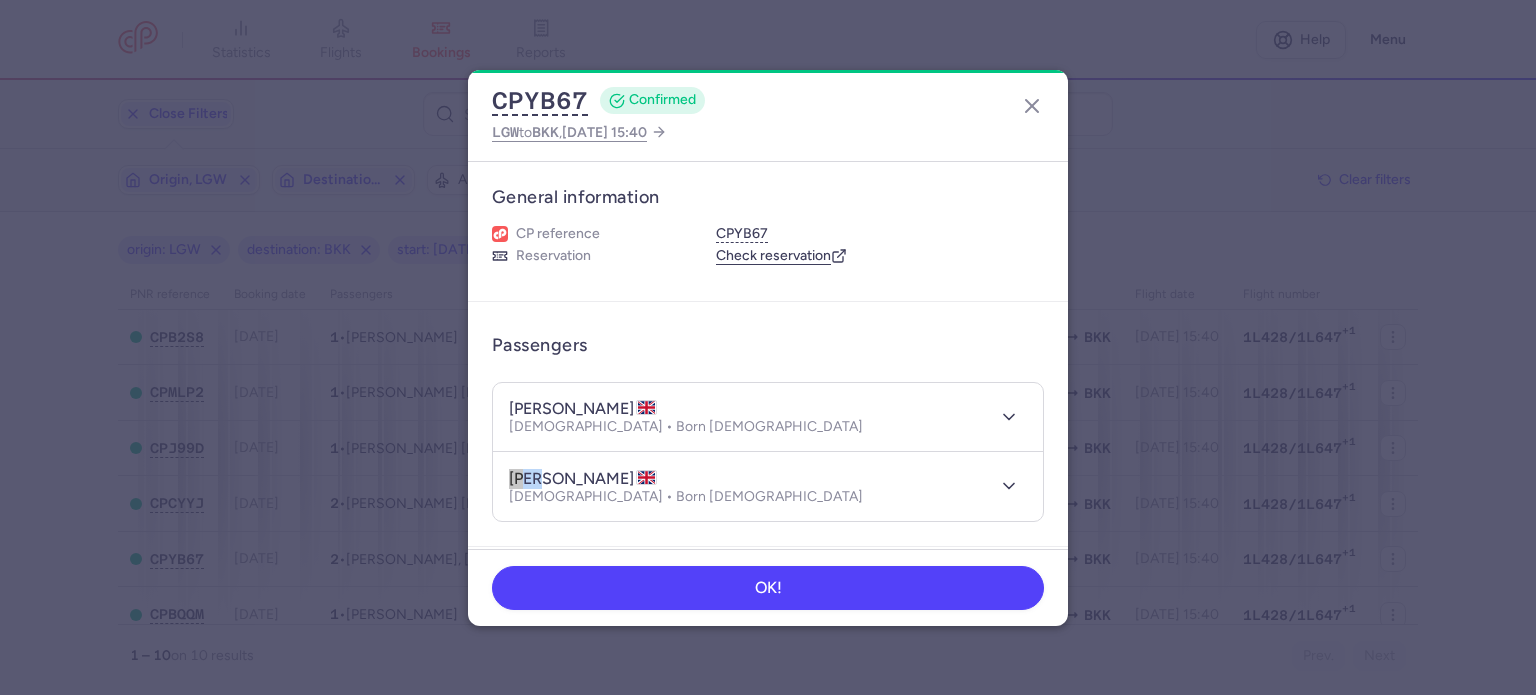 drag, startPoint x: 508, startPoint y: 474, endPoint x: 555, endPoint y: 467, distance: 47.518417 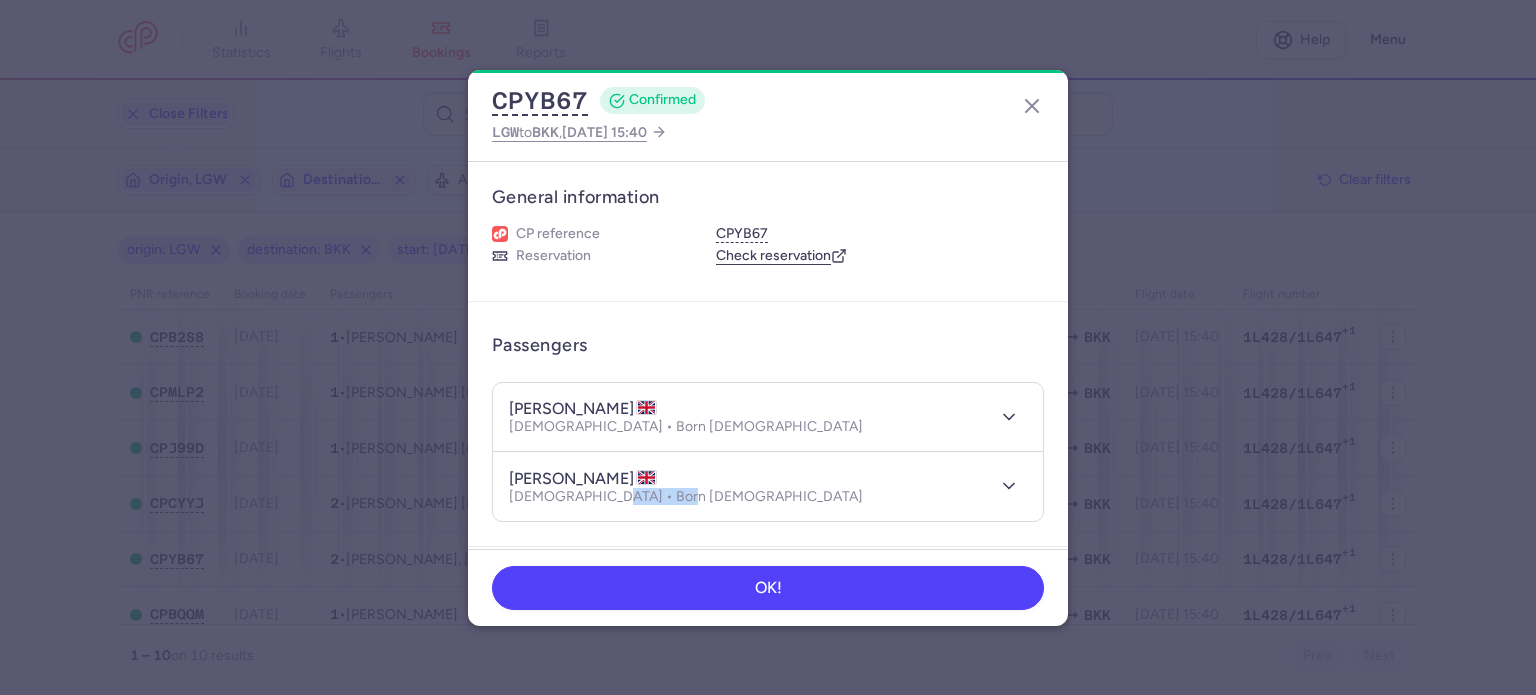 drag, startPoint x: 665, startPoint y: 491, endPoint x: 602, endPoint y: 495, distance: 63.126858 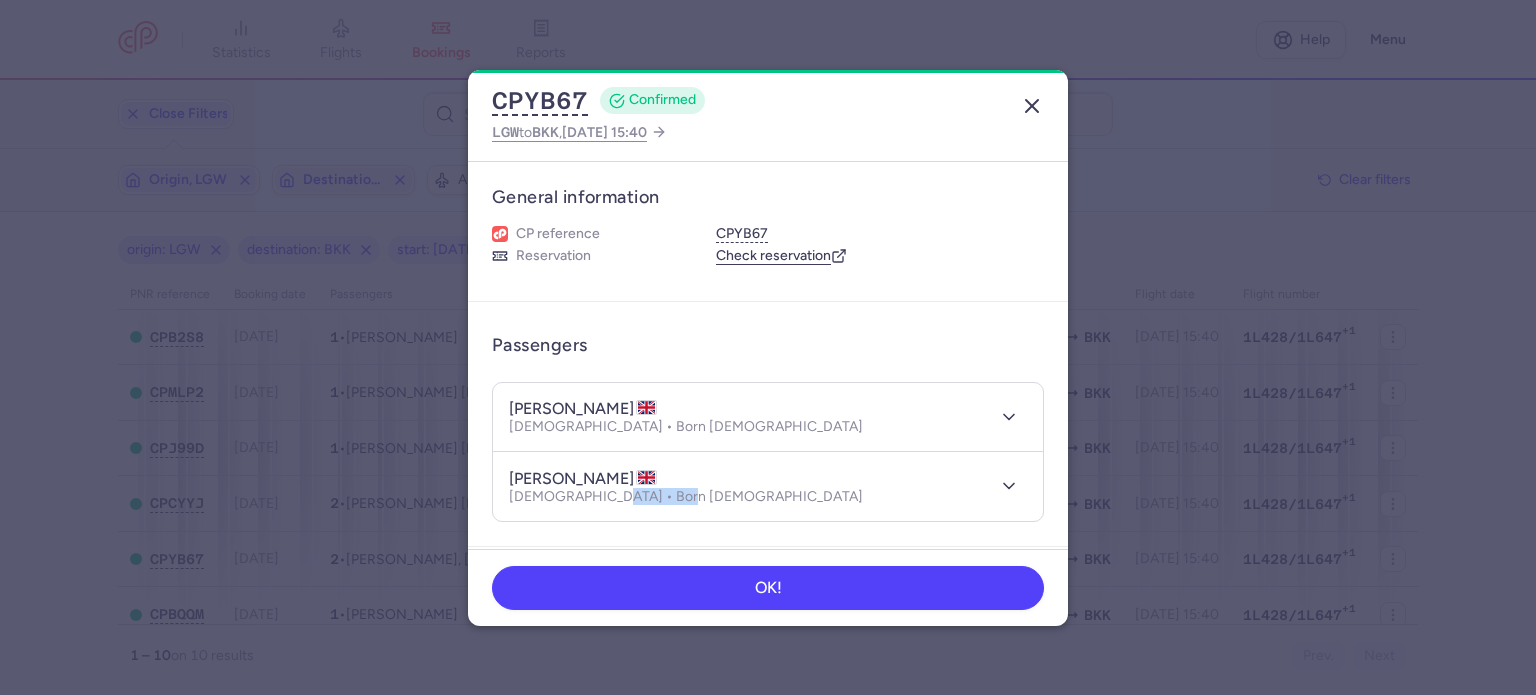 click 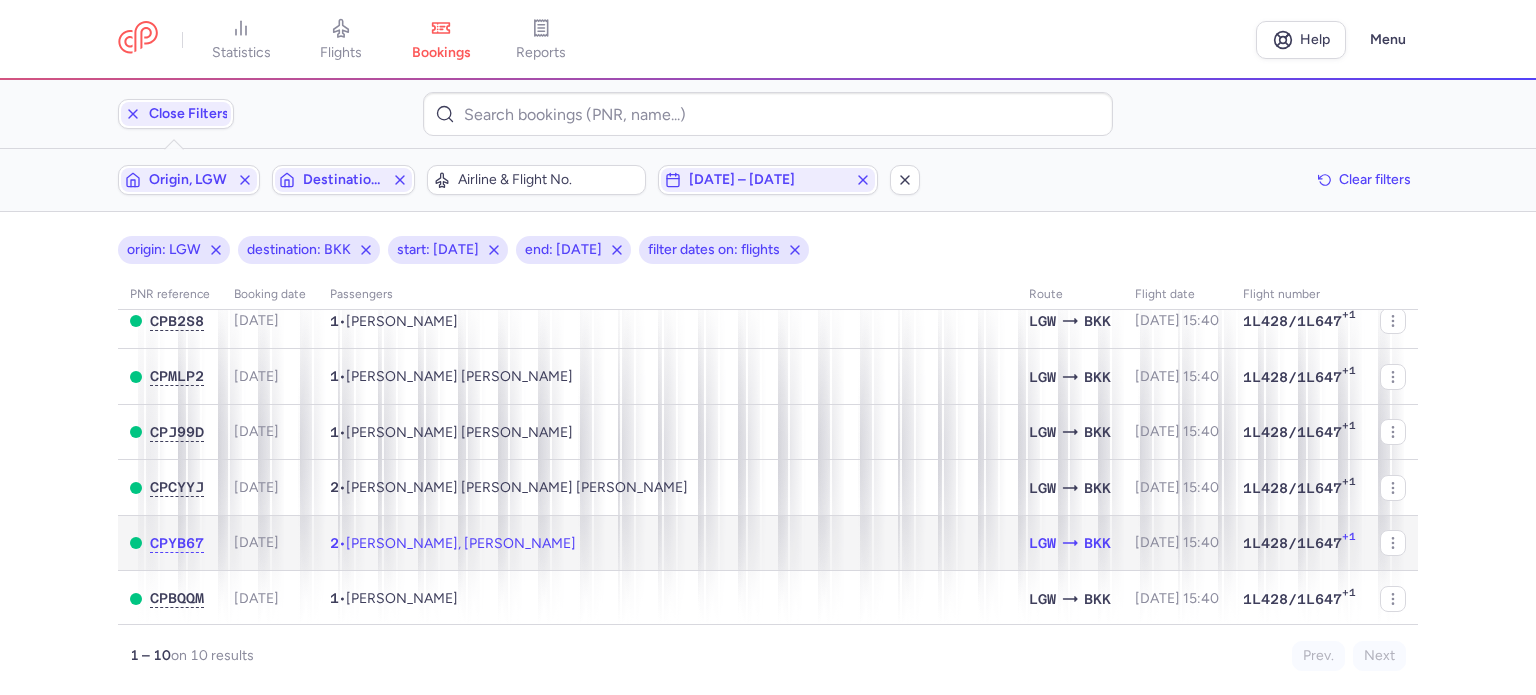 scroll, scrollTop: 0, scrollLeft: 0, axis: both 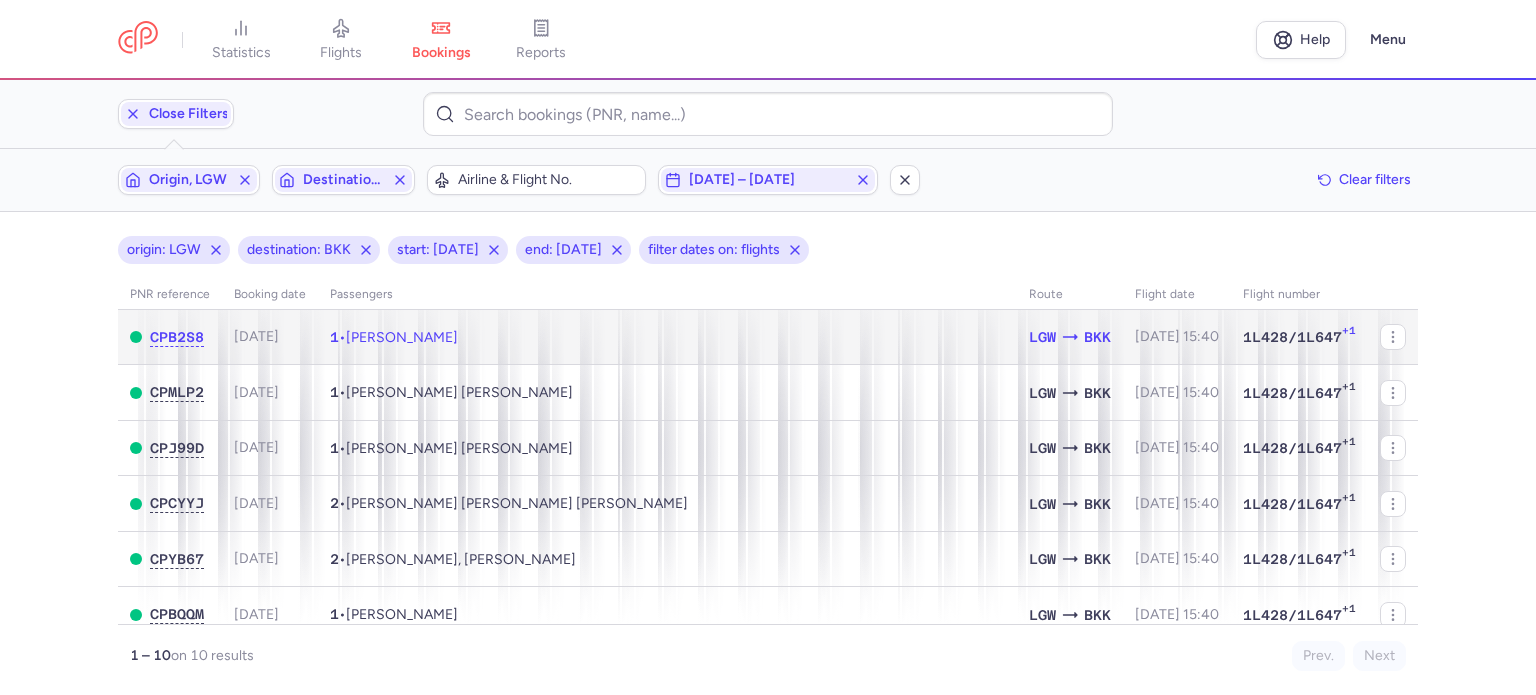 click on "1  •  [PERSON_NAME]" 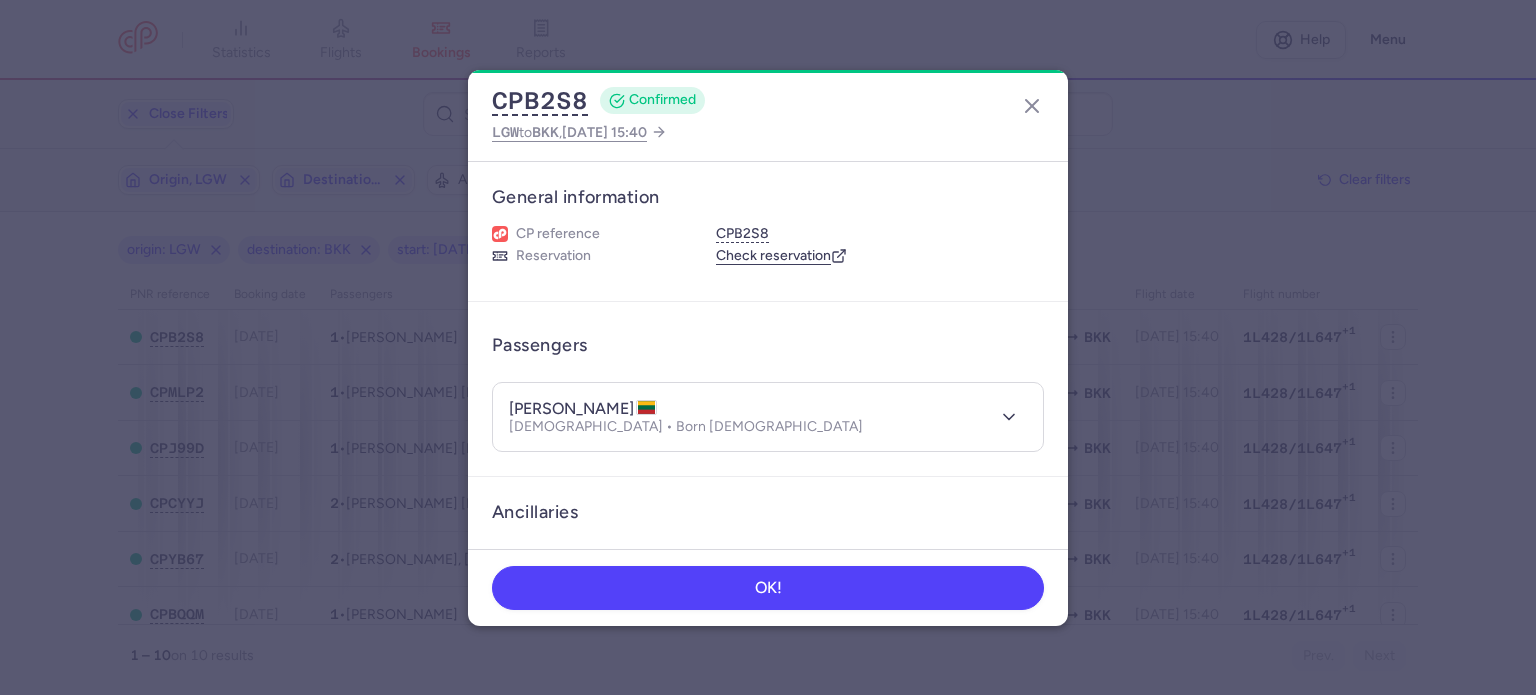 drag, startPoint x: 640, startPoint y: 407, endPoint x: 553, endPoint y: 400, distance: 87.28116 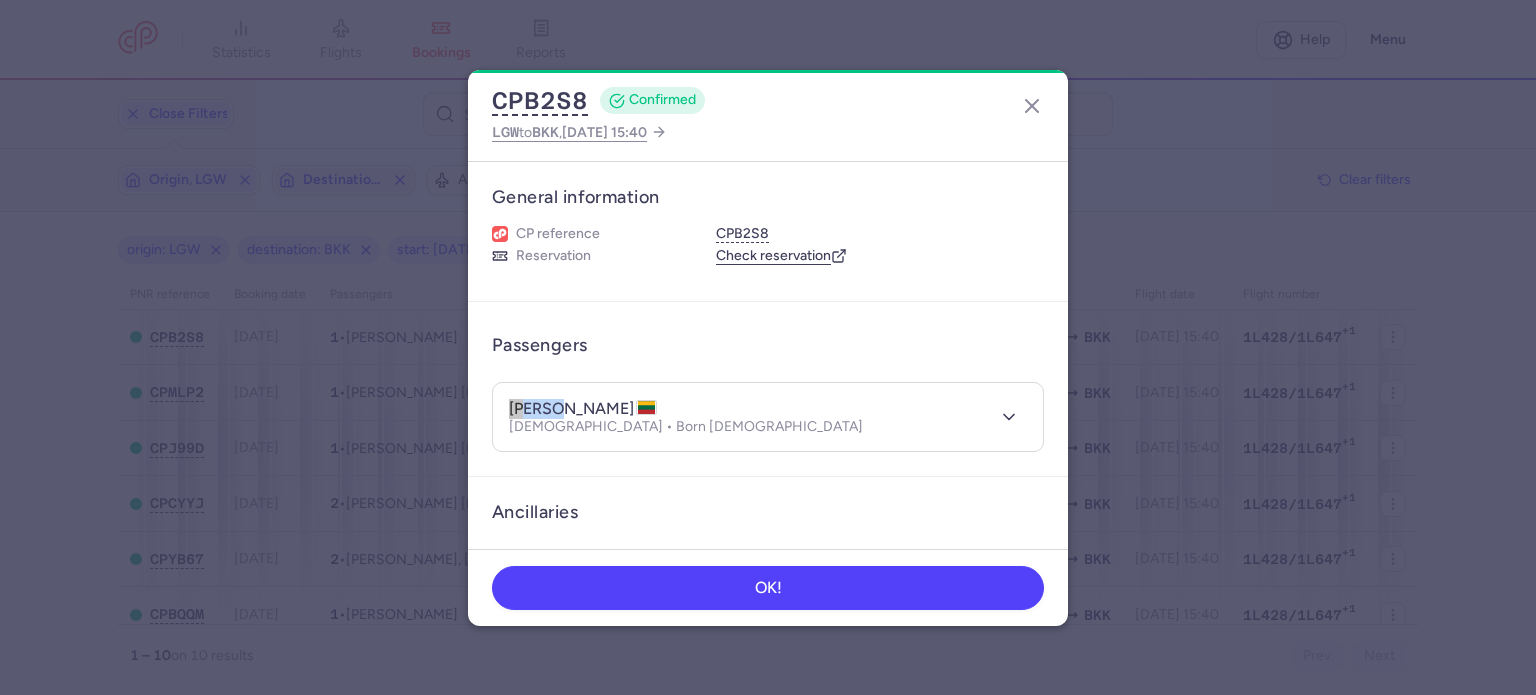 drag, startPoint x: 505, startPoint y: 405, endPoint x: 548, endPoint y: 411, distance: 43.416588 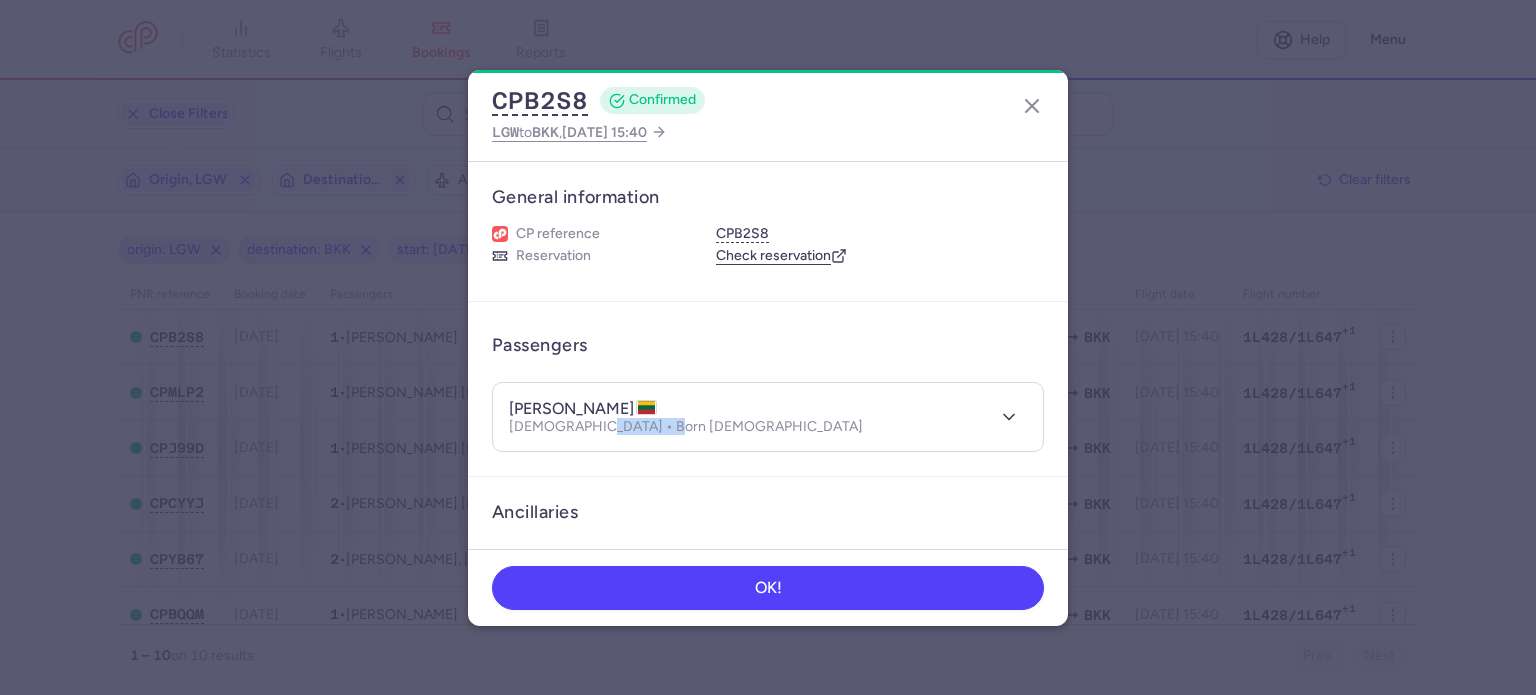 drag, startPoint x: 654, startPoint y: 434, endPoint x: 587, endPoint y: 427, distance: 67.36468 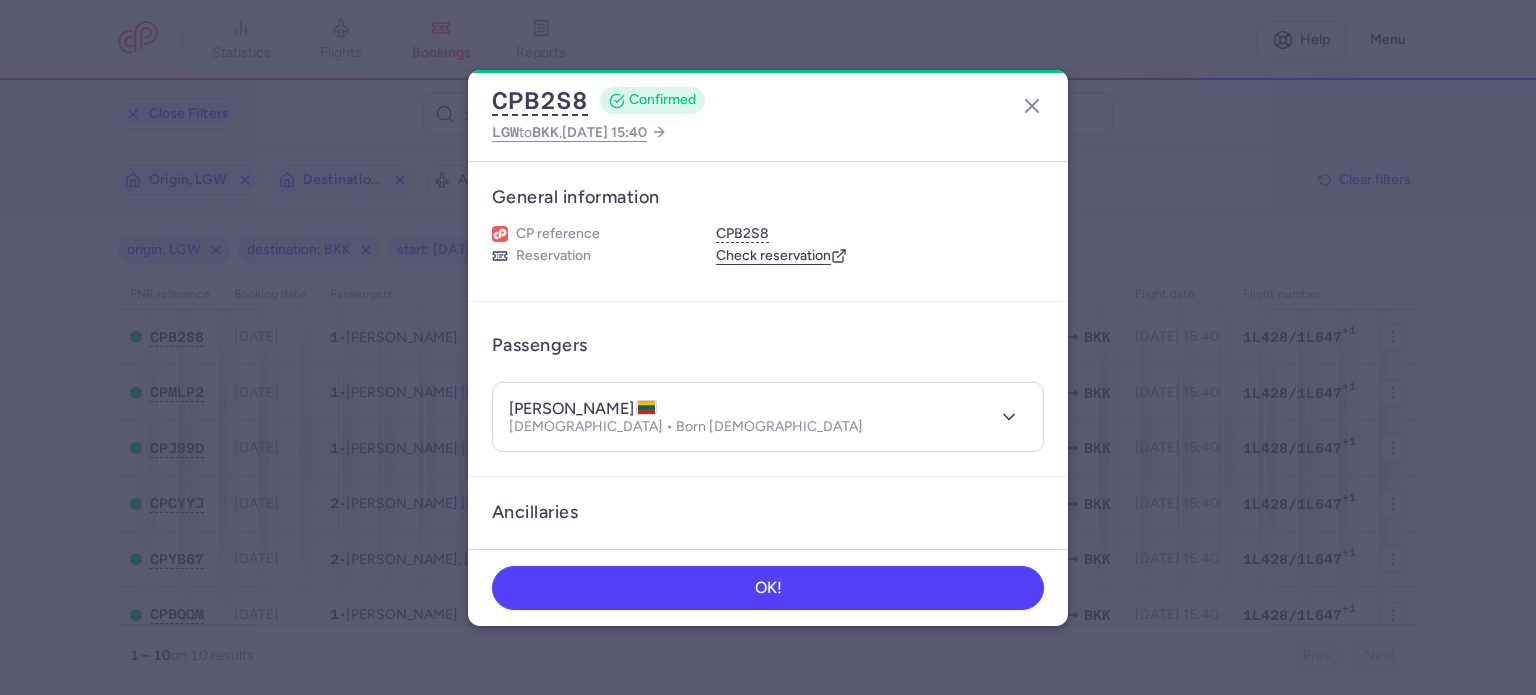 click on "[PERSON_NAME]  [DEMOGRAPHIC_DATA] • Born [DEMOGRAPHIC_DATA]" at bounding box center [746, 417] 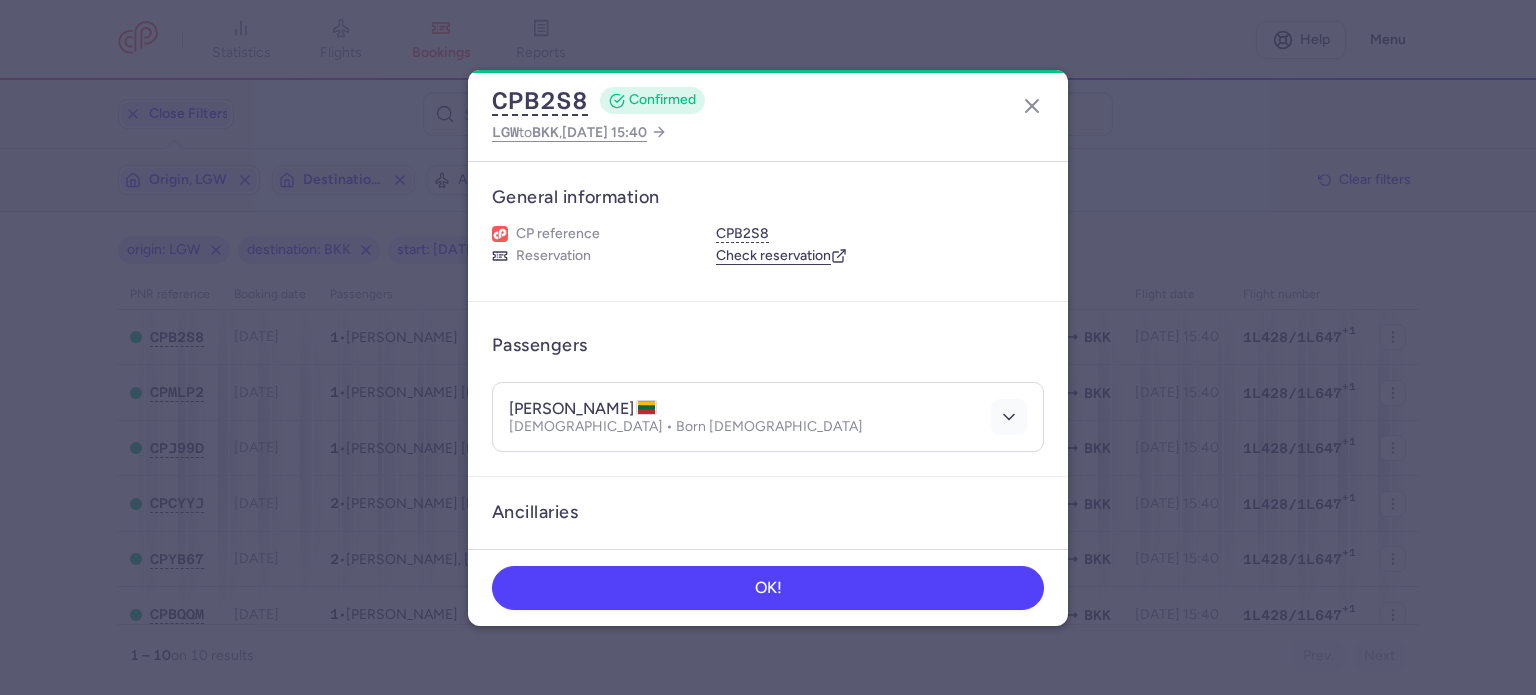 click 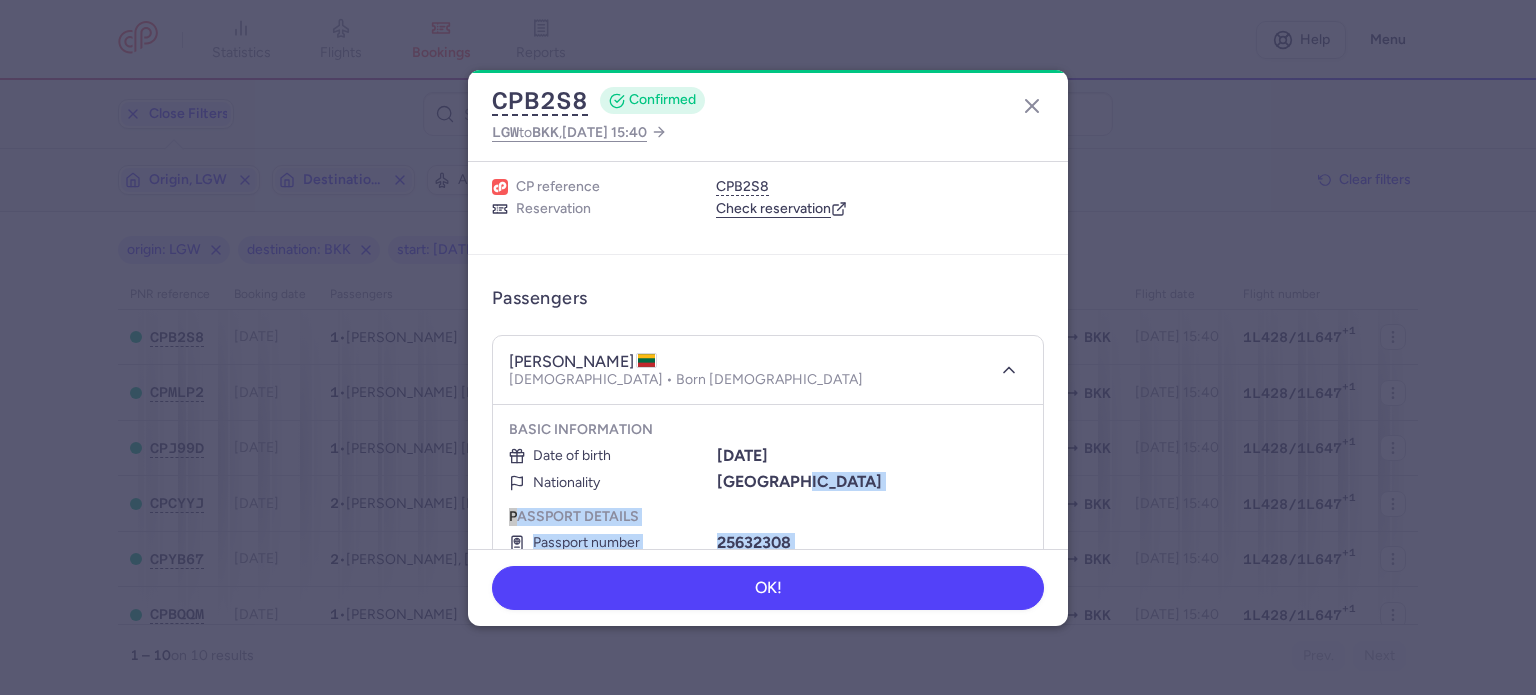 scroll, scrollTop: 133, scrollLeft: 0, axis: vertical 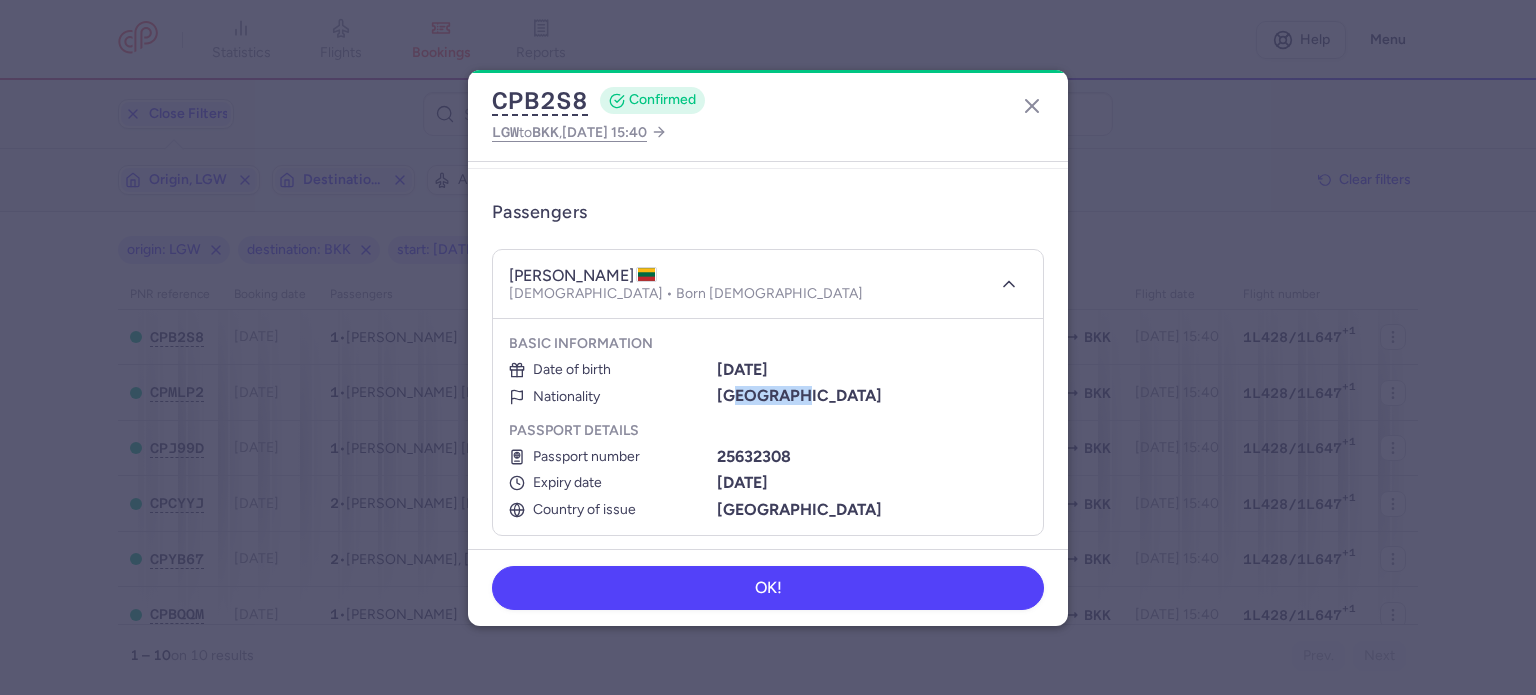 drag, startPoint x: 797, startPoint y: 529, endPoint x: 724, endPoint y: 400, distance: 148.22281 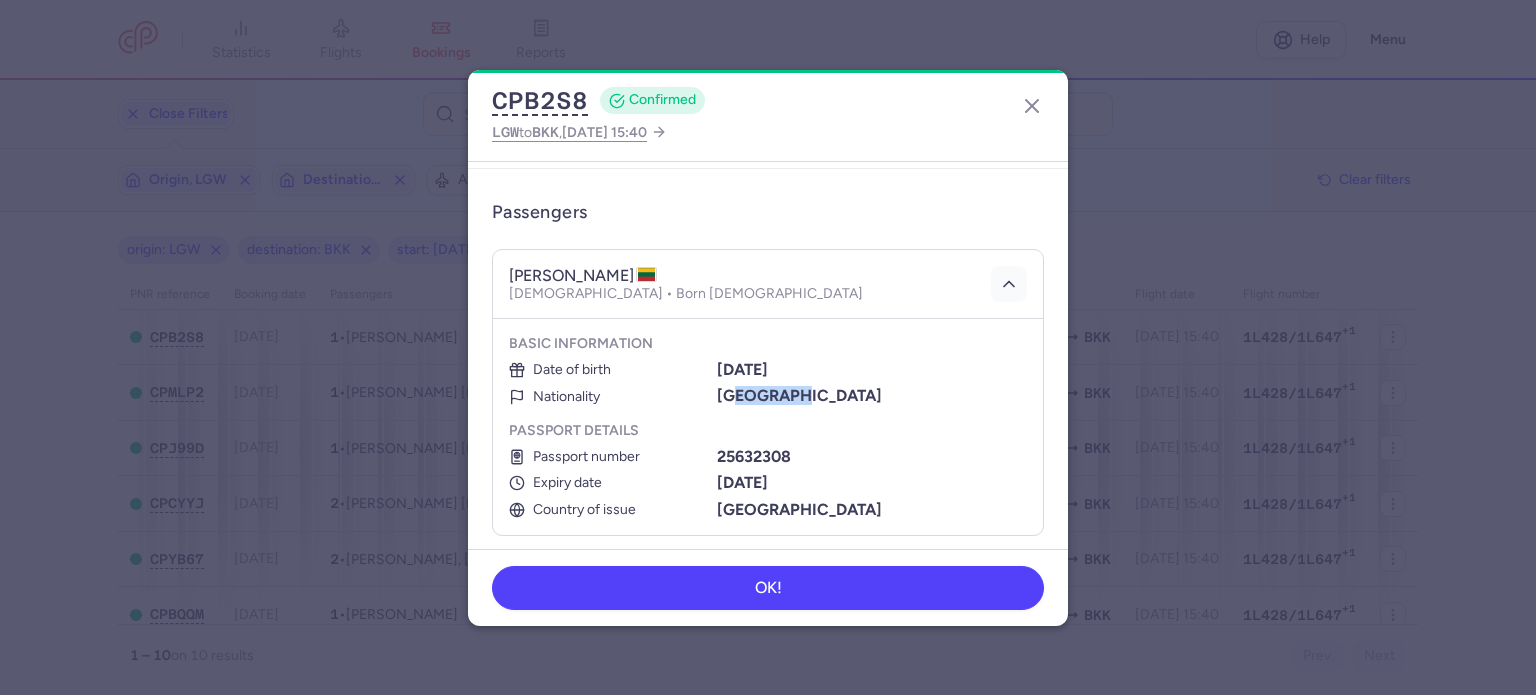 click 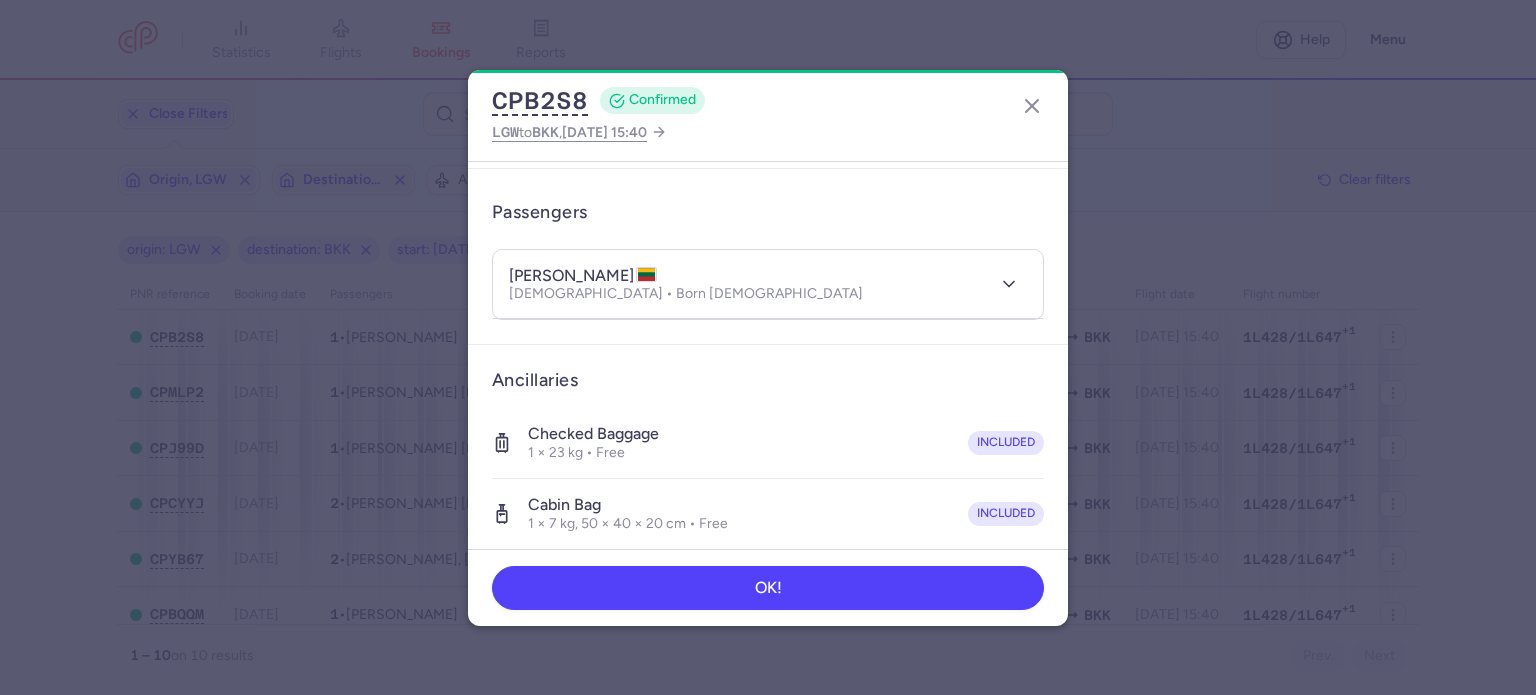 type 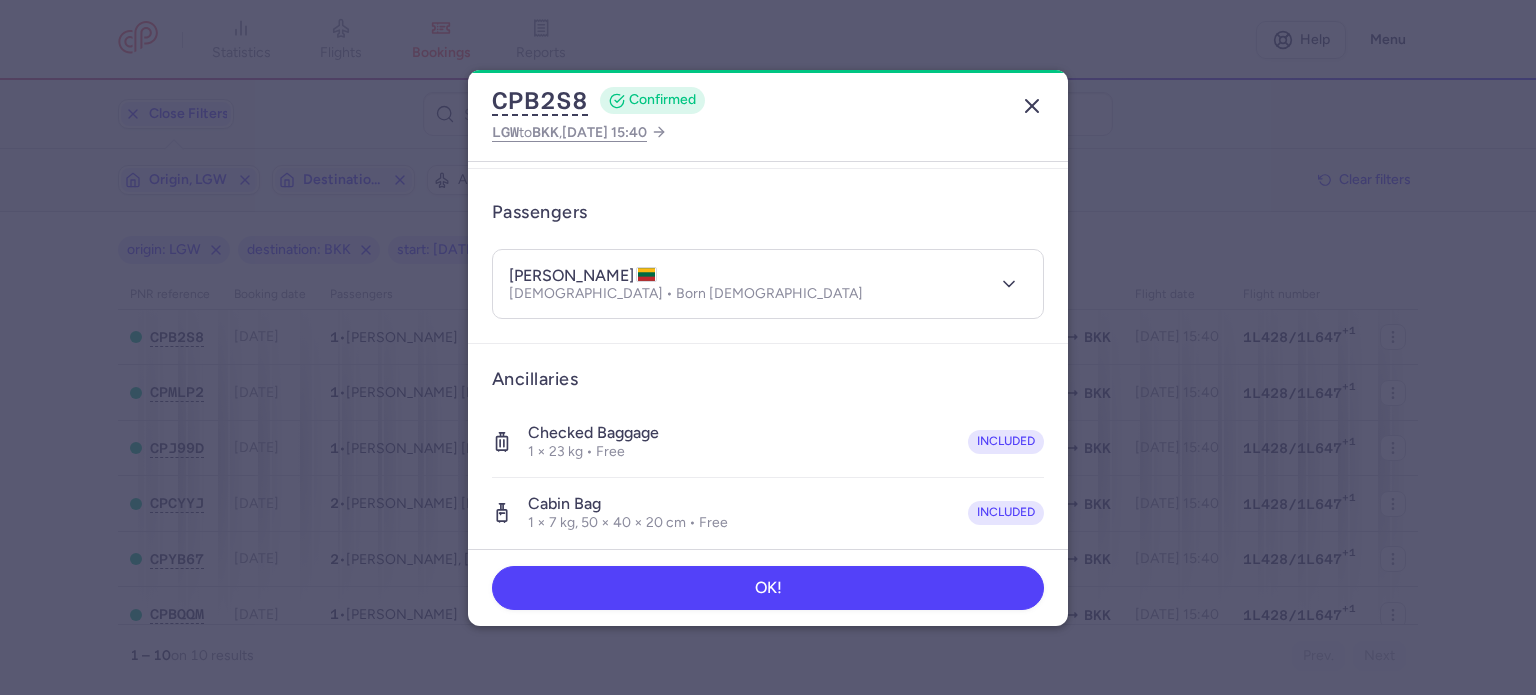click 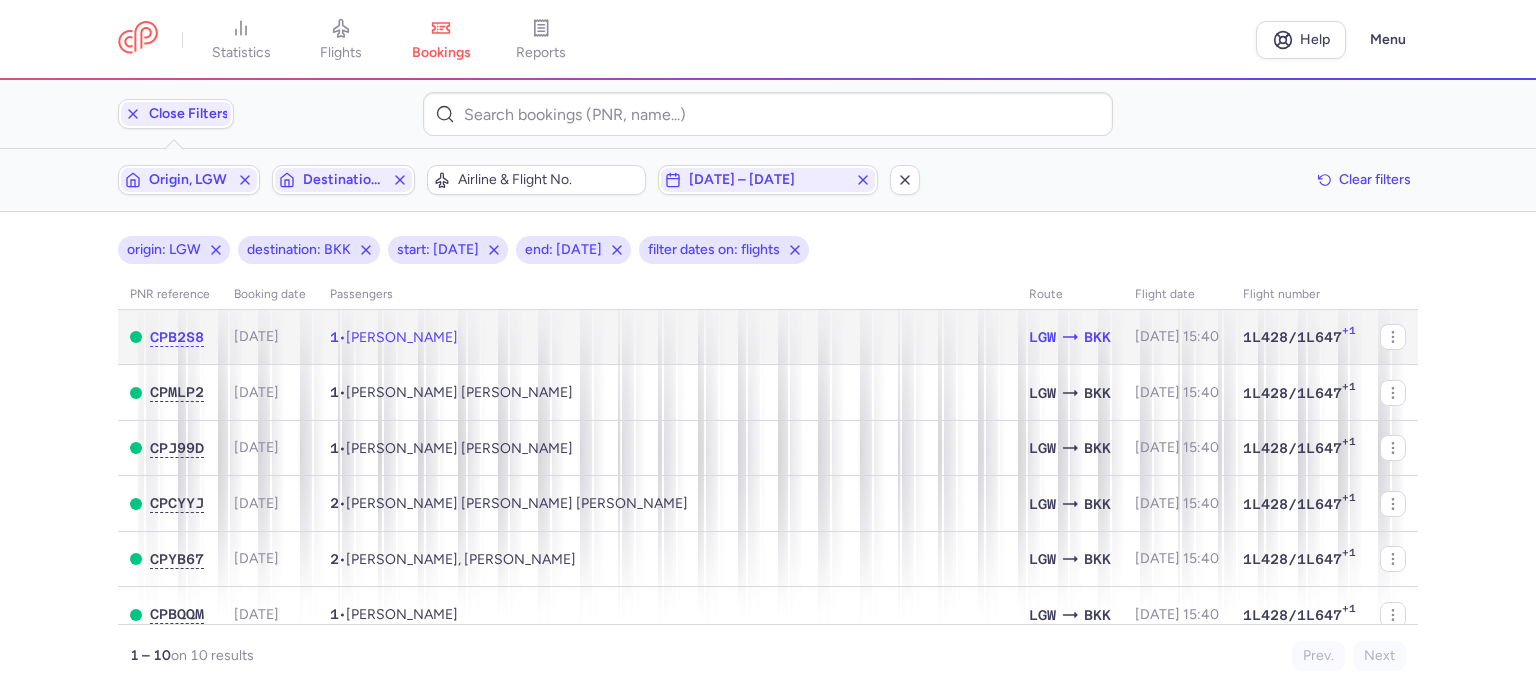 click on "1  •  [PERSON_NAME]" 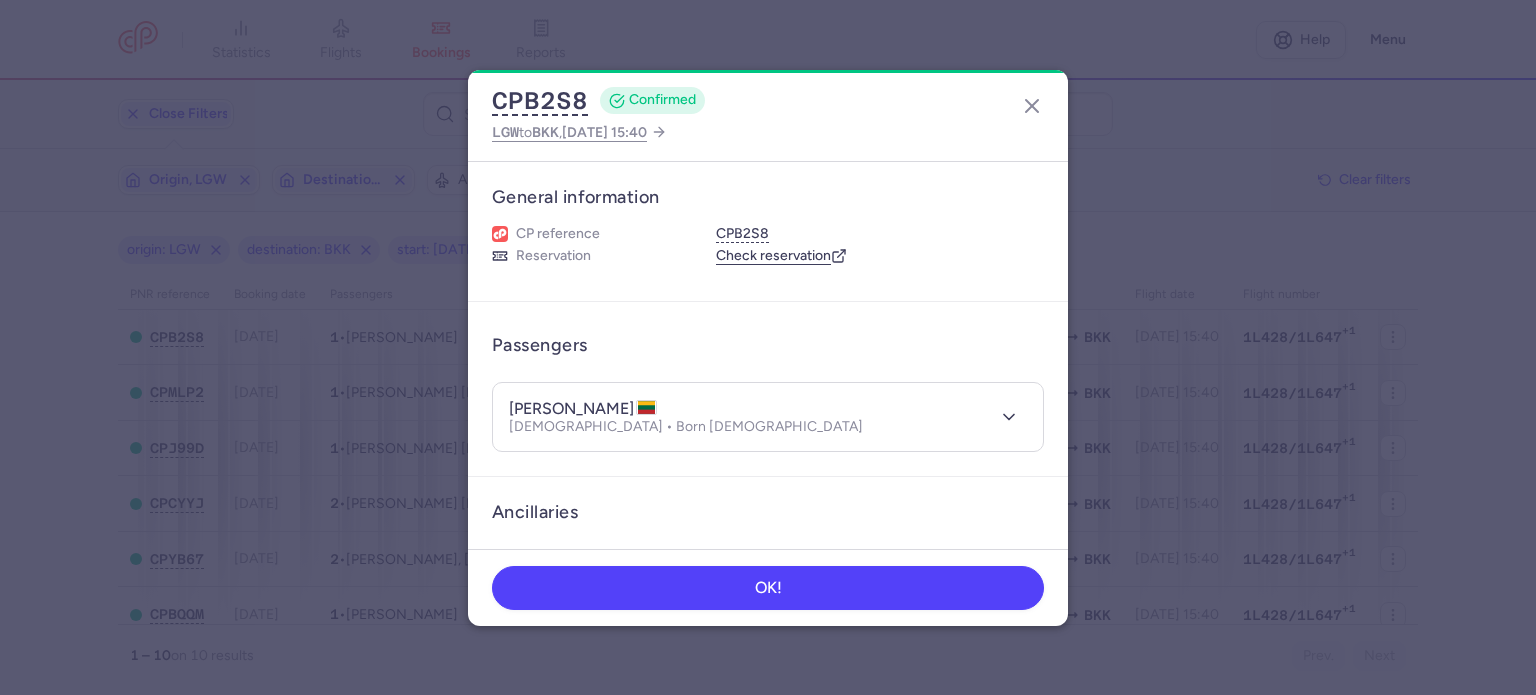 scroll, scrollTop: 569, scrollLeft: 0, axis: vertical 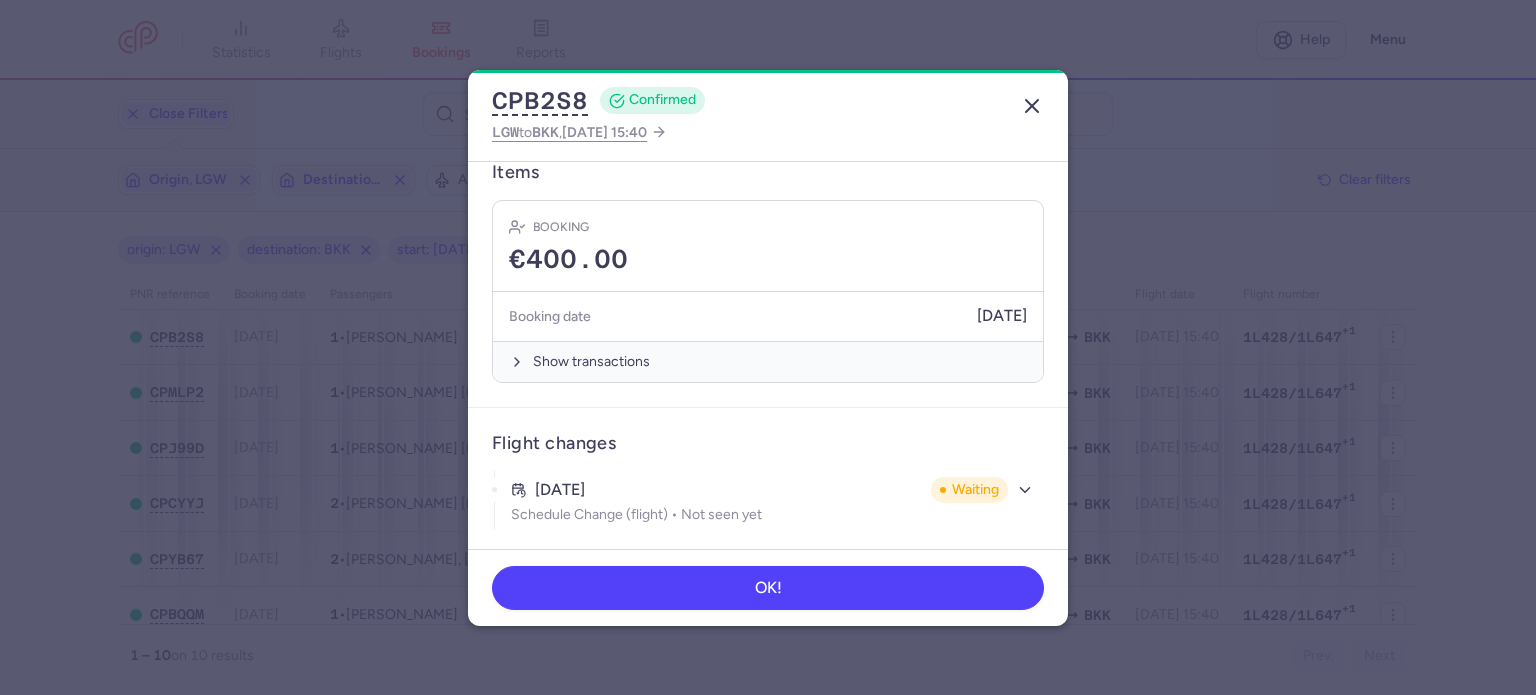 click 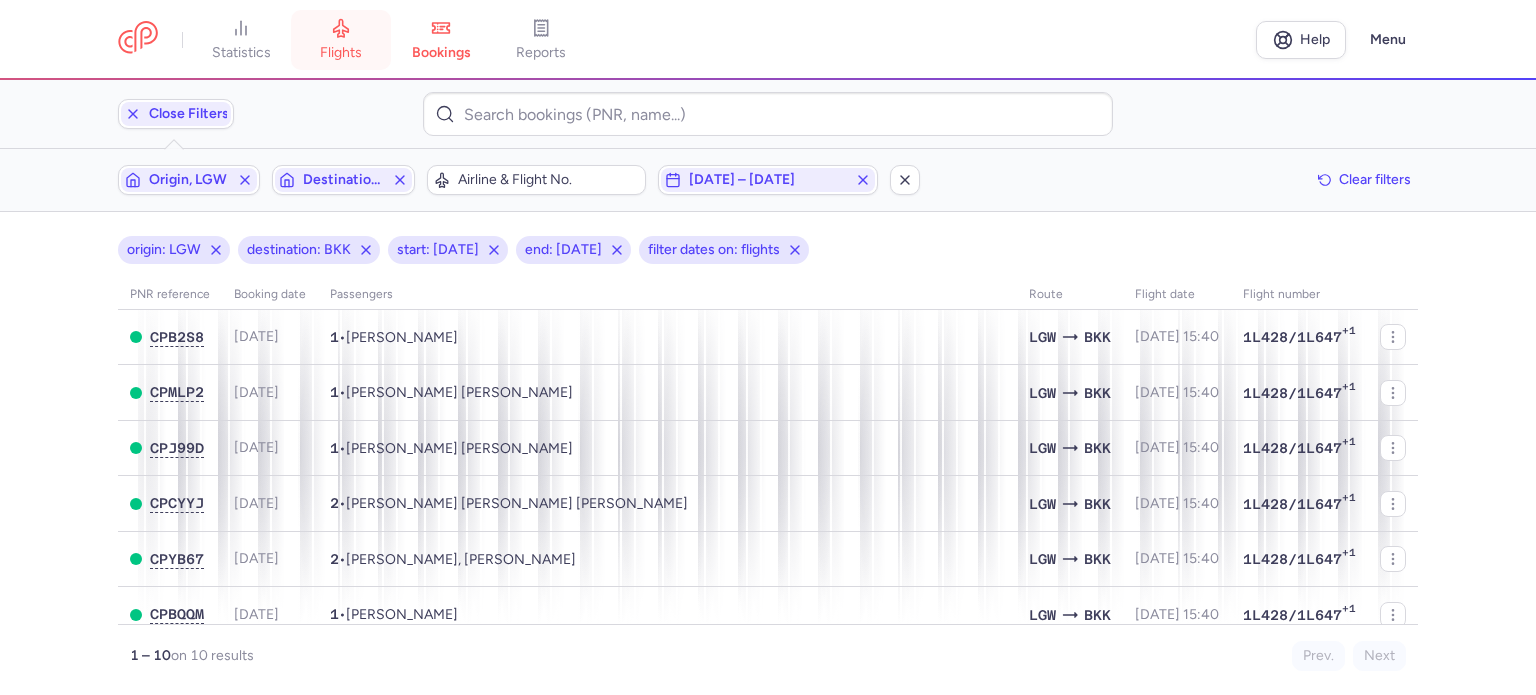click on "flights" at bounding box center [341, 53] 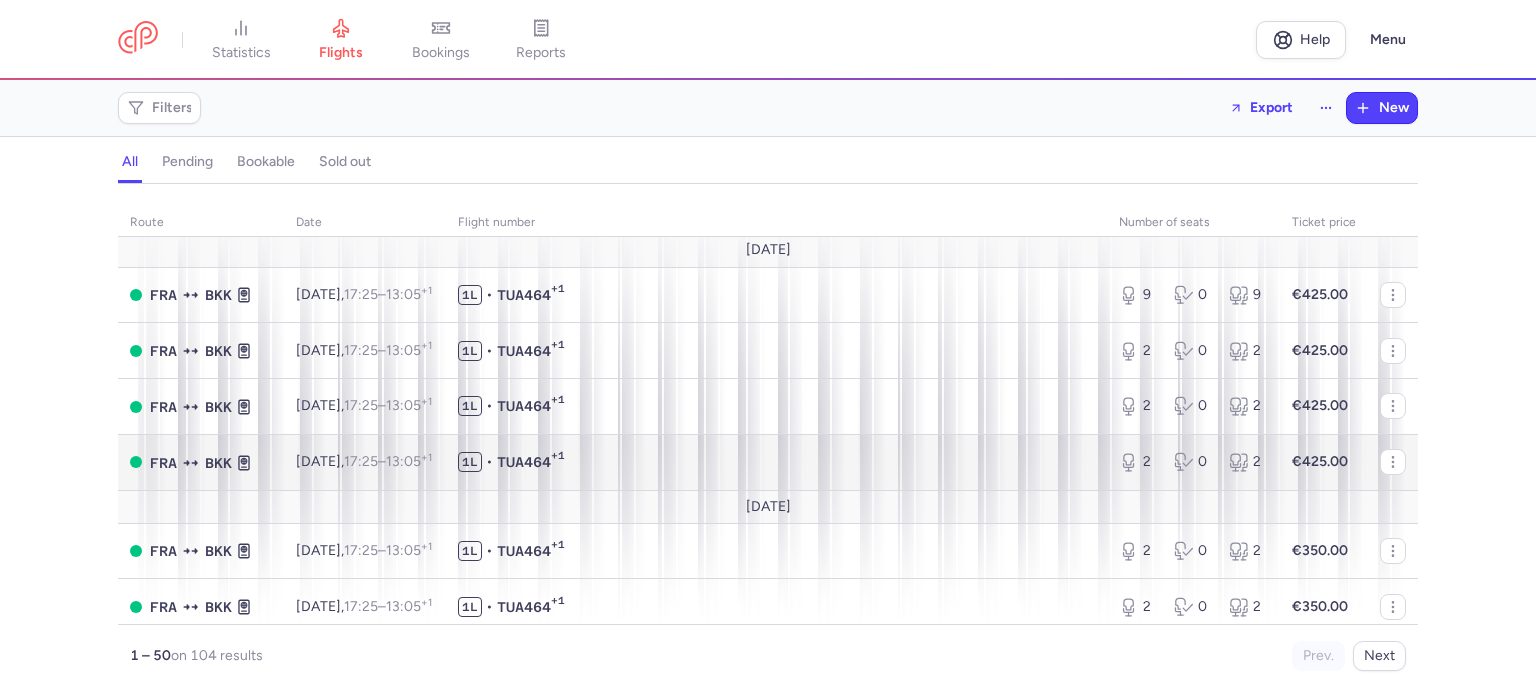 scroll, scrollTop: 600, scrollLeft: 0, axis: vertical 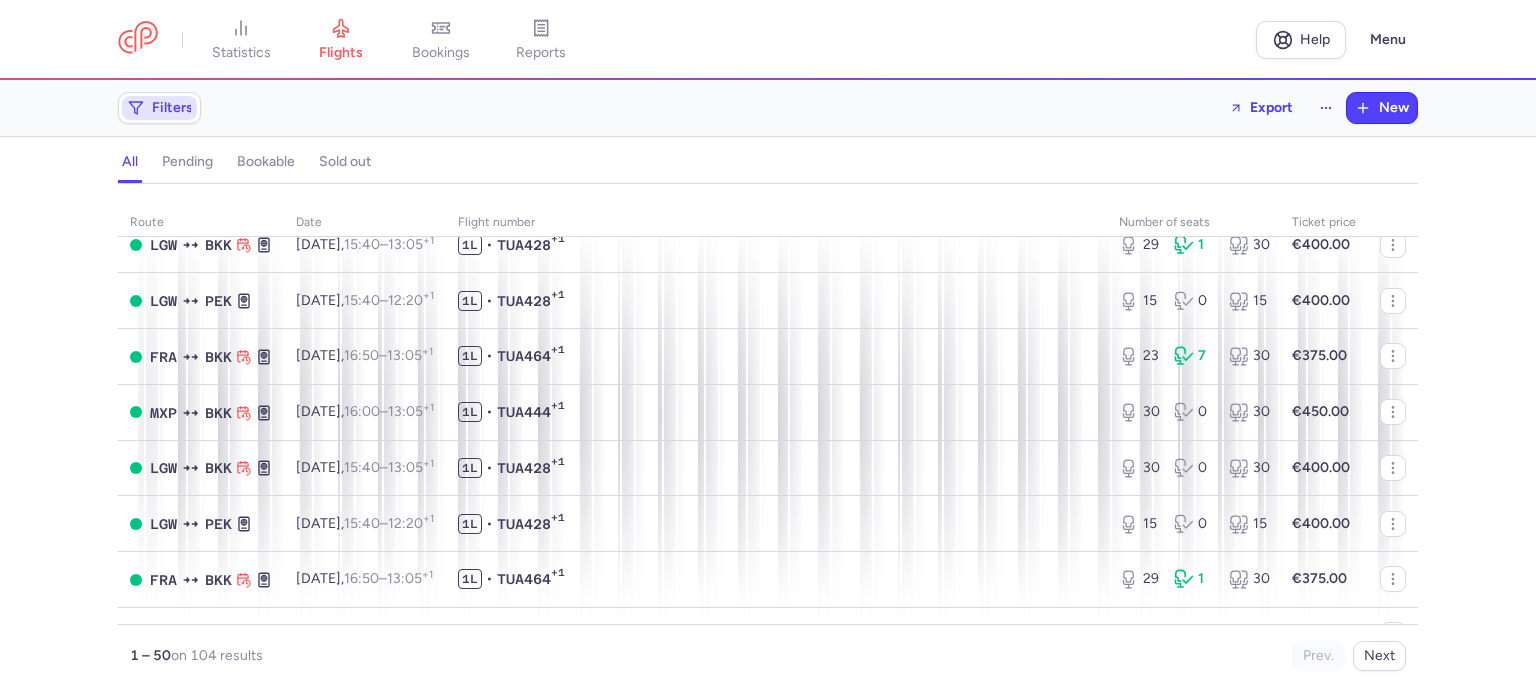 click on "Filters" 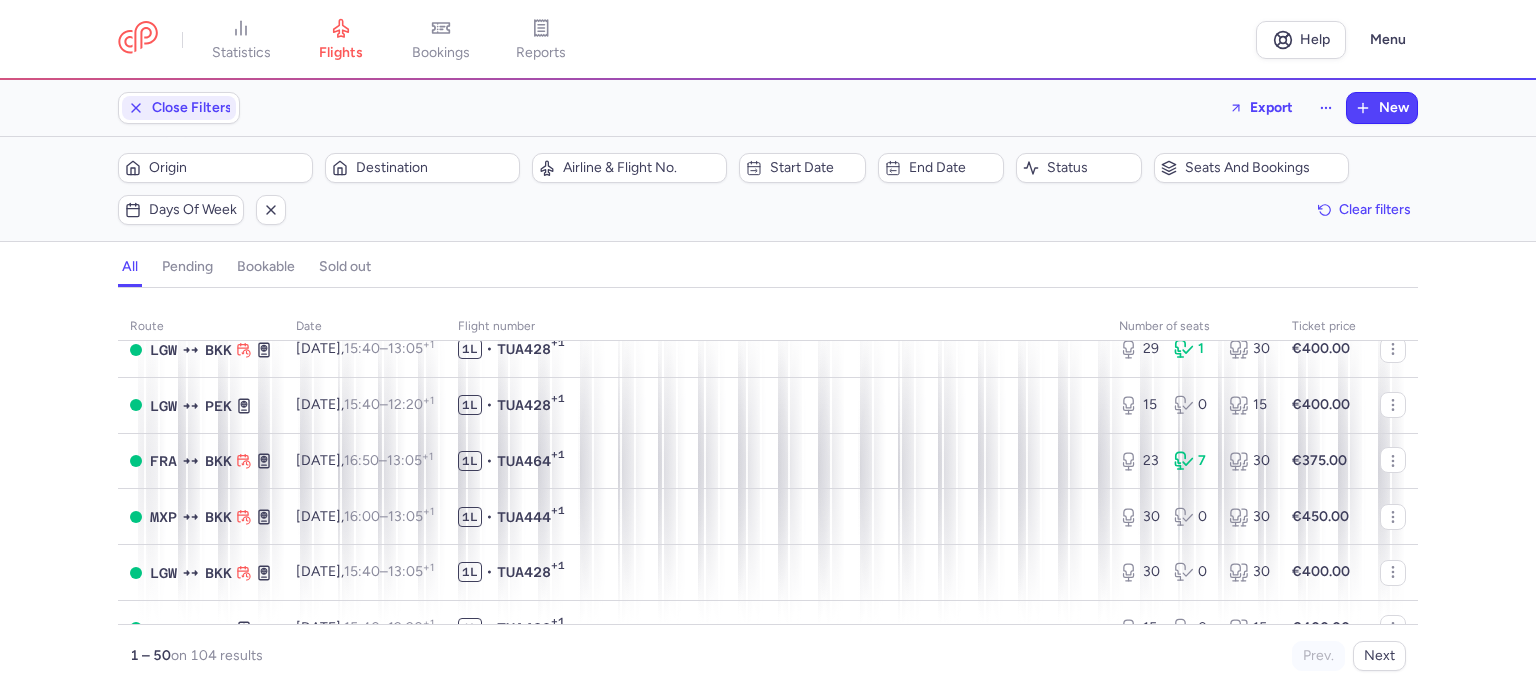 scroll, scrollTop: 0, scrollLeft: 0, axis: both 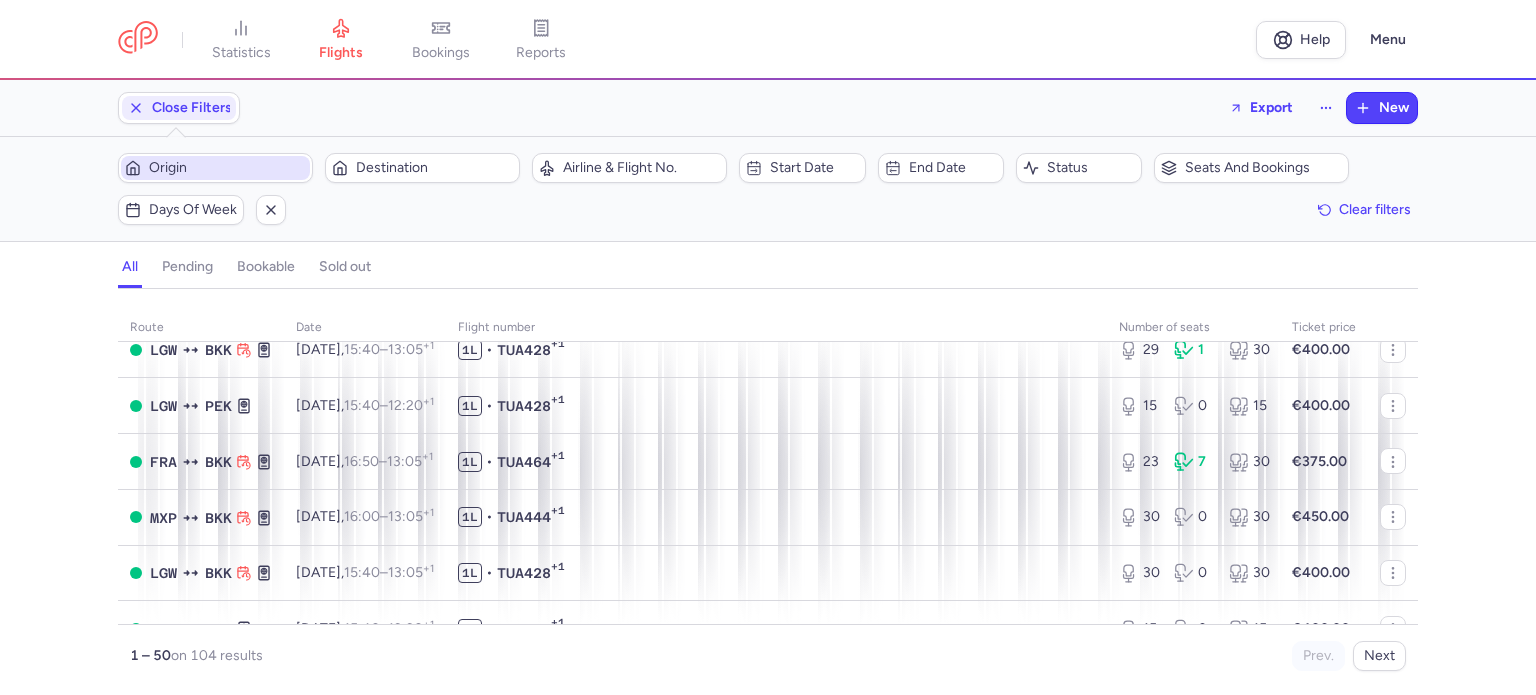 click on "Origin" at bounding box center (215, 168) 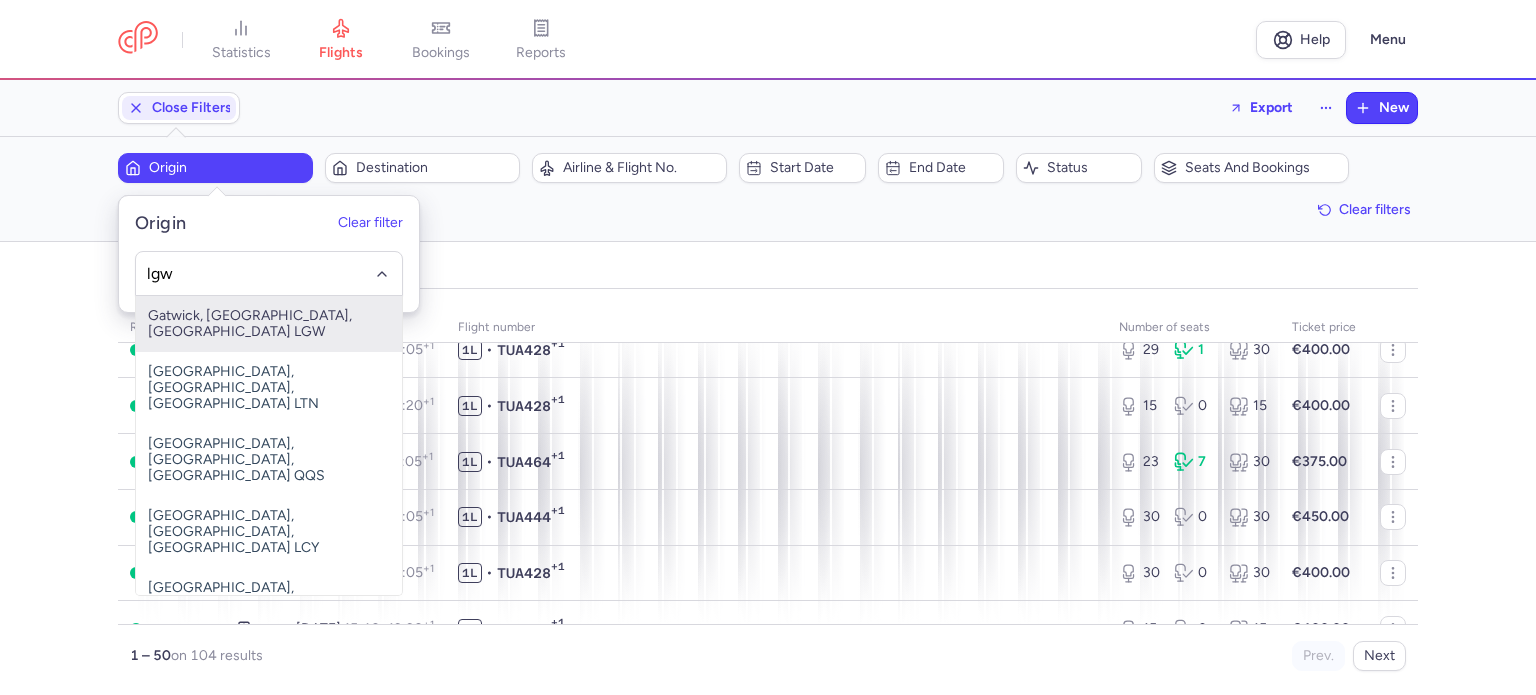click on "Gatwick, [GEOGRAPHIC_DATA], [GEOGRAPHIC_DATA] LGW" at bounding box center [269, 324] 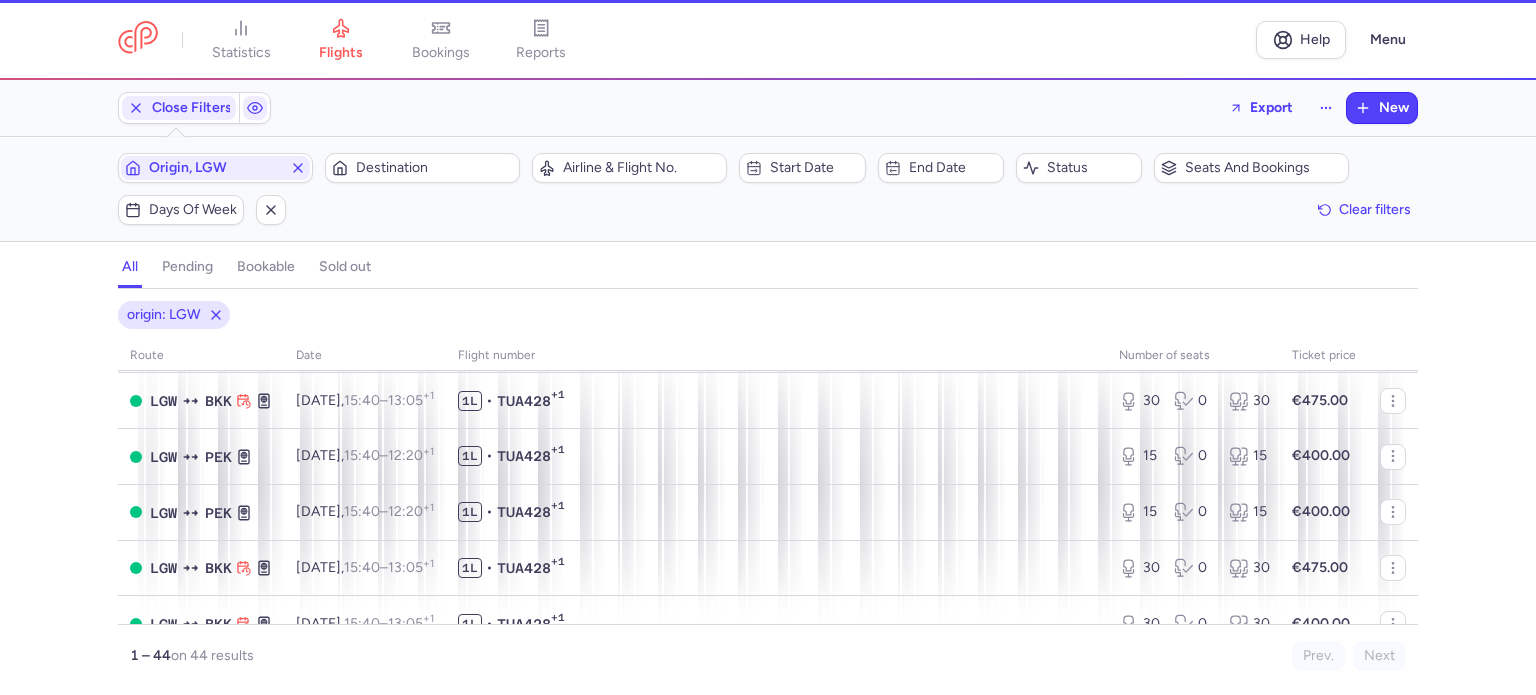 scroll, scrollTop: 1148, scrollLeft: 0, axis: vertical 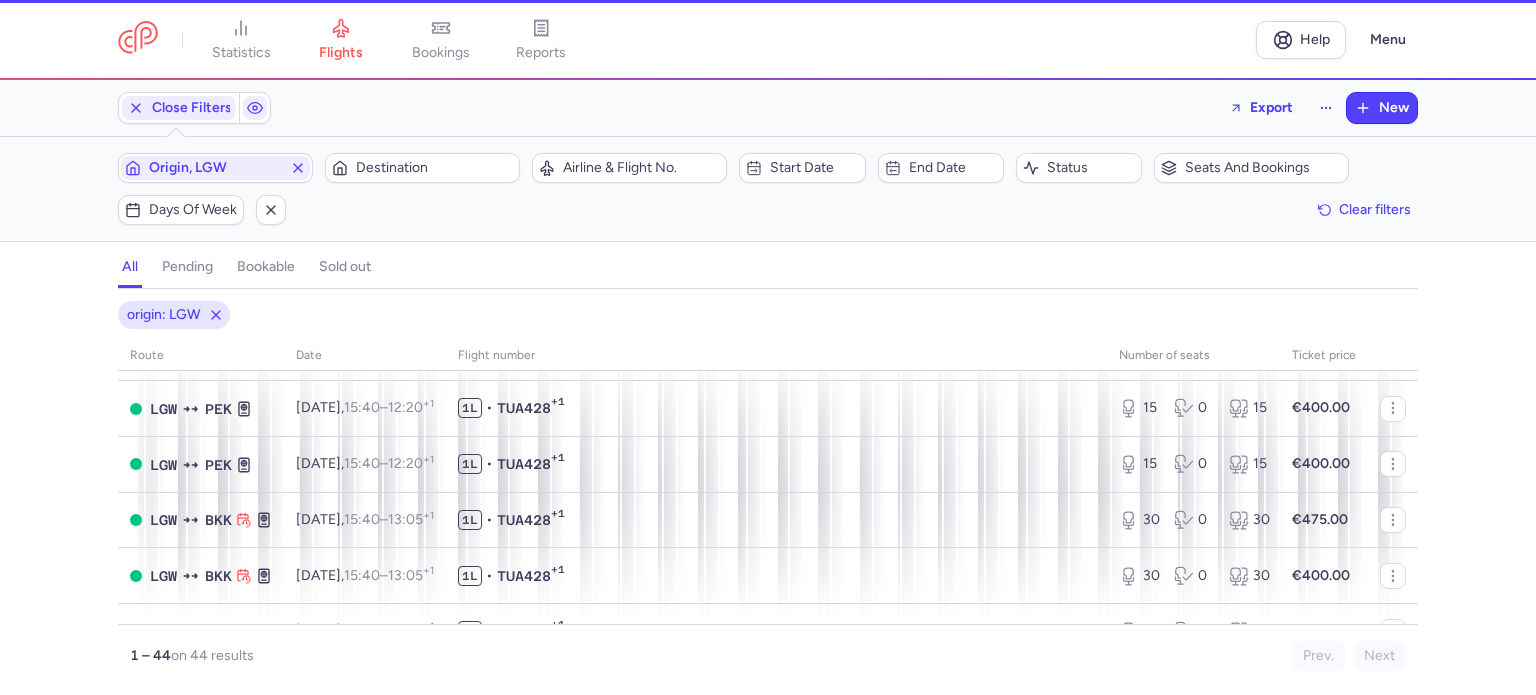 click on "origin: LGW route date Flight number number of seats Ticket price [DATE]  LGW  PEK [DATE]  15:40  –  12:20  +1 1L • TUA428 +1 15 0 15 €400.00  LGW  BKK [DATE]  15:40  –  13:05  +1 1L • TUA428 +1 29 1 30 €400.00  LGW  PEK [DATE]  15:40  –  12:20  +1 1L • TUA428 +1 15 0 15 €400.00  LGW  BKK [DATE]  15:40  –  13:05  +1 1L • TUA428 +1 30 0 30 €400.00  LGW  BKK [DATE]  15:40  –  13:05  +1 1L • TUA428 +1 30 0 30 €400.00  LGW  PEK [DATE]  15:40  –  12:20  +1 1L • TUA428 +1 15 0 15 €400.00  LGW  PEK [DATE]  15:40  –  12:20  +1 1L • TUA428 +1 15 0 15 €400.00  LGW  BKK [DATE]  15:40  –  13:05  +1 1L • TUA428 +1 30 0 30 €400.00  LGW  PEK [DATE]  15:40  –  12:20  +1 1L • TUA428 +1 15 0 15 €400.00  LGW  BKK [DATE]  15:40  –  13:05  +1 1L • TUA428 +1 30 0 30 €400.00 [DATE]  LGW  BKK [DATE]  15:40  –  13:05  +1 1L • TUA428 +1 30 0 30 €475.00  LGW  PEK [DATE]  15:40  –  12:20  +1 1L" at bounding box center (768, 498) 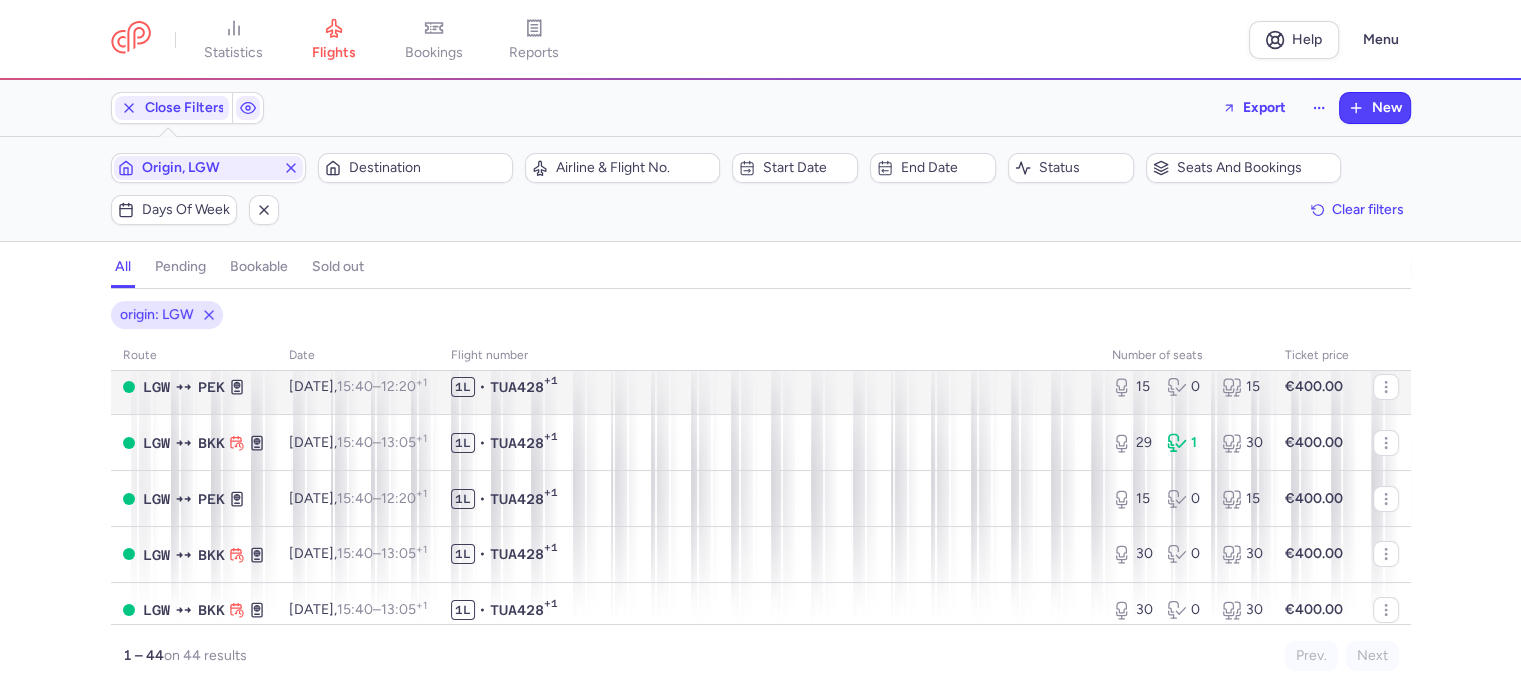 scroll, scrollTop: 0, scrollLeft: 0, axis: both 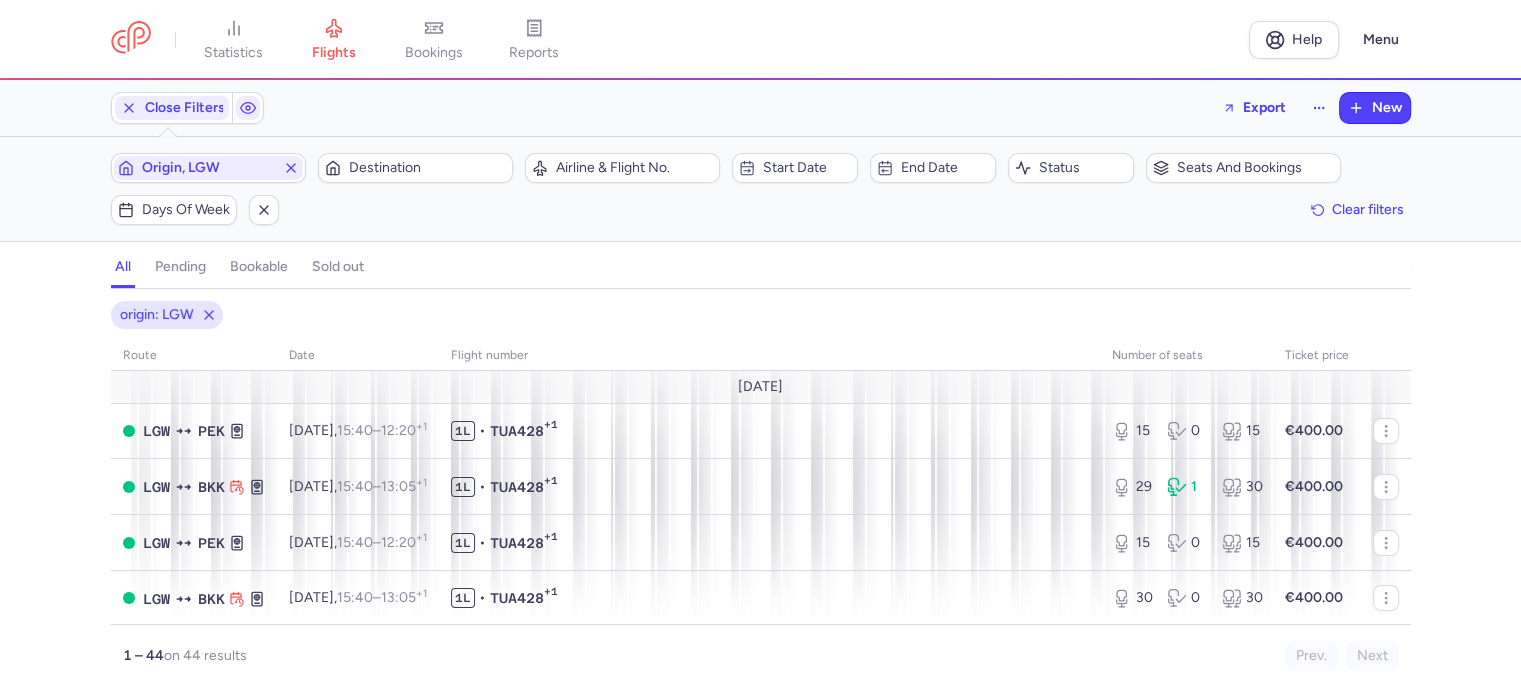 click on "origin: LGW route date Flight number number of seats Ticket price [DATE]  LGW  PEK [DATE]  15:40  –  12:20  +1 1L • TUA428 +1 15 0 15 €400.00  LGW  BKK [DATE]  15:40  –  13:05  +1 1L • TUA428 +1 29 1 30 €400.00  LGW  PEK [DATE]  15:40  –  12:20  +1 1L • TUA428 +1 15 0 15 €400.00  LGW  BKK [DATE]  15:40  –  13:05  +1 1L • TUA428 +1 30 0 30 €400.00  LGW  BKK [DATE]  15:40  –  13:05  +1 1L • TUA428 +1 30 0 30 €400.00  LGW  PEK [DATE]  15:40  –  12:20  +1 1L • TUA428 +1 15 0 15 €400.00  LGW  PEK [DATE]  15:40  –  12:20  +1 1L • TUA428 +1 15 0 15 €400.00  LGW  BKK [DATE]  15:40  –  13:05  +1 1L • TUA428 +1 30 0 30 €400.00  LGW  PEK [DATE]  15:40  –  12:20  +1 1L • TUA428 +1 15 0 15 €400.00  LGW  BKK [DATE]  15:40  –  13:05  +1 1L • TUA428 +1 30 0 30 €400.00 [DATE]  LGW  BKK [DATE]  15:40  –  13:05  +1 1L • TUA428 +1 30 0 30 €475.00  LGW  PEK [DATE]  15:40  –  12:20  +1 1L" at bounding box center [760, 498] 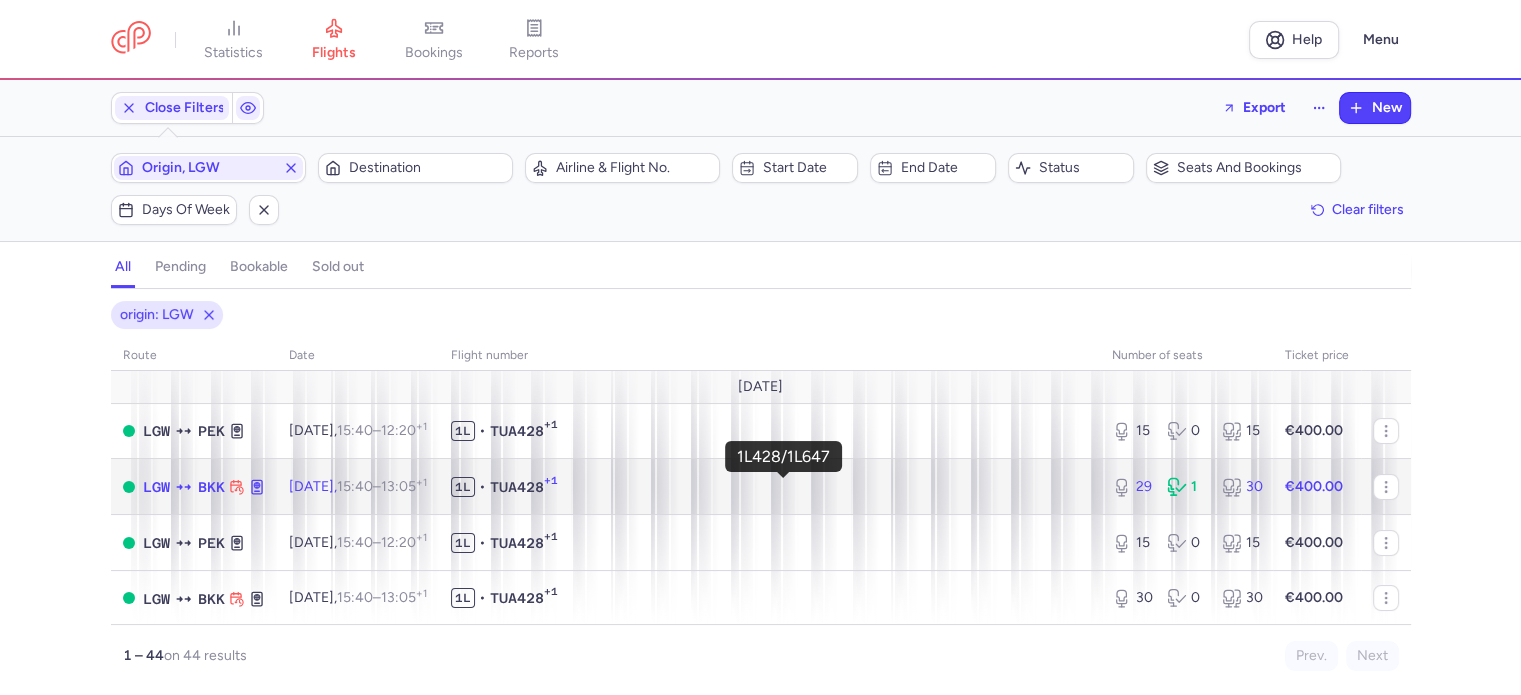 click on "1L • TUA428 +1" 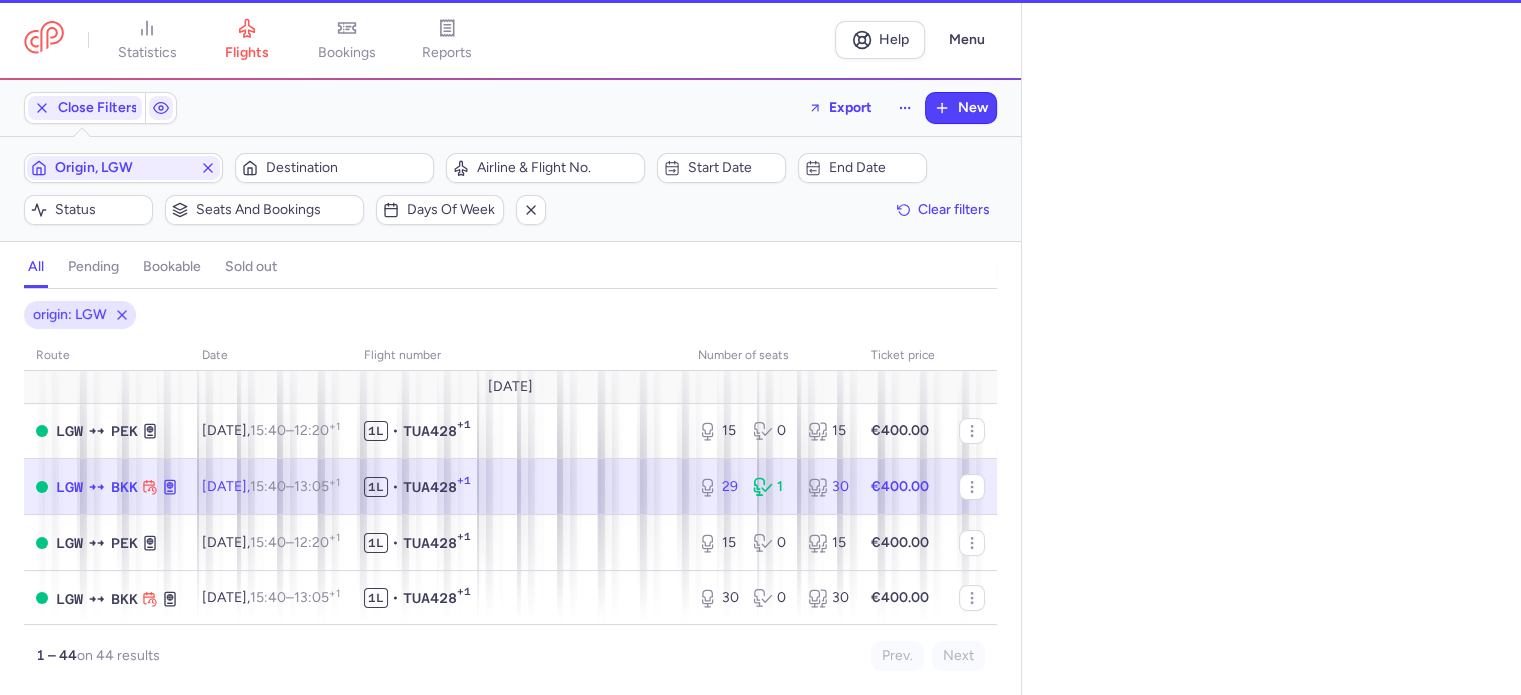 scroll, scrollTop: 0, scrollLeft: 0, axis: both 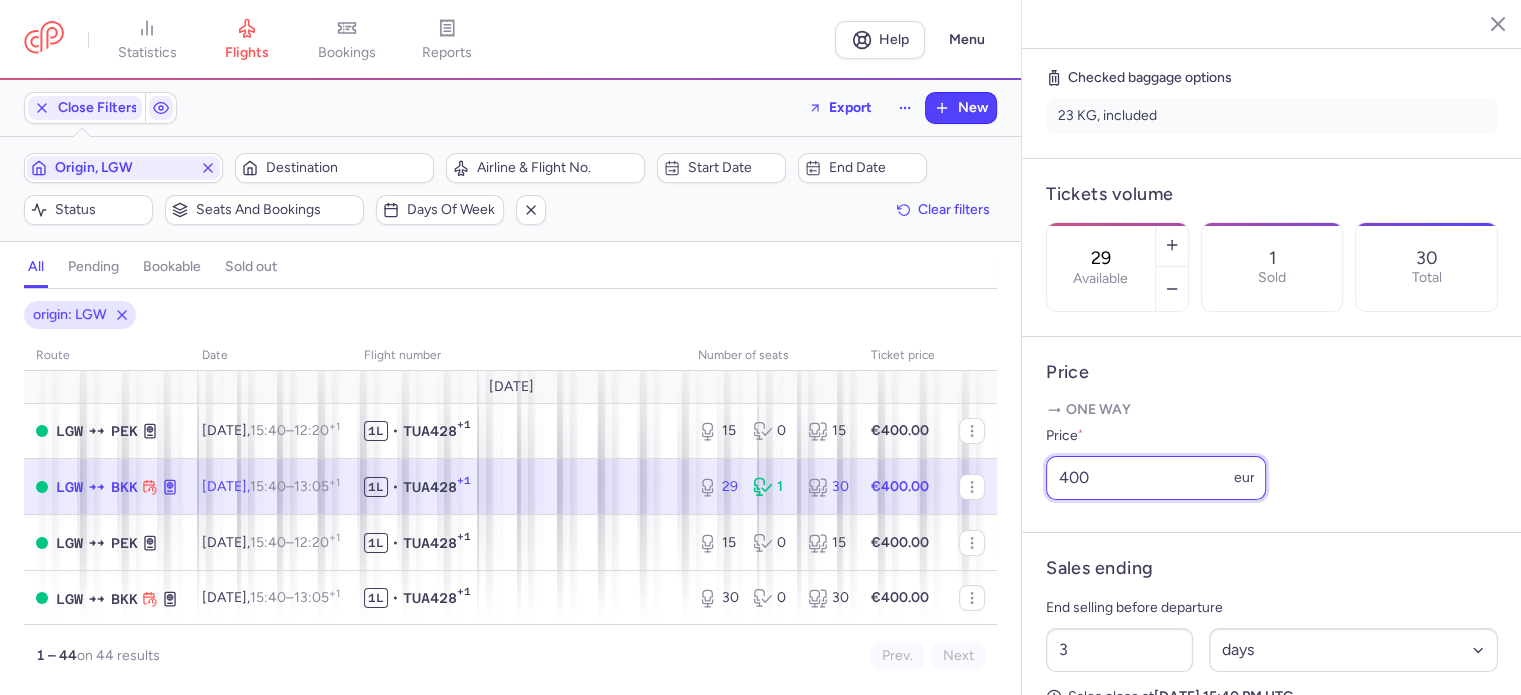 click on "400" at bounding box center (1156, 478) 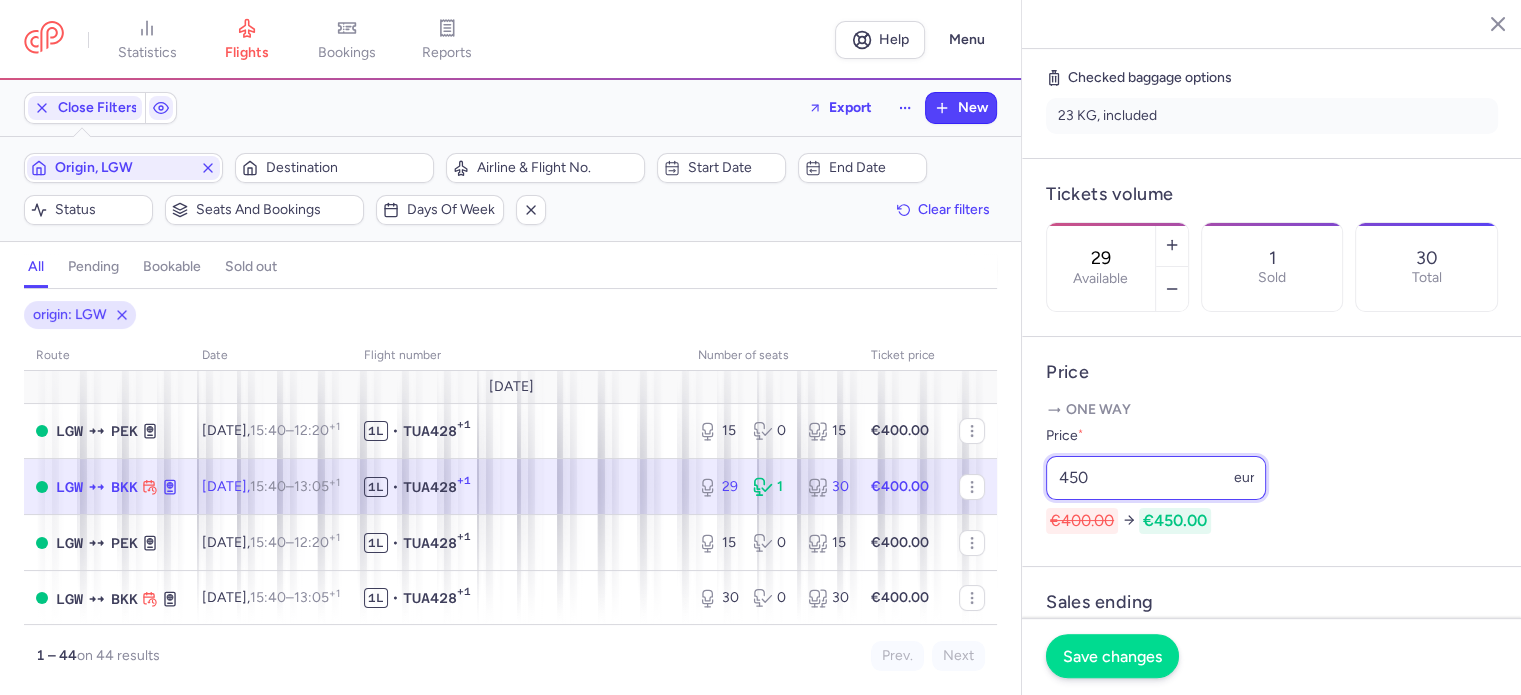 type on "450" 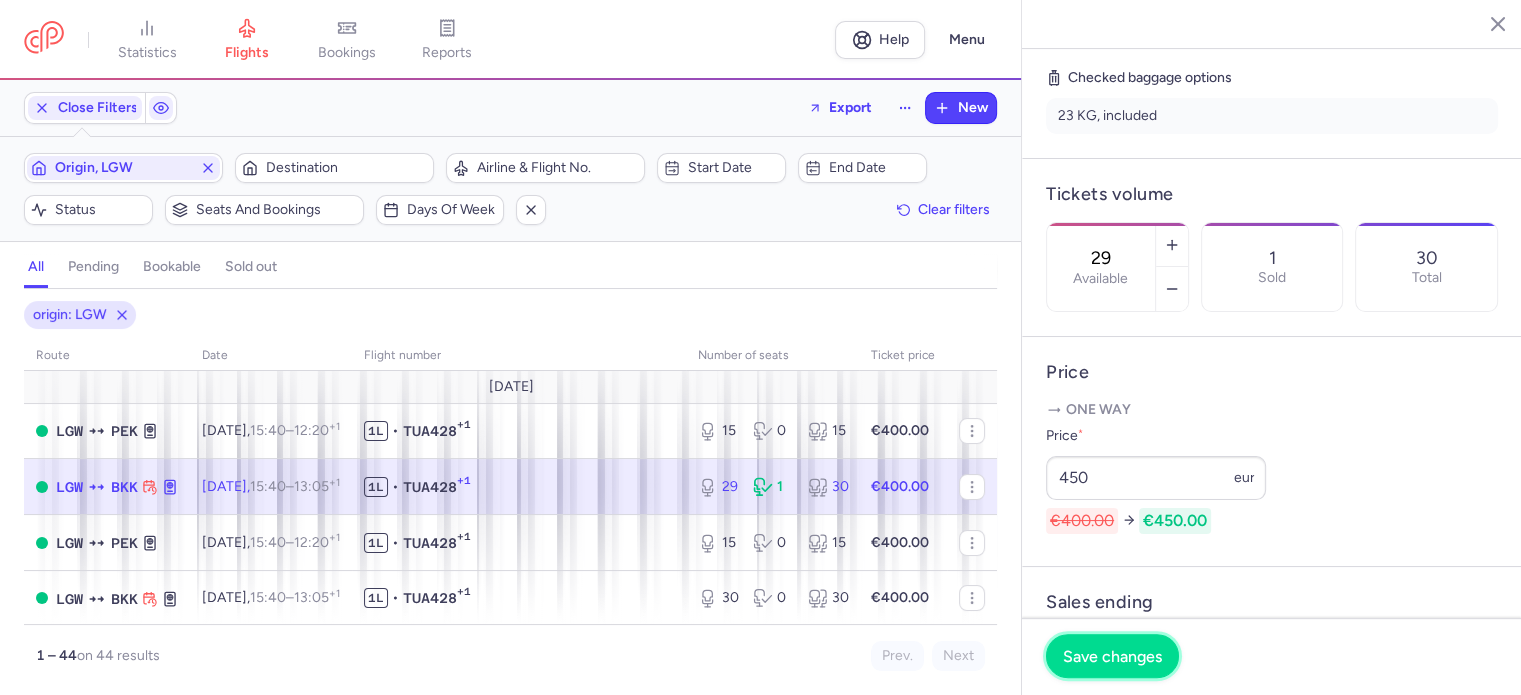 click on "Save changes" at bounding box center (1112, 656) 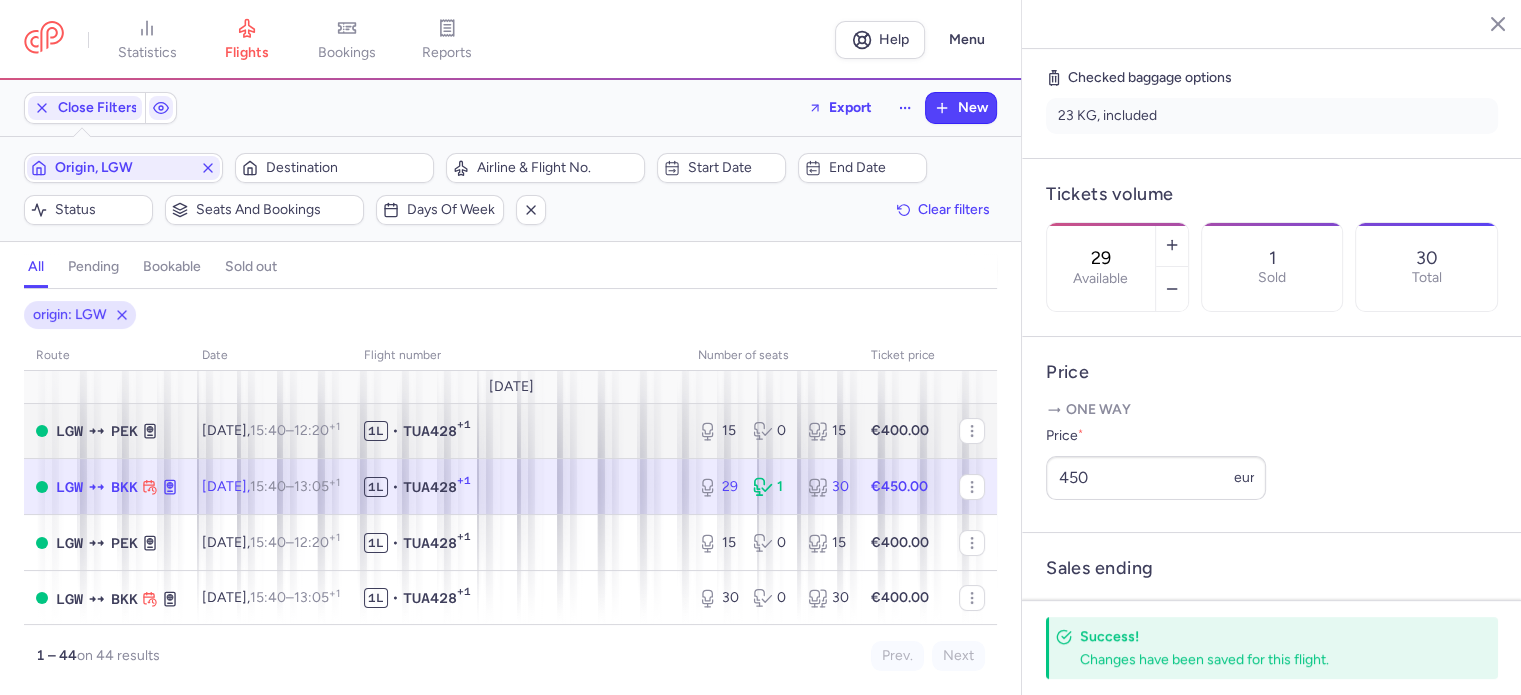 scroll, scrollTop: 100, scrollLeft: 0, axis: vertical 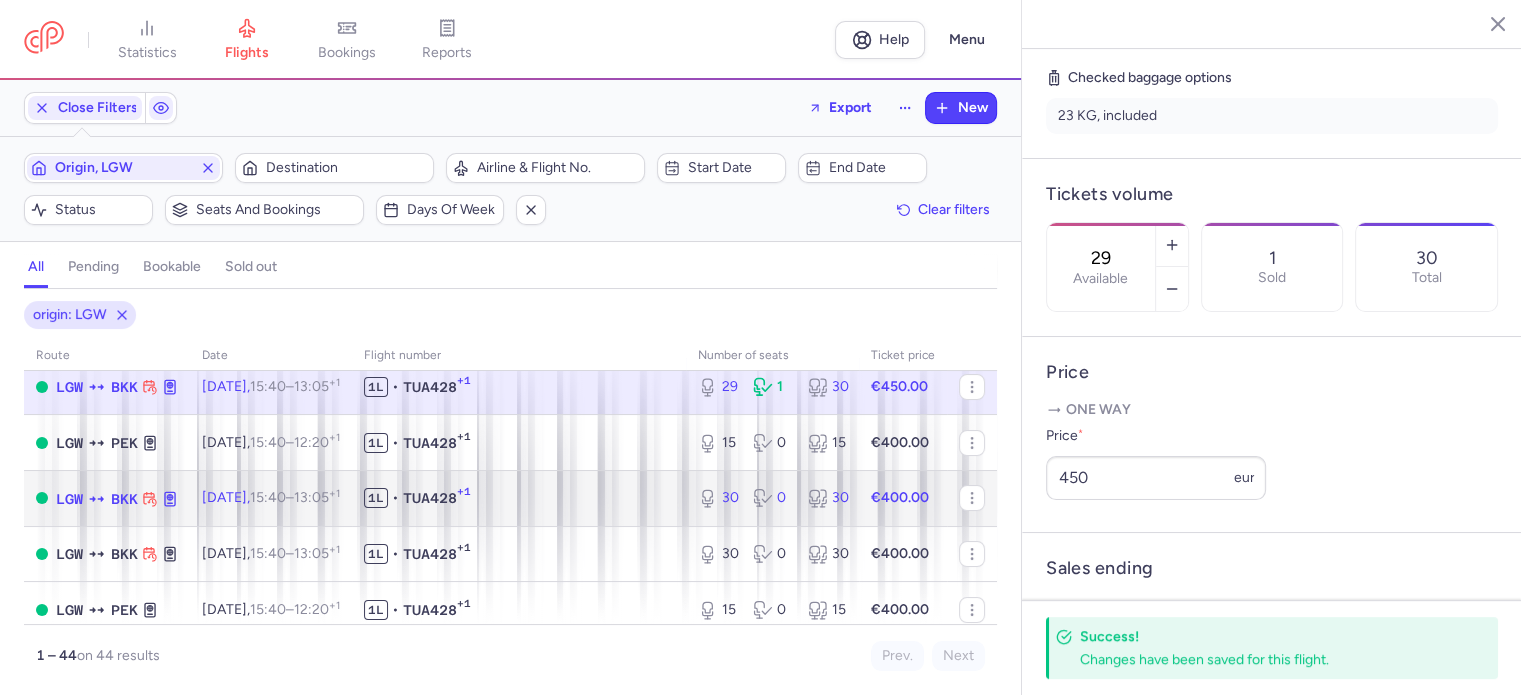 click on "1L • TUA428 +1" 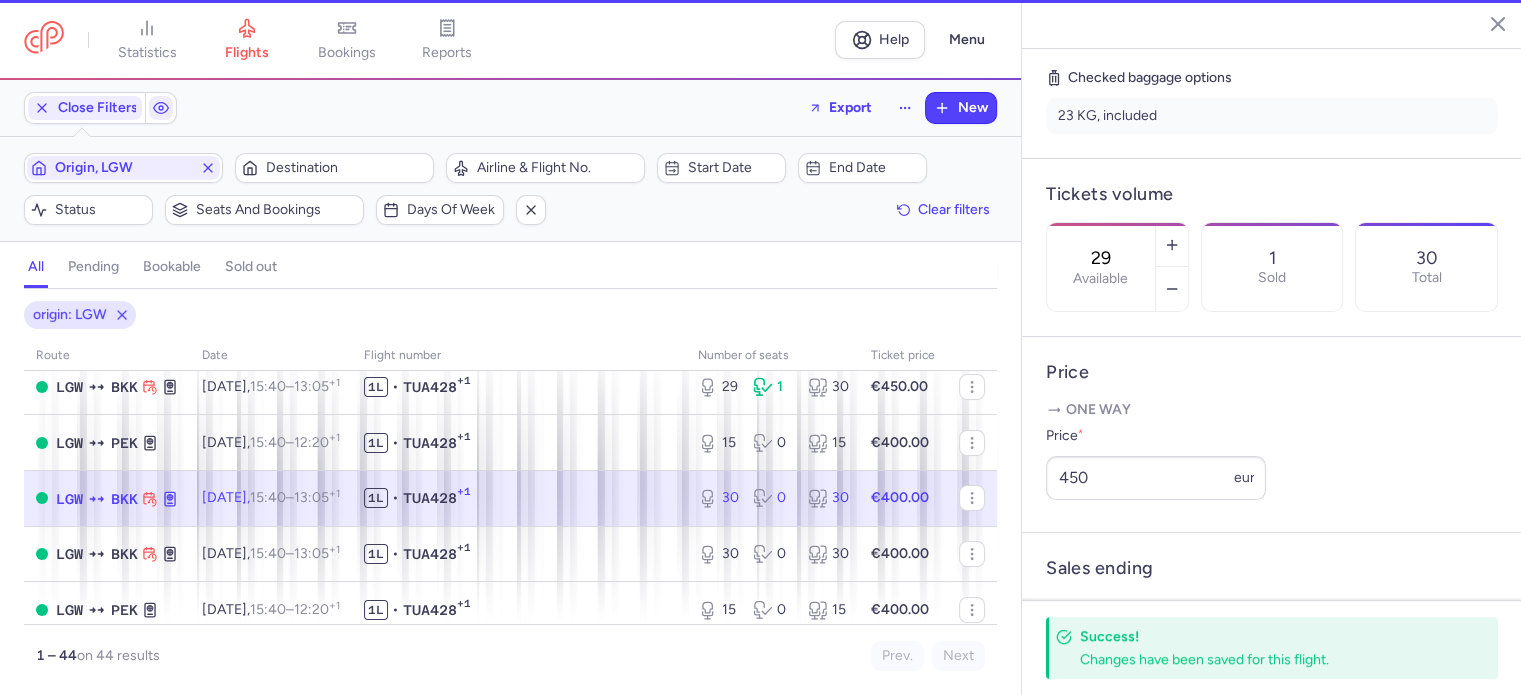 type on "30" 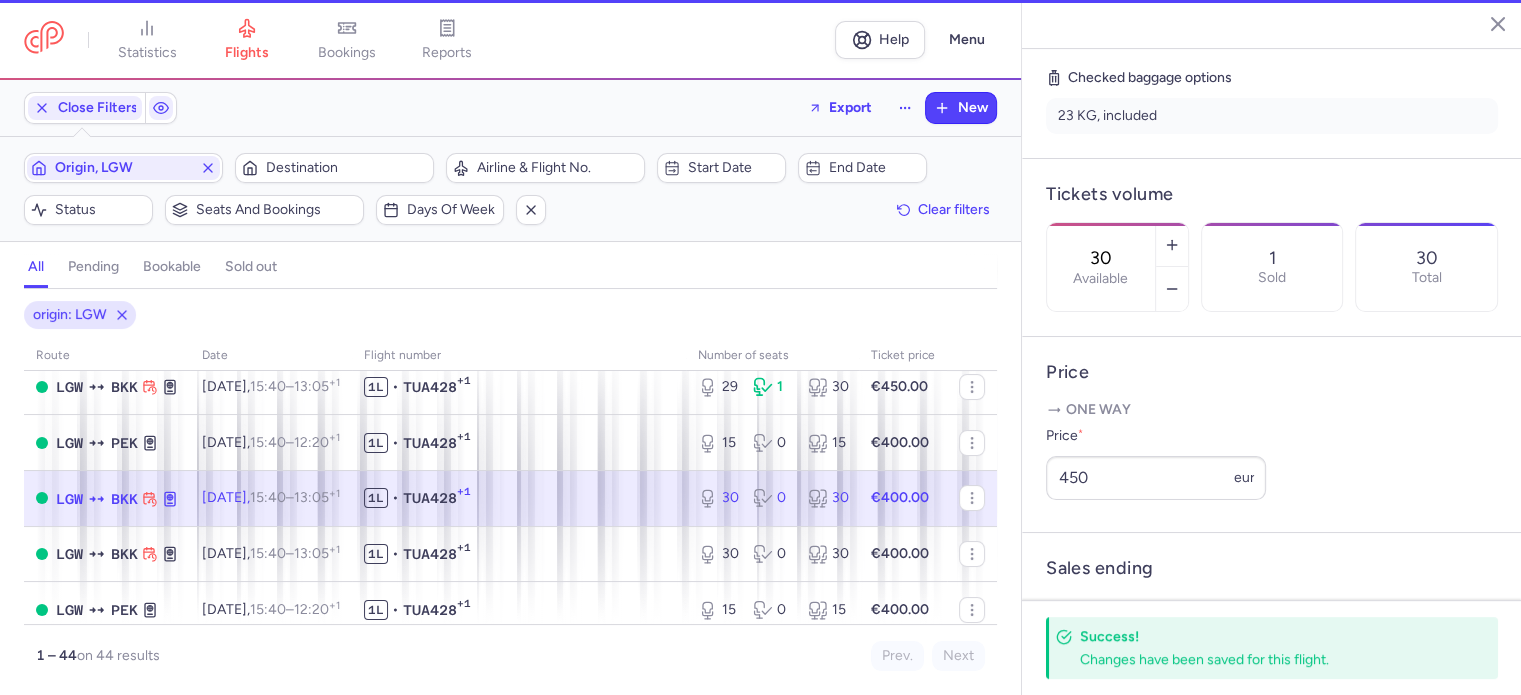 scroll, scrollTop: 484, scrollLeft: 0, axis: vertical 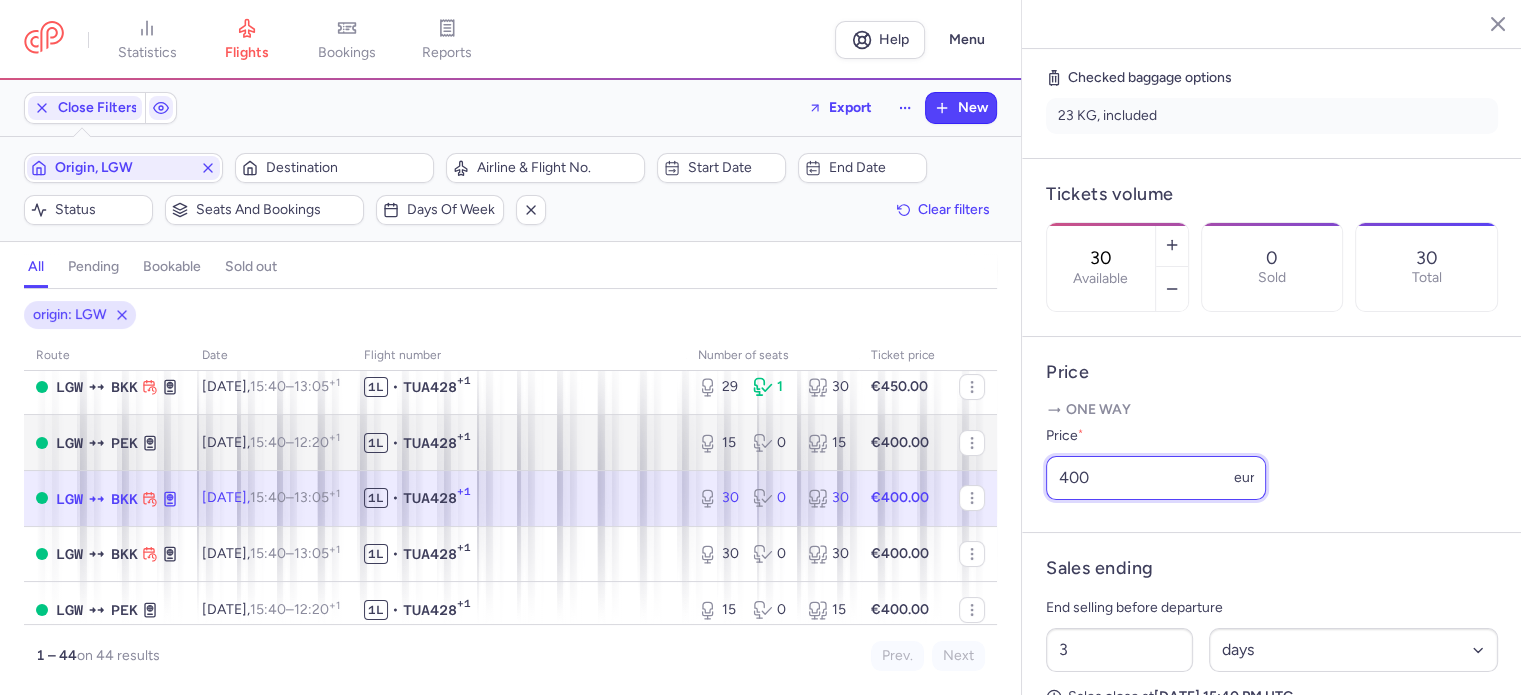drag, startPoint x: 1119, startPoint y: 503, endPoint x: 902, endPoint y: 457, distance: 221.822 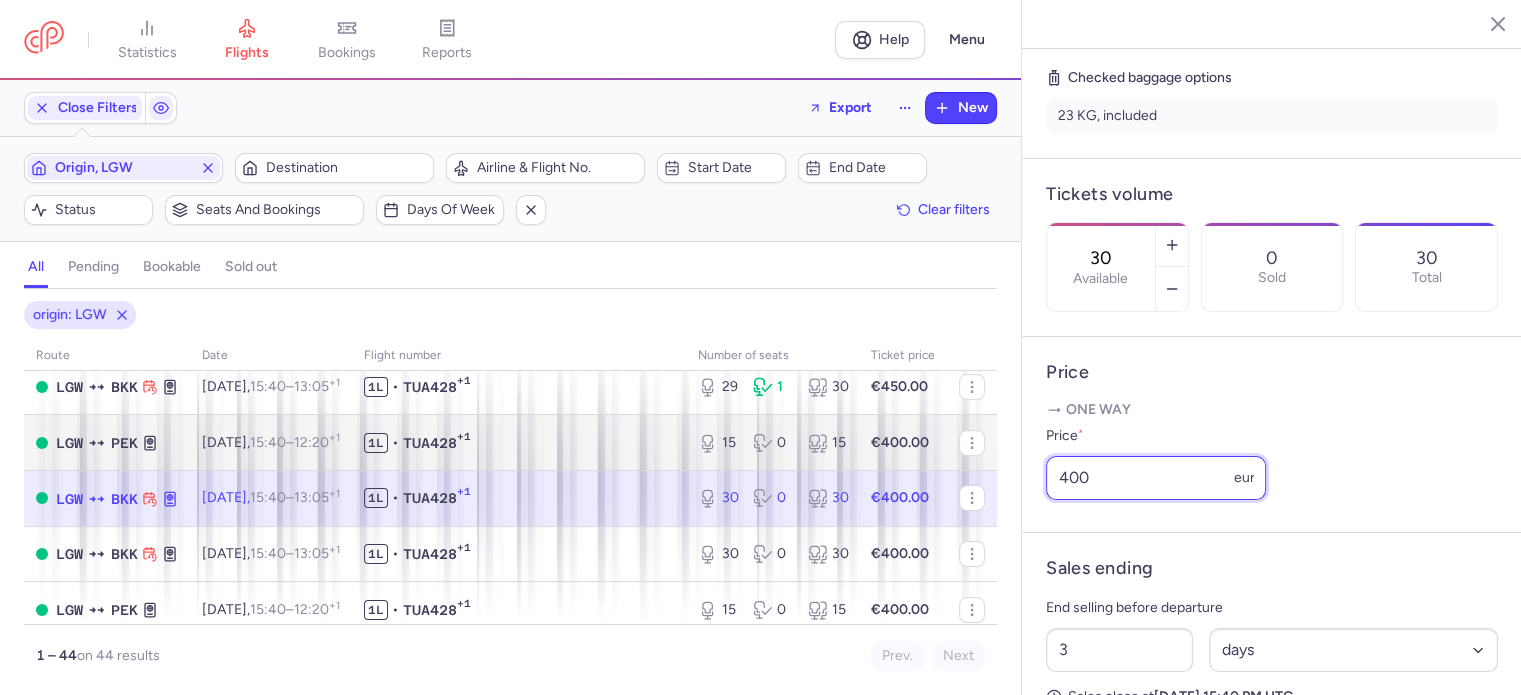 click on "statistics flights bookings reports  Help  Menu Close Filters  Export  New Filters (1) – 44 results  Origin, LGW  Destination  Airline & Flight No.  Start date  End date  Status  Seats and bookings  Days of week  Clear filters  all pending bookable sold out 1 origin: LGW route date Flight number number of seats Ticket price [DATE]  LGW  PEK [DATE]  15:40  –  12:20  +1 1L • TUA428 +1 15 0 15 €400.00  LGW  BKK [DATE]  15:40  –  13:05  +1 1L • TUA428 +1 29 1 30 €450.00  LGW  PEK [DATE]  15:40  –  12:20  +1 1L • TUA428 +1 15 0 15 €400.00  LGW  BKK [DATE]  15:40  –  13:05  +1 1L • TUA428 +1 30 0 30 €400.00  LGW  BKK [DATE]  15:40  –  13:05  +1 1L • TUA428 +1 30 0 30 €400.00  LGW  PEK [DATE]  15:40  –  12:20  +1 1L • TUA428 +1 15 0 15 €400.00  LGW  PEK [DATE]  15:40  –  12:20  +1 1L • TUA428 +1 15 0 15 €400.00  LGW  BKK [DATE]  15:40  –  13:05  +1 1L • TUA428 +1 30 0 30 €400.00  LGW  PEK [DATE]  15:40  –  +1 0" 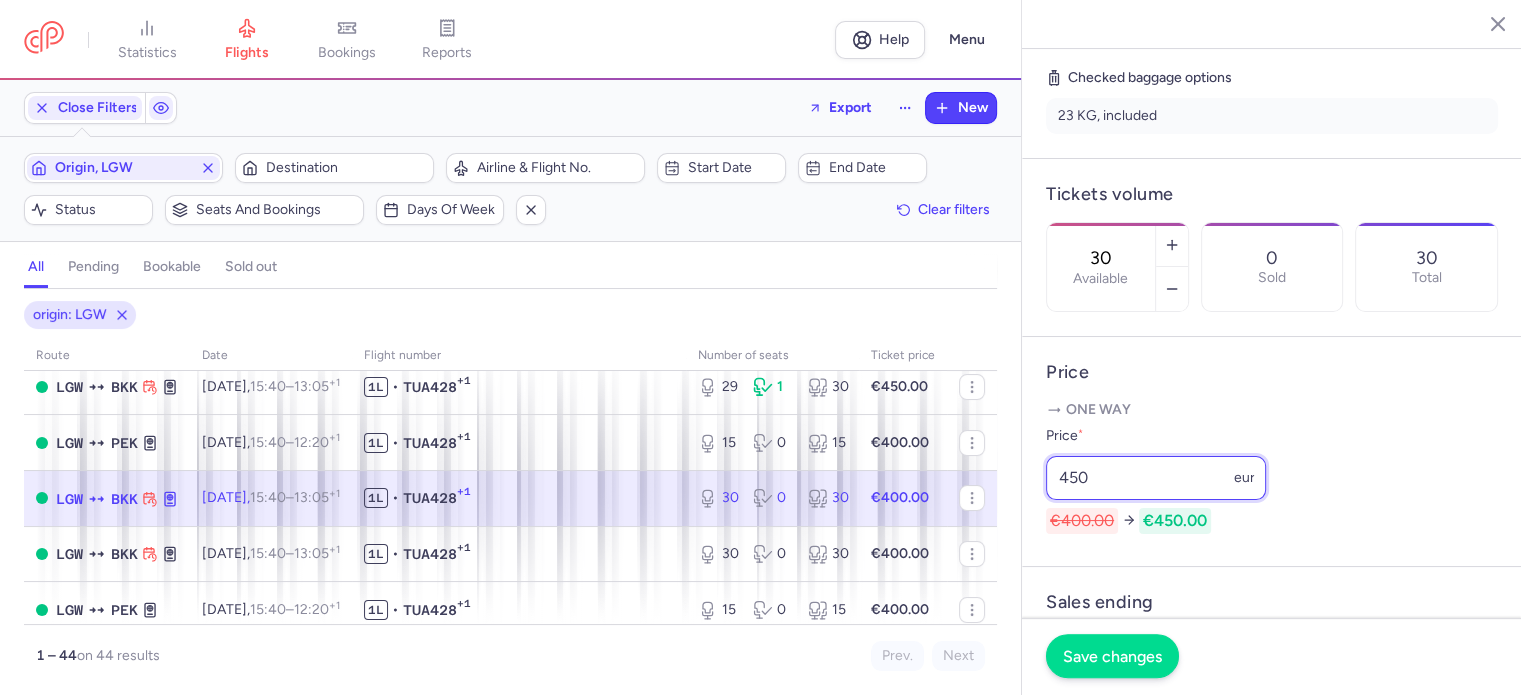 type on "450" 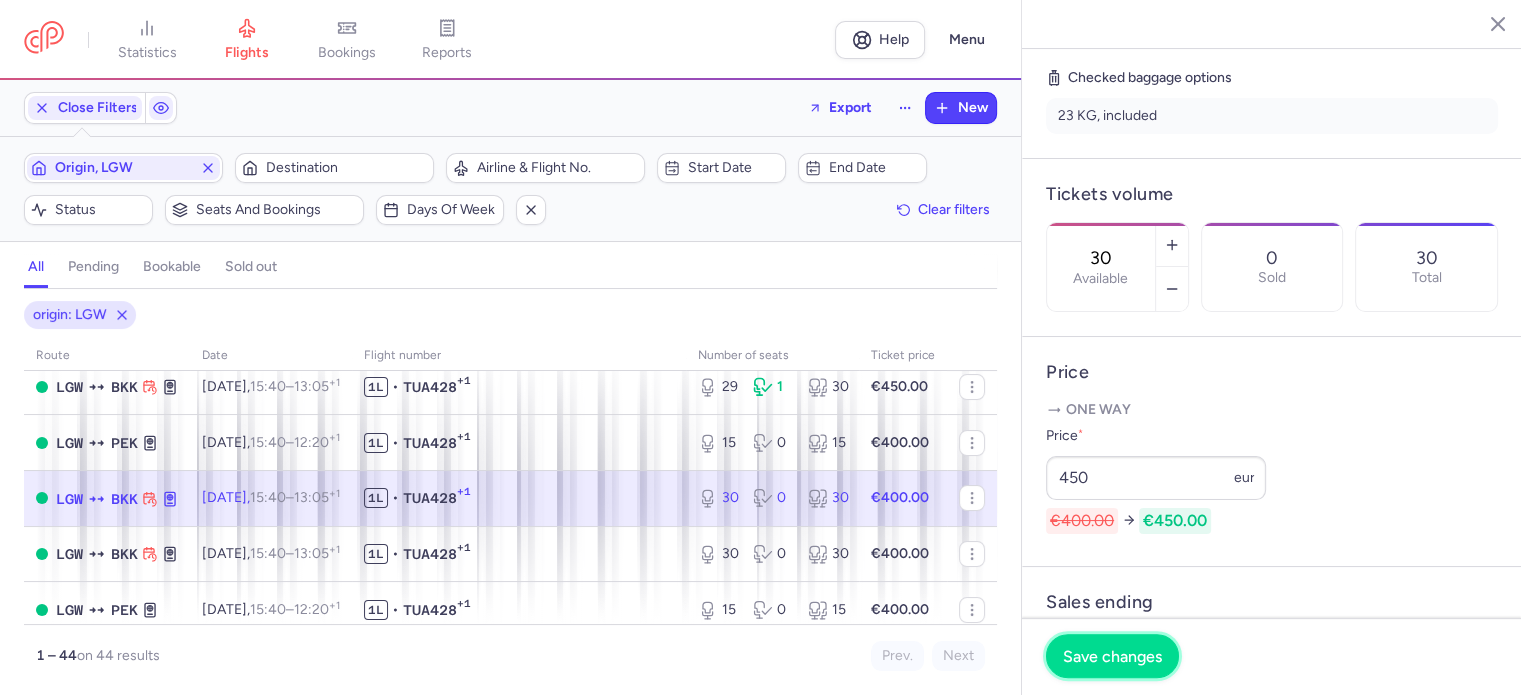 click on "Save changes" at bounding box center (1112, 656) 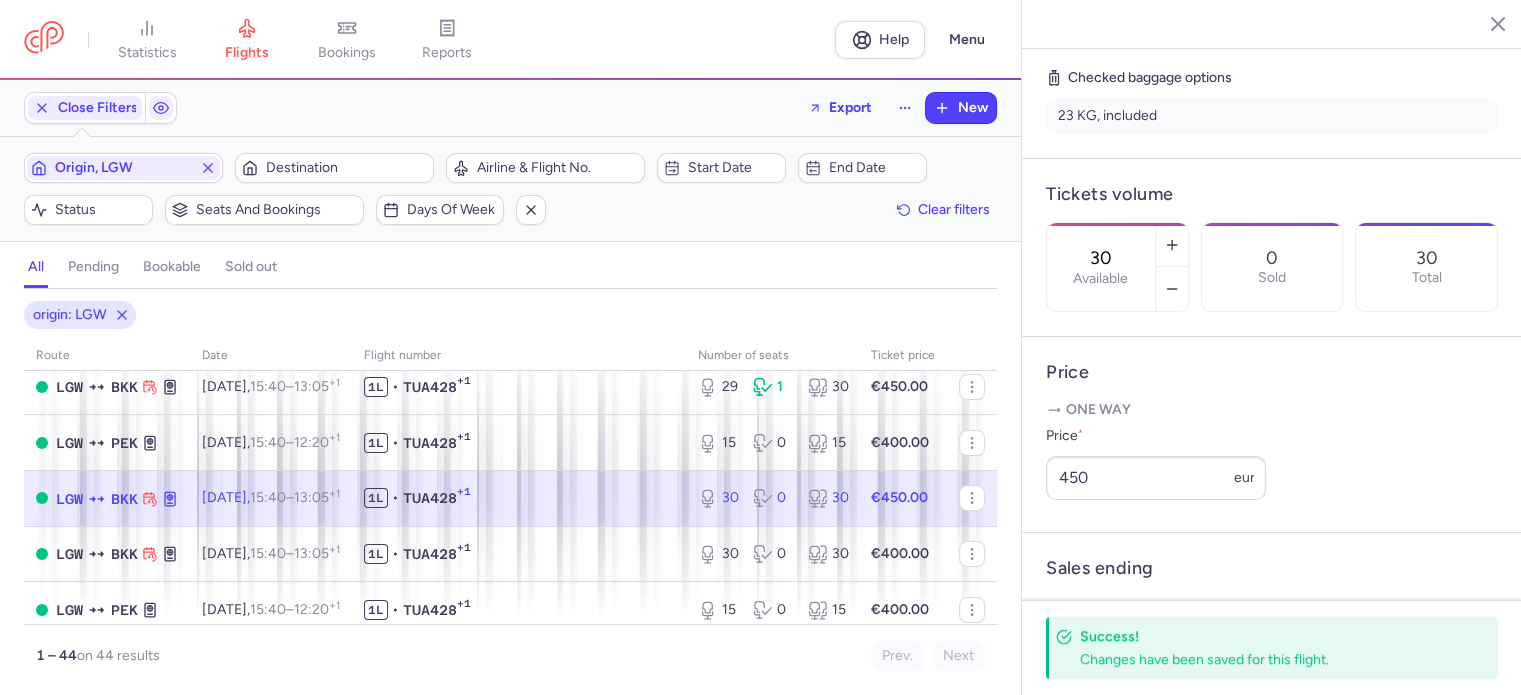 scroll, scrollTop: 200, scrollLeft: 0, axis: vertical 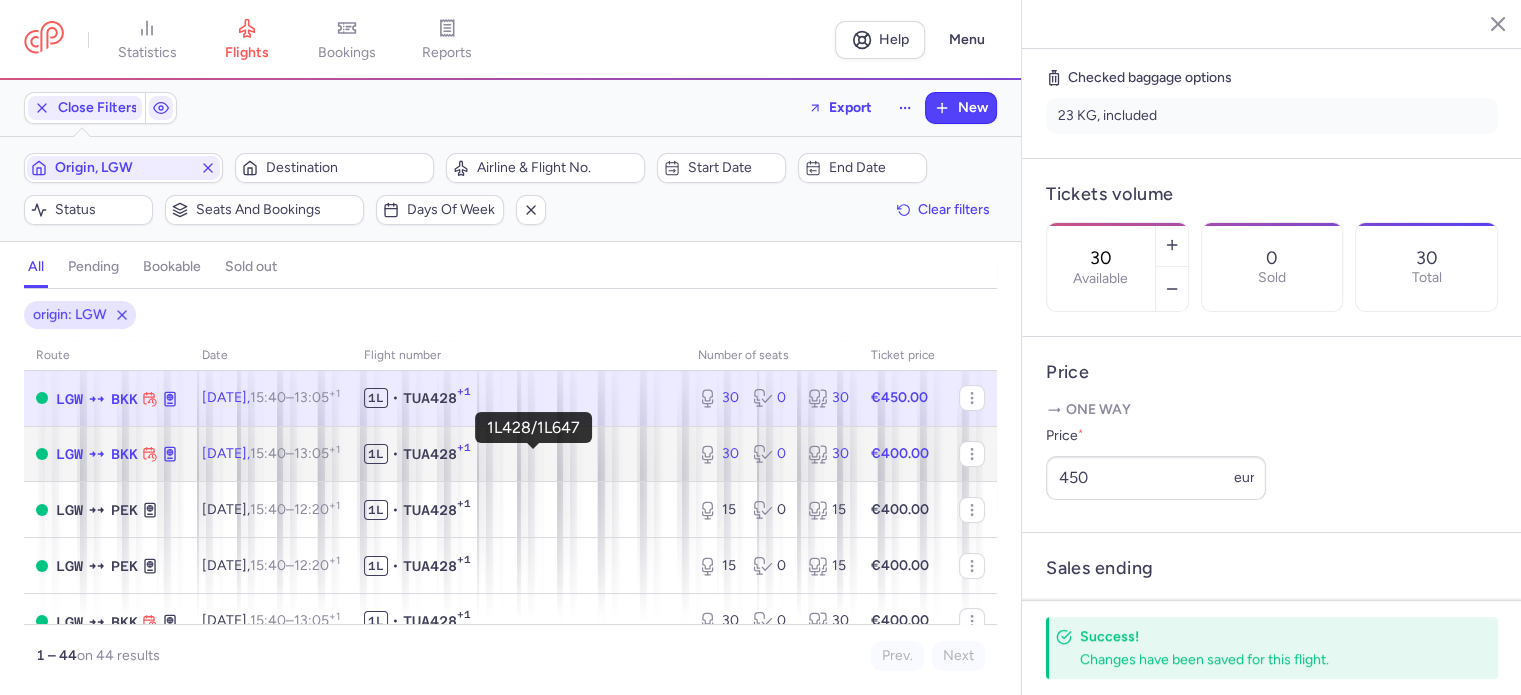 click on "1L • TUA428 +1" 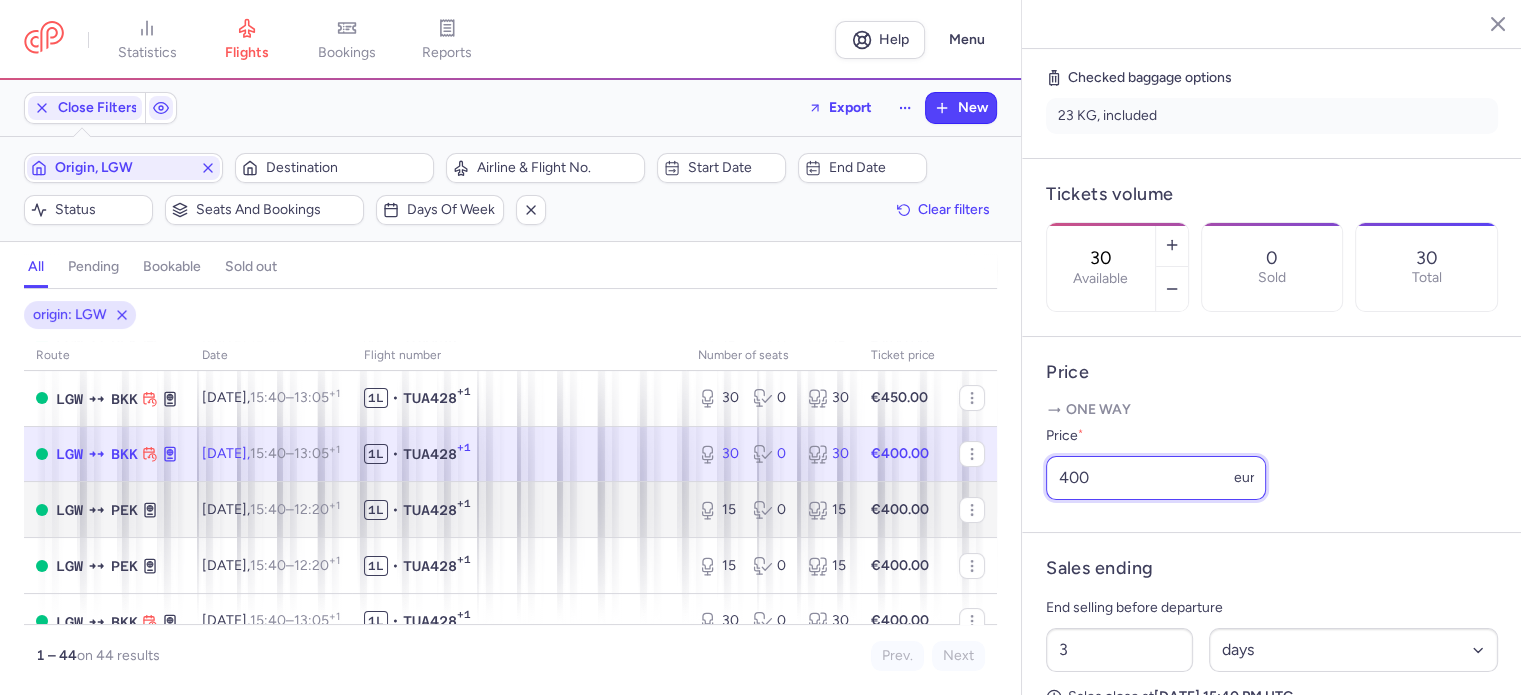 drag, startPoint x: 1104, startPoint y: 515, endPoint x: 916, endPoint y: 491, distance: 189.52573 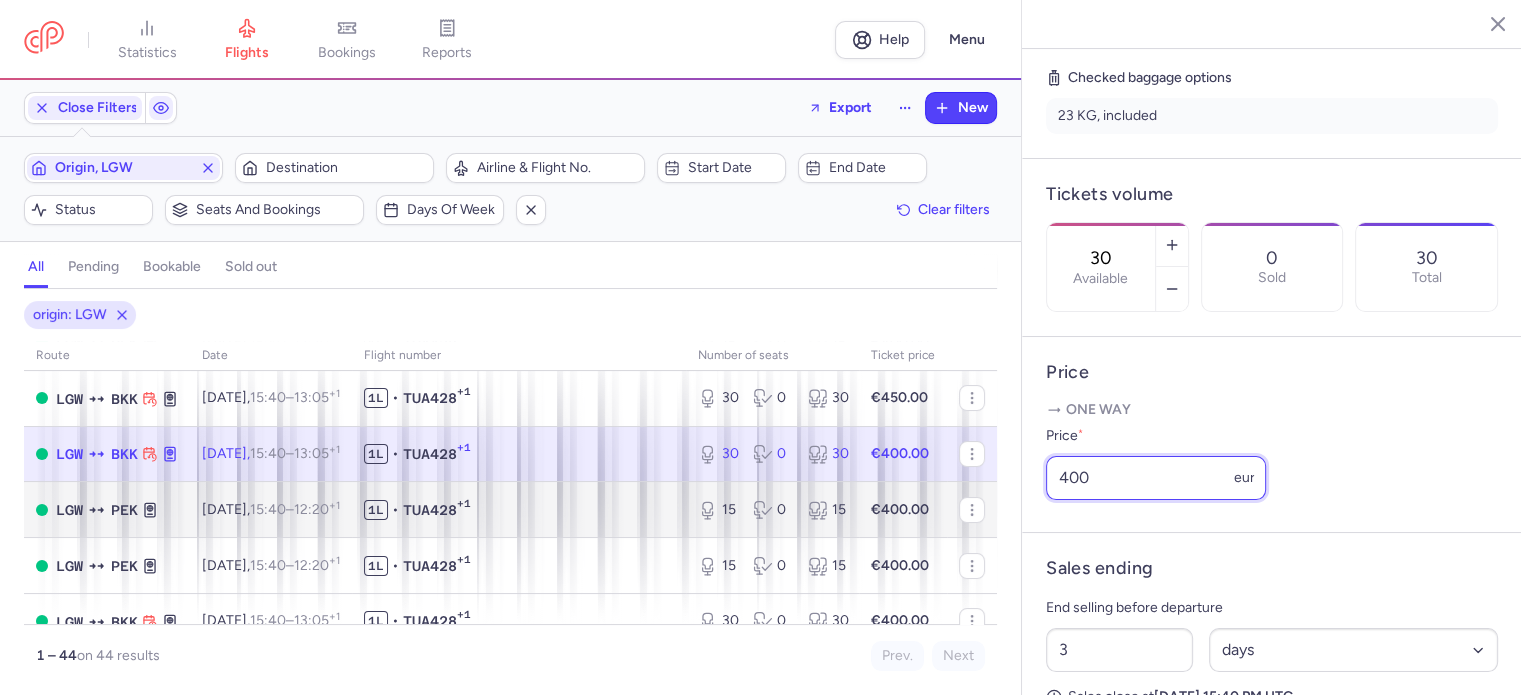 click on "statistics flights bookings reports  Help  Menu Close Filters  Export  New Filters (1) – 44 results  Origin, LGW  Destination  Airline & Flight No.  Start date  End date  Status  Seats and bookings  Days of week  Clear filters  all pending bookable sold out 1 origin: LGW route date Flight number number of seats Ticket price [DATE]  LGW  PEK [DATE]  15:40  –  12:20  +1 1L • TUA428 +1 15 0 15 €400.00  LGW  BKK [DATE]  15:40  –  13:05  +1 1L • TUA428 +1 29 1 30 €450.00  LGW  PEK [DATE]  15:40  –  12:20  +1 1L • TUA428 +1 15 0 15 €400.00  LGW  BKK [DATE]  15:40  –  13:05  +1 1L • TUA428 +1 30 0 30 €450.00  LGW  BKK [DATE]  15:40  –  13:05  +1 1L • TUA428 +1 30 0 30 €400.00  LGW  PEK [DATE]  15:40  –  12:20  +1 1L • TUA428 +1 15 0 15 €400.00  LGW  PEK [DATE]  15:40  –  12:20  +1 1L • TUA428 +1 15 0 15 €400.00  LGW  BKK [DATE]  15:40  –  13:05  +1 1L • TUA428 +1 30 0 30 €400.00  LGW  PEK [DATE]  15:40  –  +1 0" 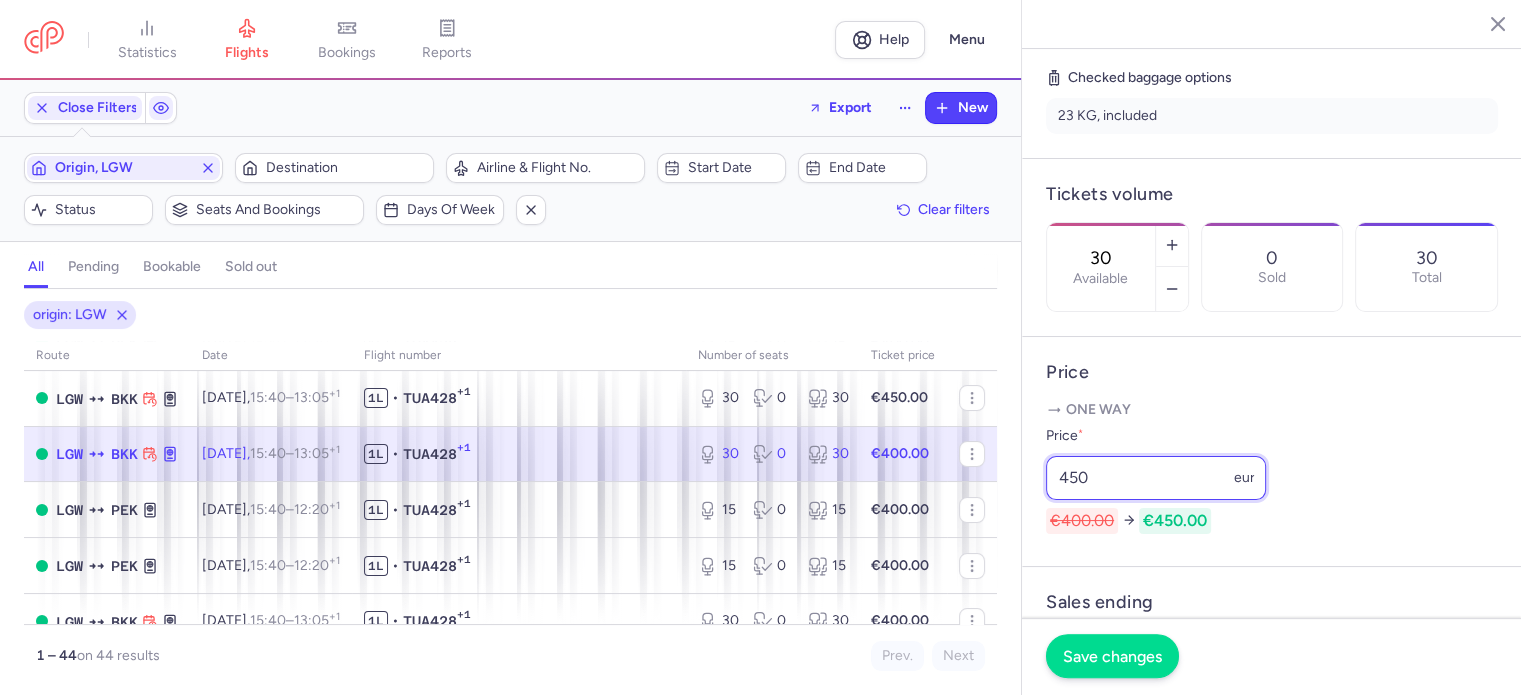 type on "450" 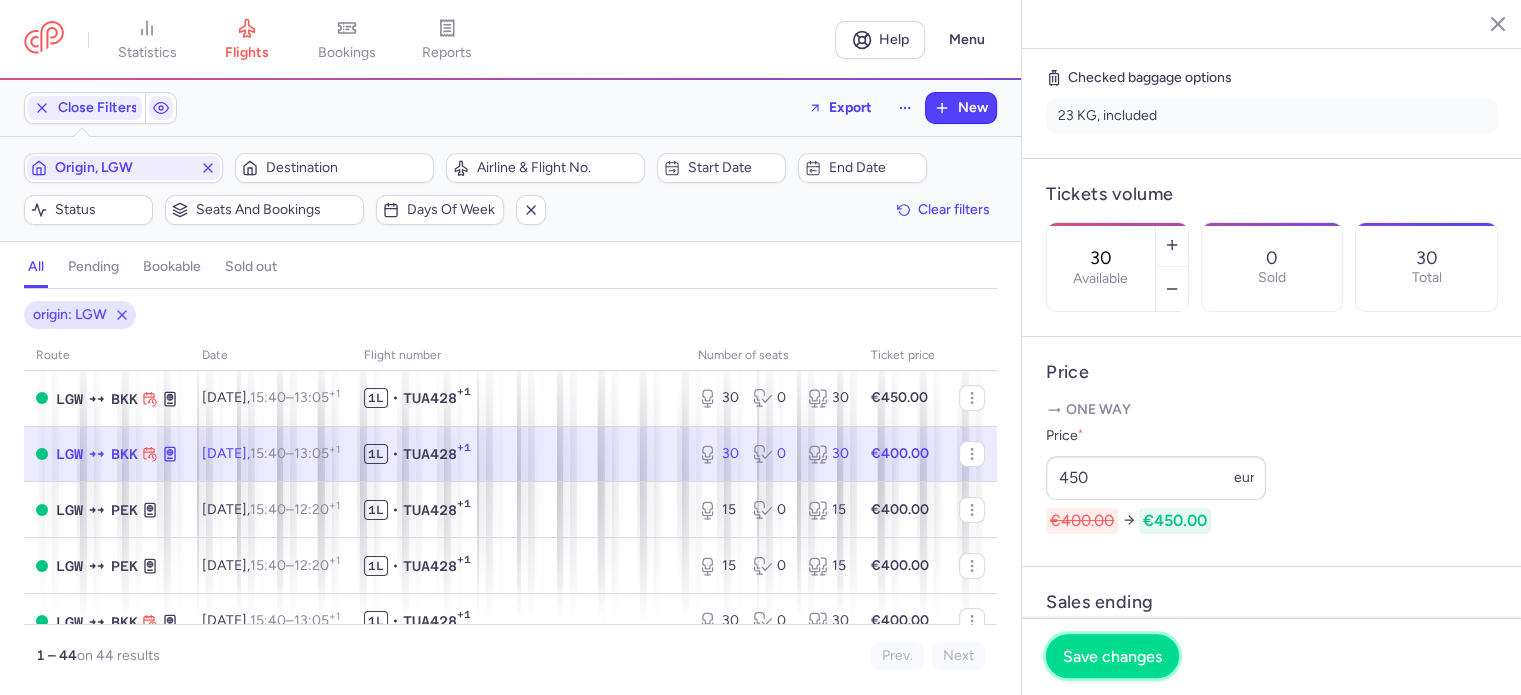 click on "Save changes" at bounding box center [1112, 656] 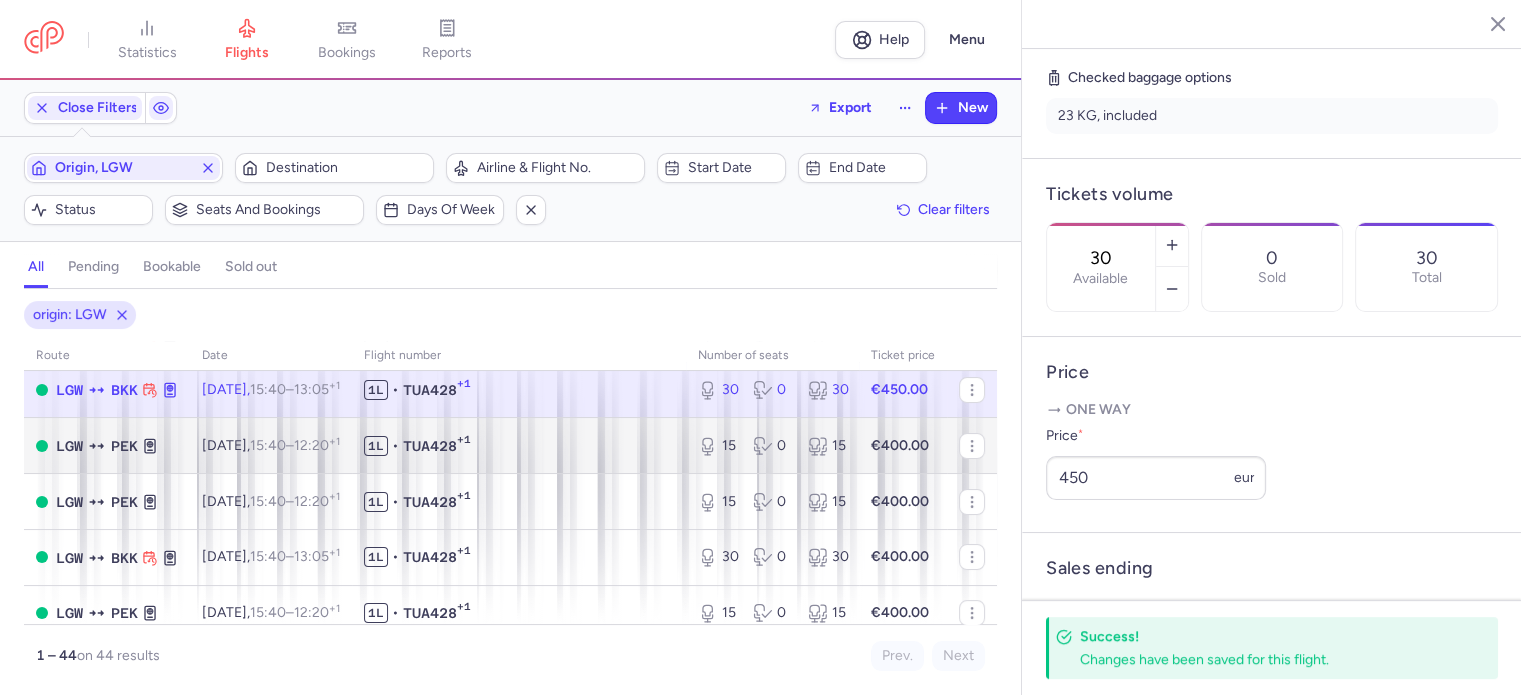 scroll, scrollTop: 300, scrollLeft: 0, axis: vertical 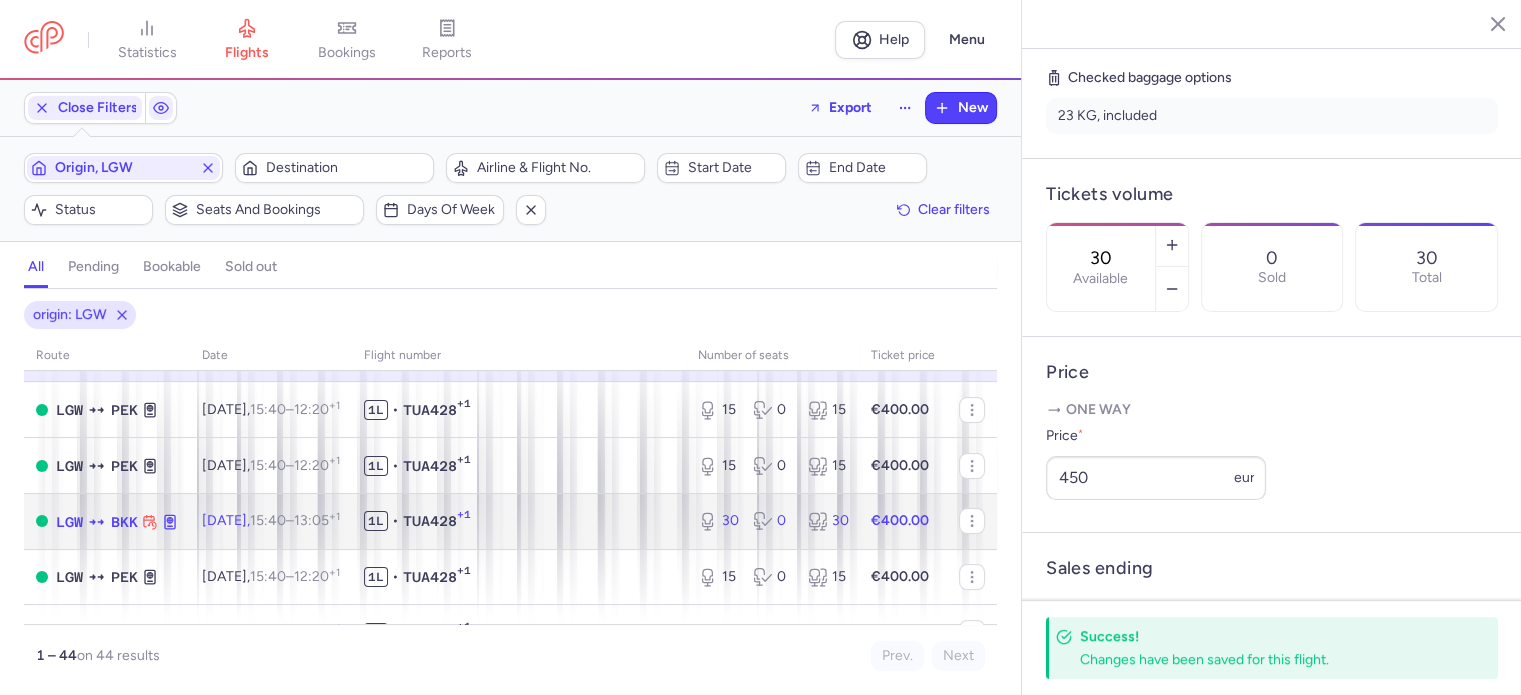 click on "1L • TUA428 +1" 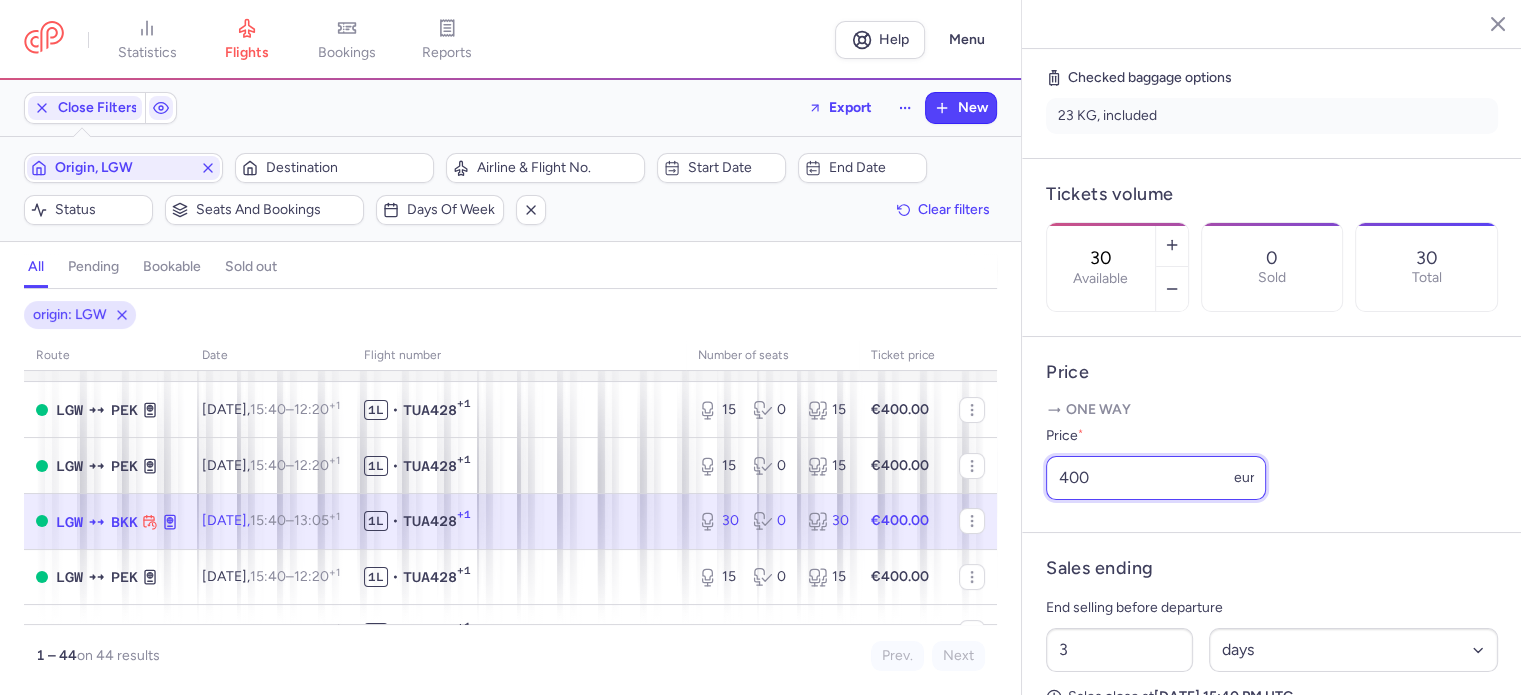 drag, startPoint x: 1114, startPoint y: 506, endPoint x: 746, endPoint y: 379, distance: 389.2981 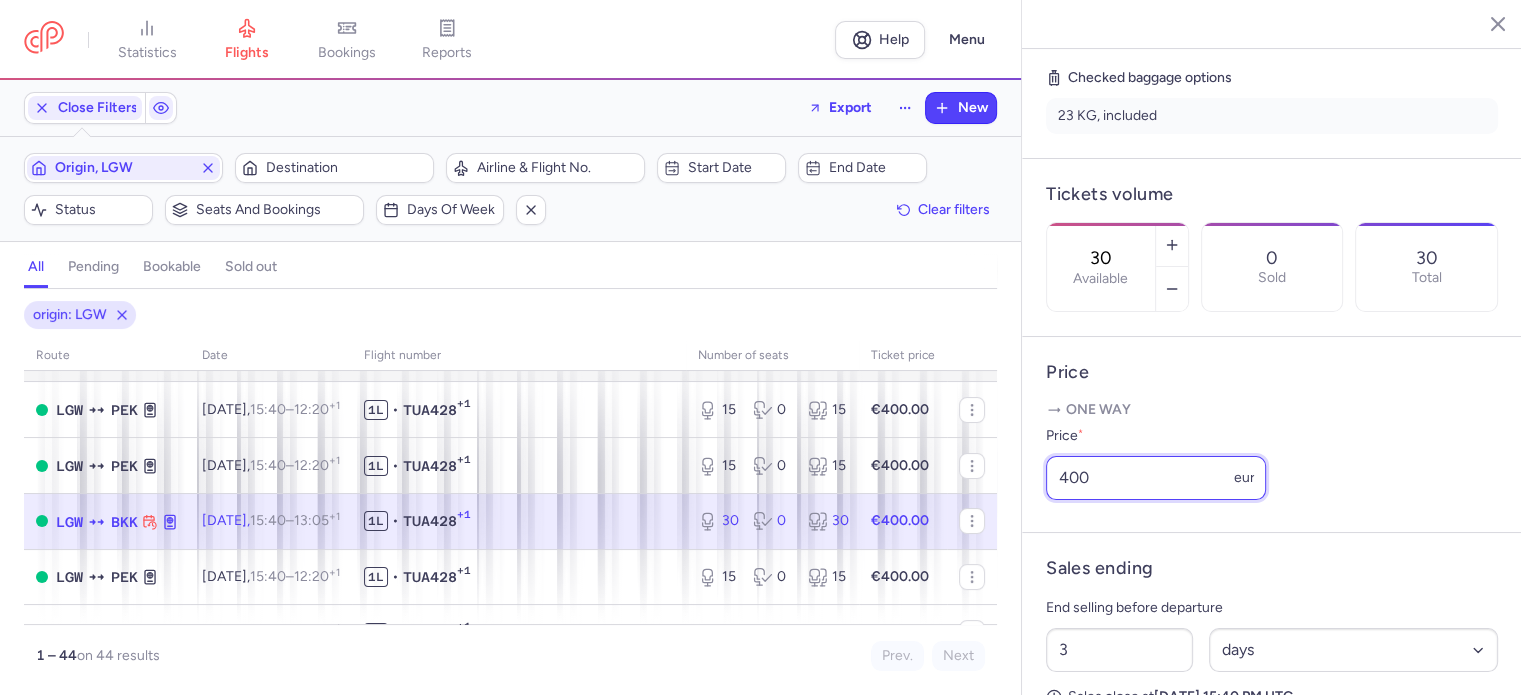 click on "statistics flights bookings reports  Help  Menu Close Filters  Export  New Filters (1) – 44 results  Origin, LGW  Destination  Airline & Flight No.  Start date  End date  Status  Seats and bookings  Days of week  Clear filters  all pending bookable sold out 1 origin: LGW route date Flight number number of seats Ticket price [DATE]  LGW  PEK [DATE]  15:40  –  12:20  +1 1L • TUA428 +1 15 0 15 €400.00  LGW  BKK [DATE]  15:40  –  13:05  +1 1L • TUA428 +1 29 1 30 €450.00  LGW  PEK [DATE]  15:40  –  12:20  +1 1L • TUA428 +1 15 0 15 €400.00  LGW  BKK [DATE]  15:40  –  13:05  +1 1L • TUA428 +1 30 0 30 €450.00  LGW  BKK [DATE]  15:40  –  13:05  +1 1L • TUA428 +1 30 0 30 €450.00  LGW  PEK [DATE]  15:40  –  12:20  +1 1L • TUA428 +1 15 0 15 €400.00  LGW  PEK [DATE]  15:40  –  12:20  +1 1L • TUA428 +1 15 0 15 €400.00  LGW  BKK [DATE]  15:40  –  13:05  +1 1L • TUA428 +1 30 0 30 €400.00  LGW  PEK [DATE]  15:40  –  +1 0" 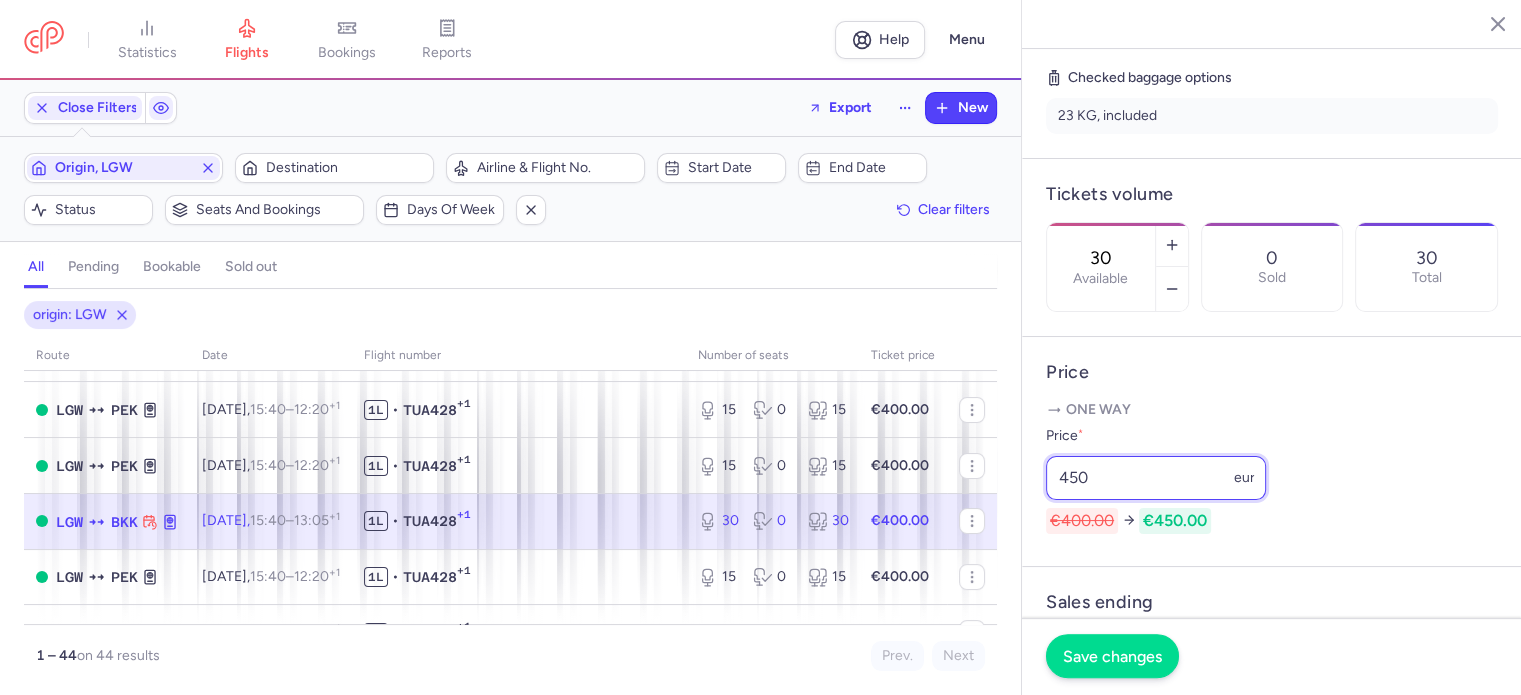type on "450" 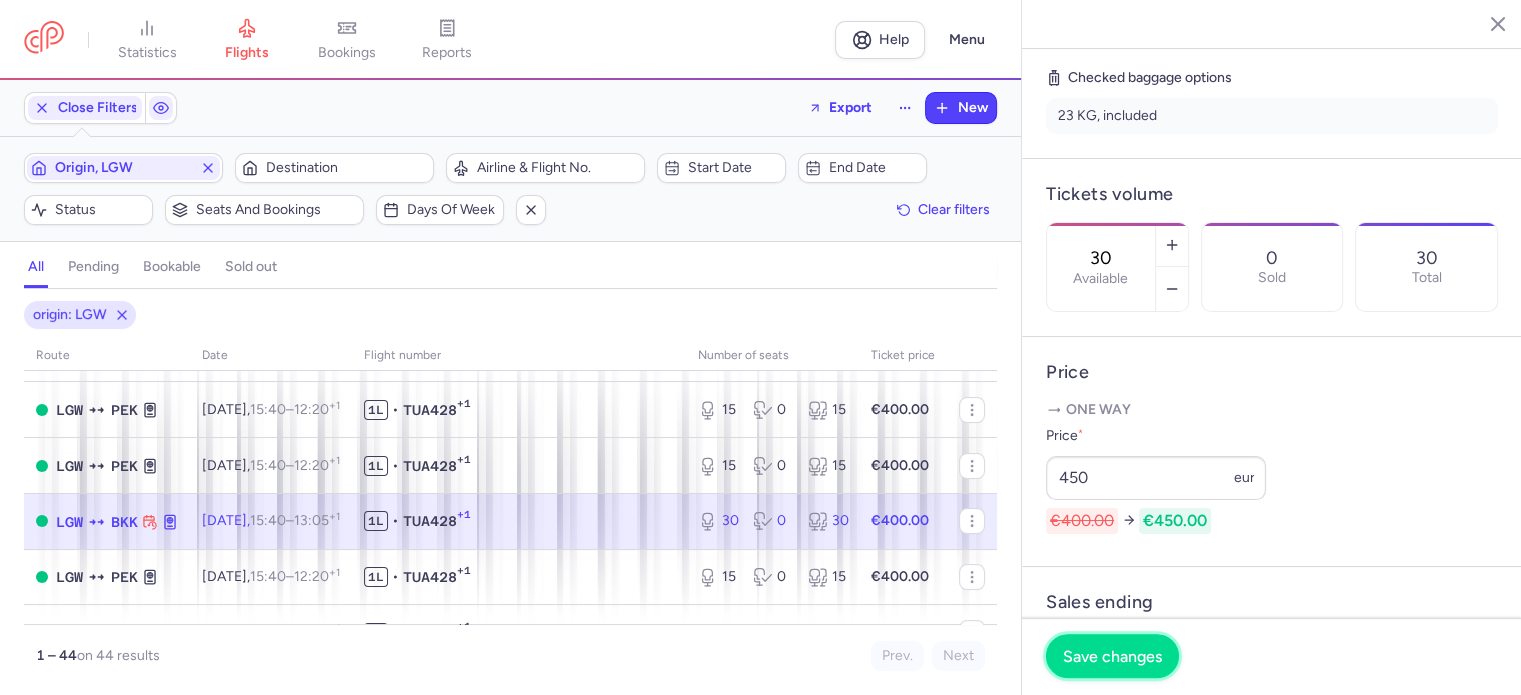 click on "Save changes" at bounding box center (1112, 656) 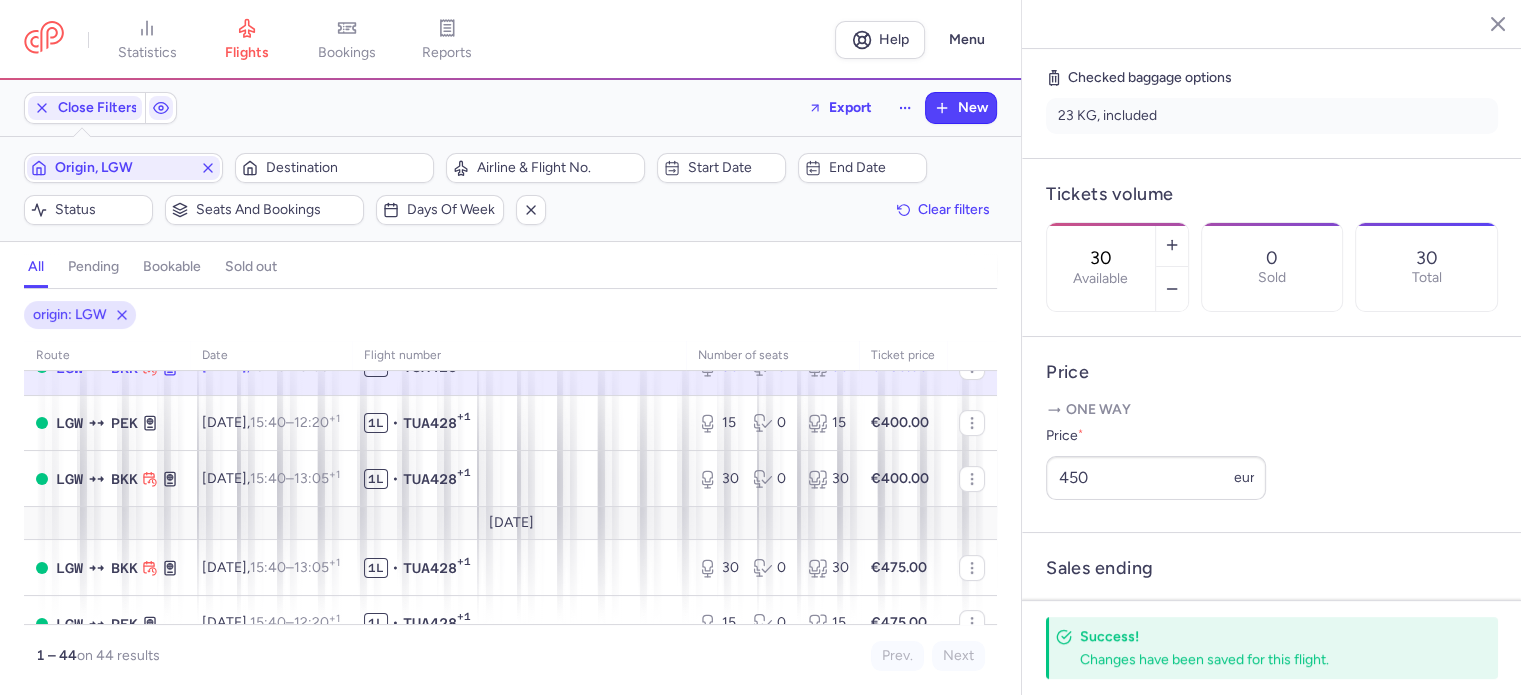 scroll, scrollTop: 500, scrollLeft: 0, axis: vertical 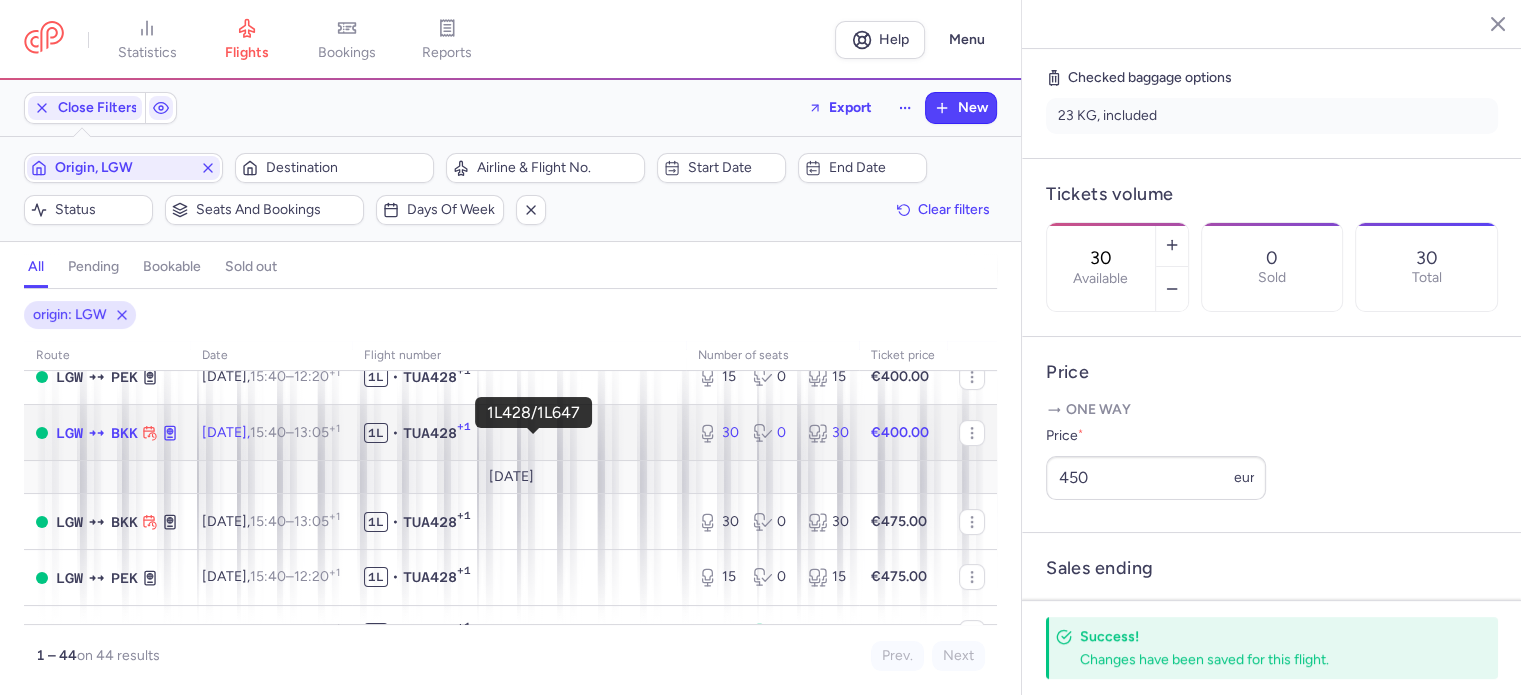 click on "1L • TUA428 +1" 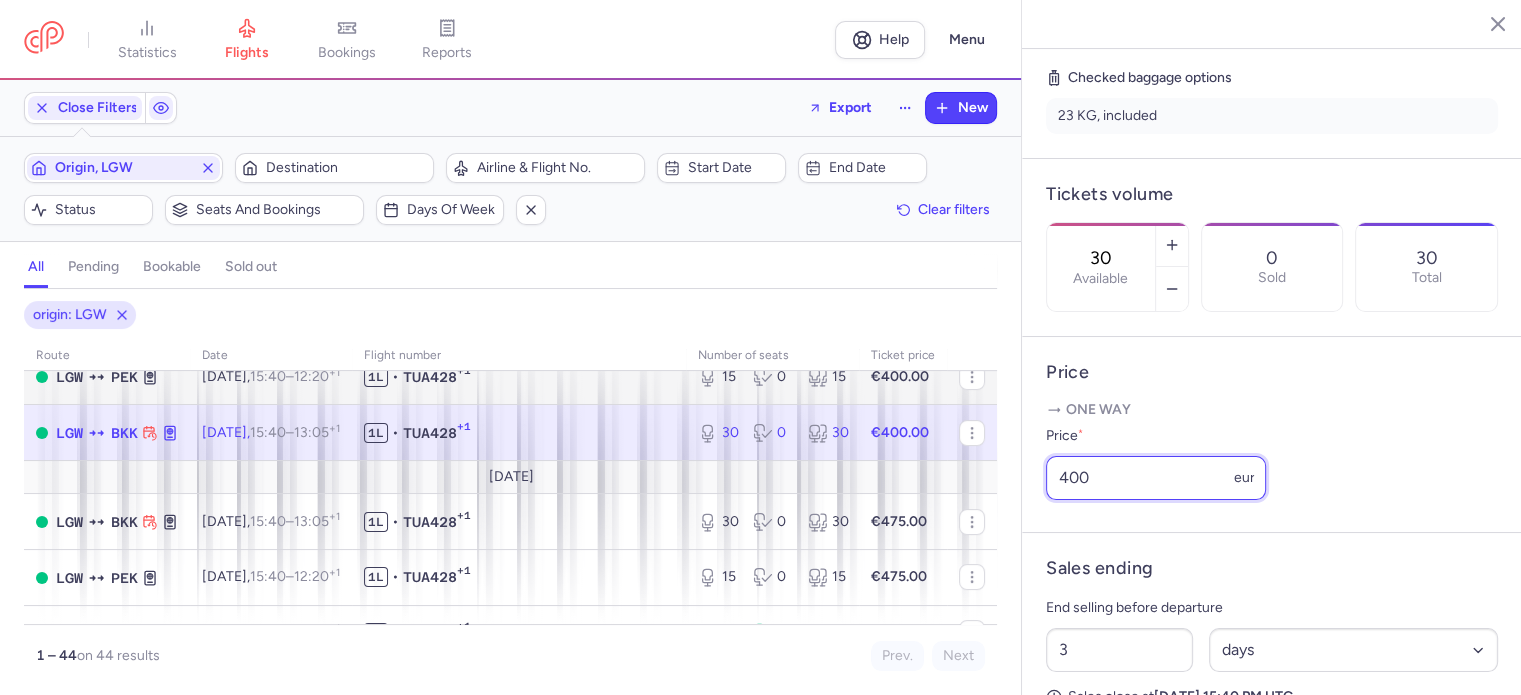 drag, startPoint x: 994, startPoint y: 480, endPoint x: 684, endPoint y: 400, distance: 320.15622 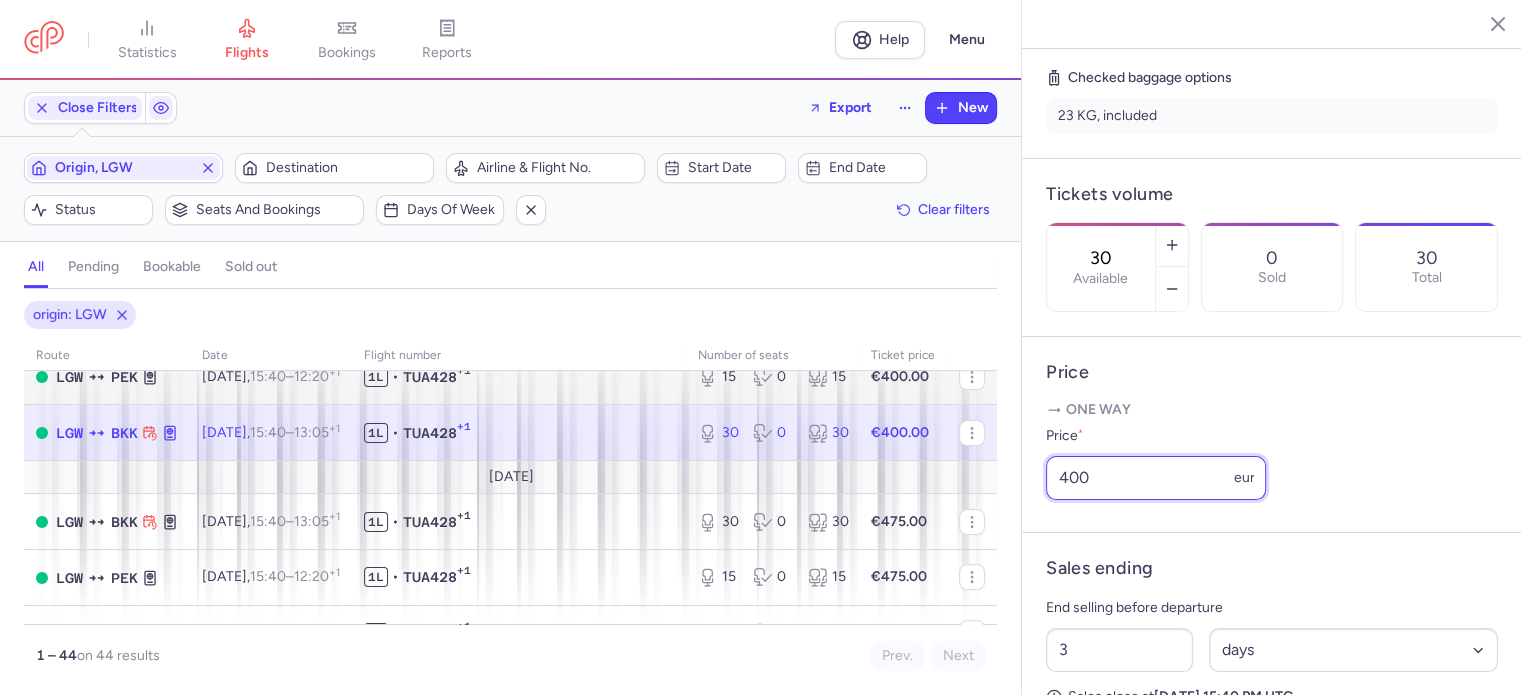 click on "statistics flights bookings reports  Help  Menu Close Filters  Export  New Filters (1) – 44 results  Origin, LGW  Destination  Airline & Flight No.  Start date  End date  Status  Seats and bookings  Days of week  Clear filters  all pending bookable sold out 1 origin: LGW route date Flight number number of seats Ticket price [DATE]  LGW  PEK [DATE]  15:40  –  12:20  +1 1L • TUA428 +1 15 0 15 €400.00  LGW  BKK [DATE]  15:40  –  13:05  +1 1L • TUA428 +1 29 1 30 €450.00  LGW  PEK [DATE]  15:40  –  12:20  +1 1L • TUA428 +1 15 0 15 €400.00  LGW  BKK [DATE]  15:40  –  13:05  +1 1L • TUA428 +1 30 0 30 €450.00  LGW  BKK [DATE]  15:40  –  13:05  +1 1L • TUA428 +1 30 0 30 €450.00  LGW  PEK [DATE]  15:40  –  12:20  +1 1L • TUA428 +1 15 0 15 €400.00  LGW  PEK [DATE]  15:40  –  12:20  +1 1L • TUA428 +1 15 0 15 €400.00  LGW  BKK [DATE]  15:40  –  13:05  +1 1L • TUA428 +1 30 0 30 €450.00  LGW  PEK [DATE]  15:40  –  +1 0" 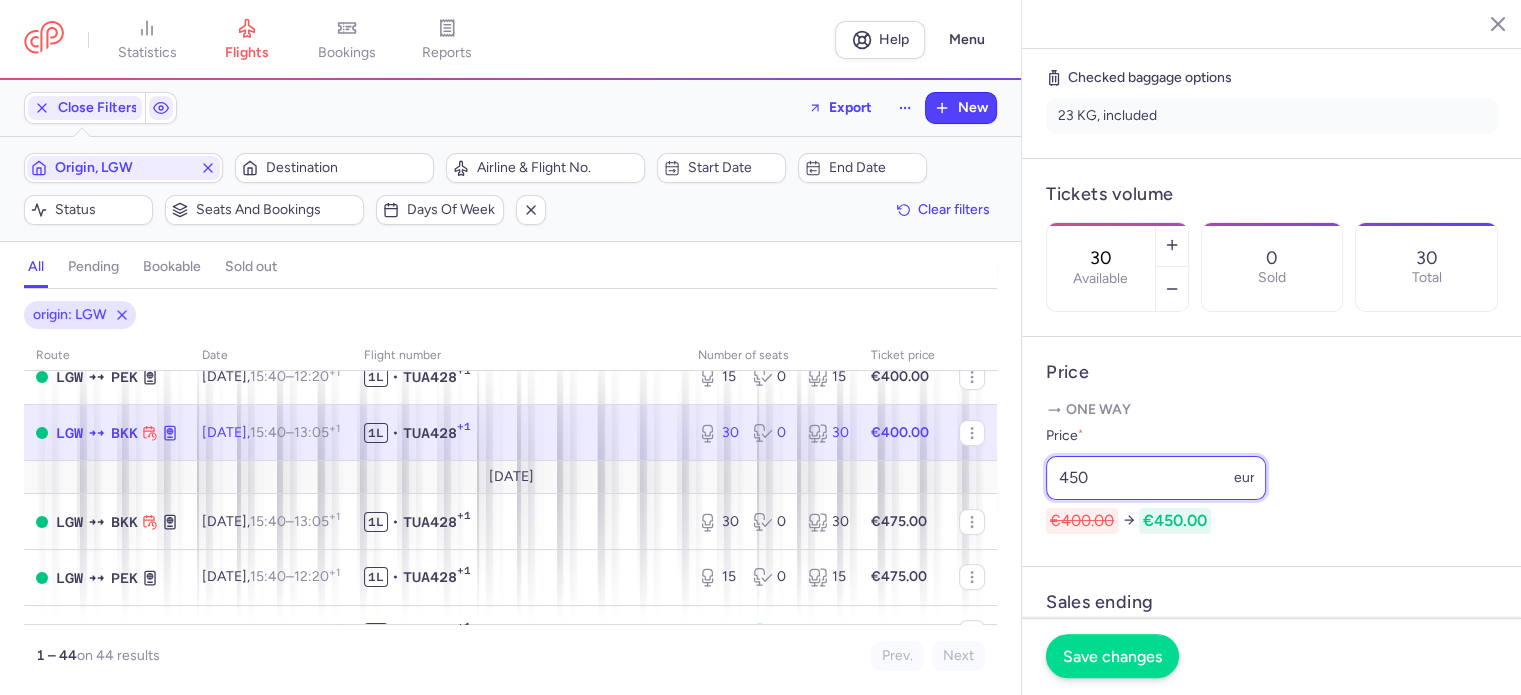 type on "450" 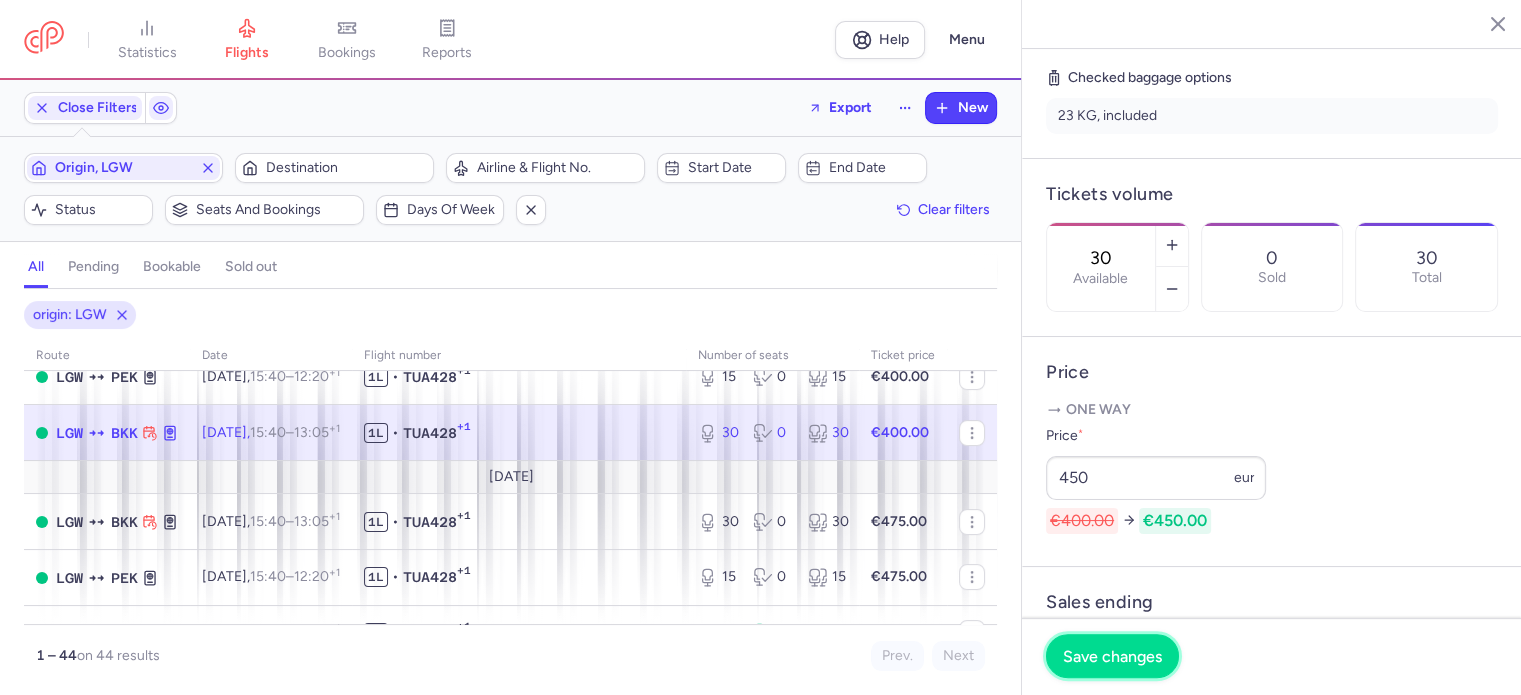 click on "Save changes" at bounding box center [1112, 656] 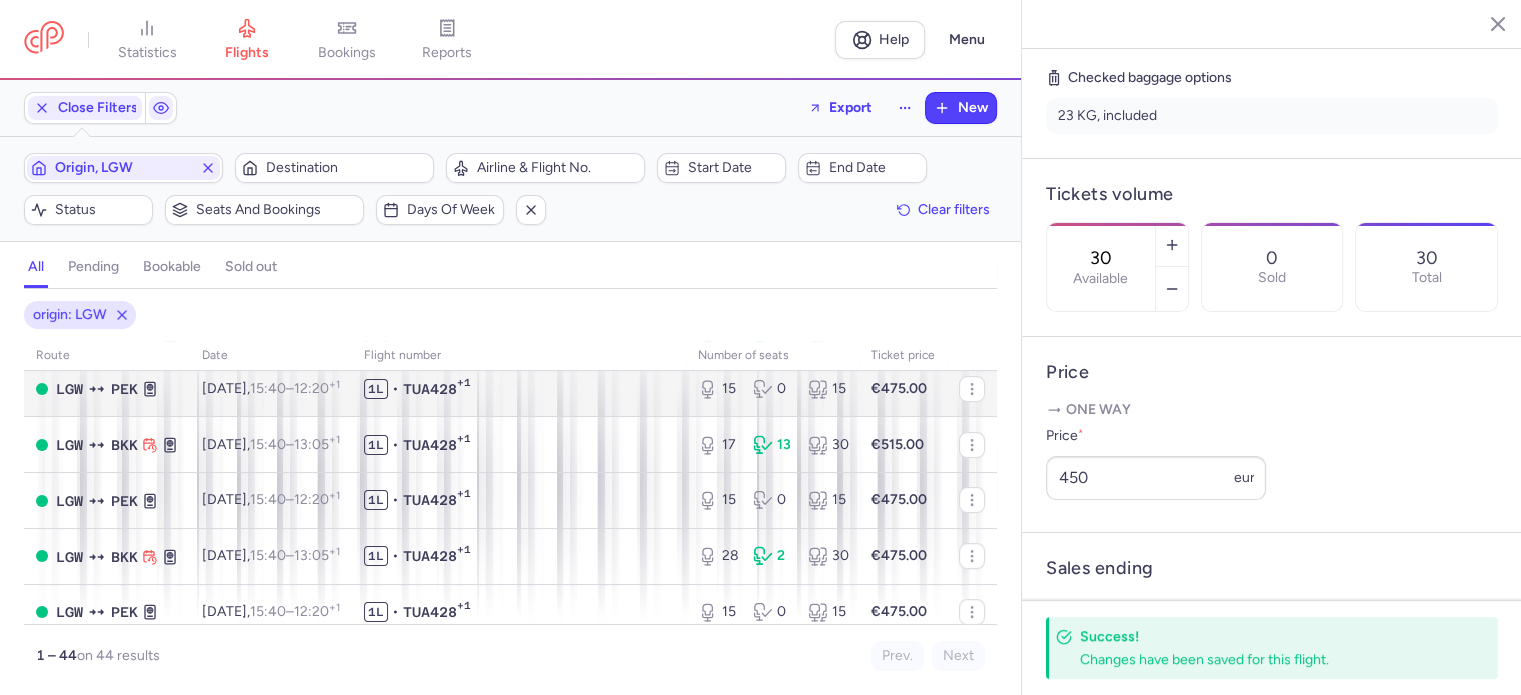 scroll, scrollTop: 900, scrollLeft: 0, axis: vertical 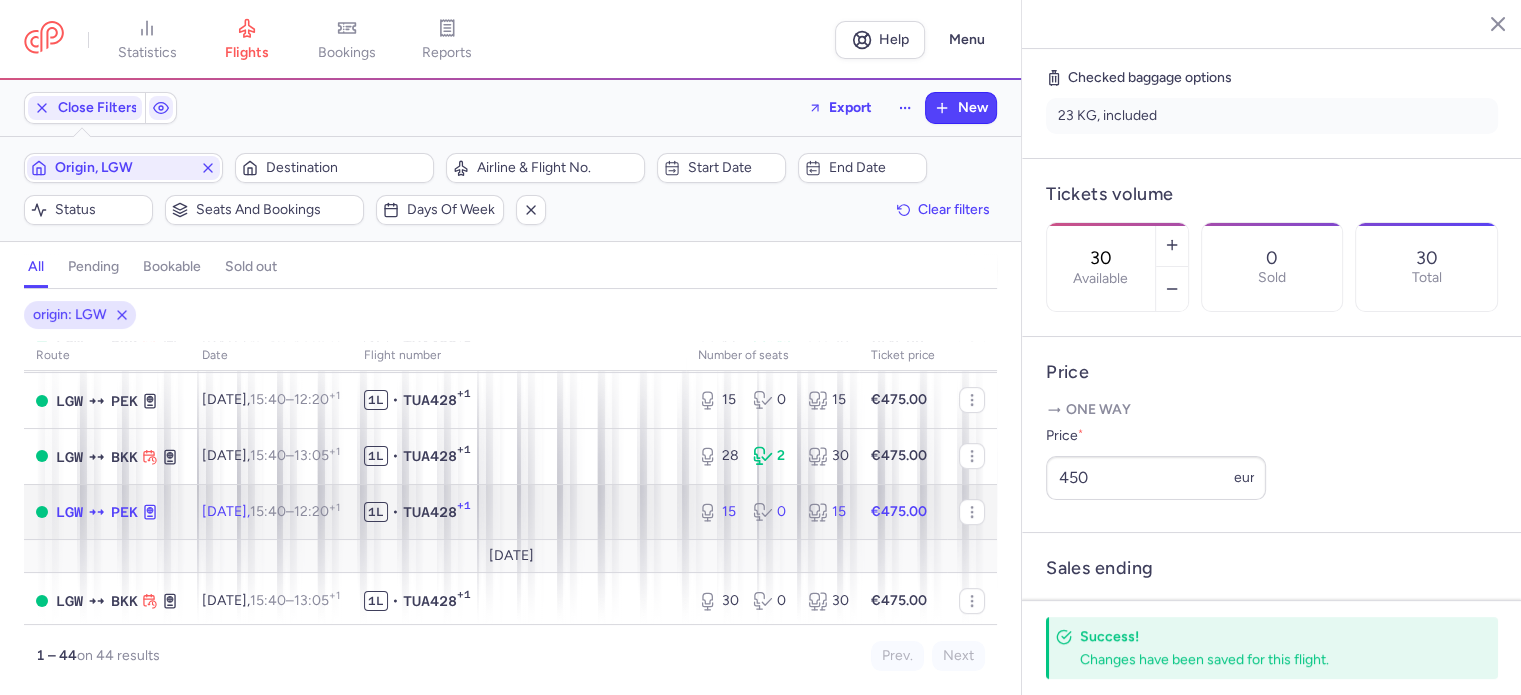 click on "1L • TUA428 +1" 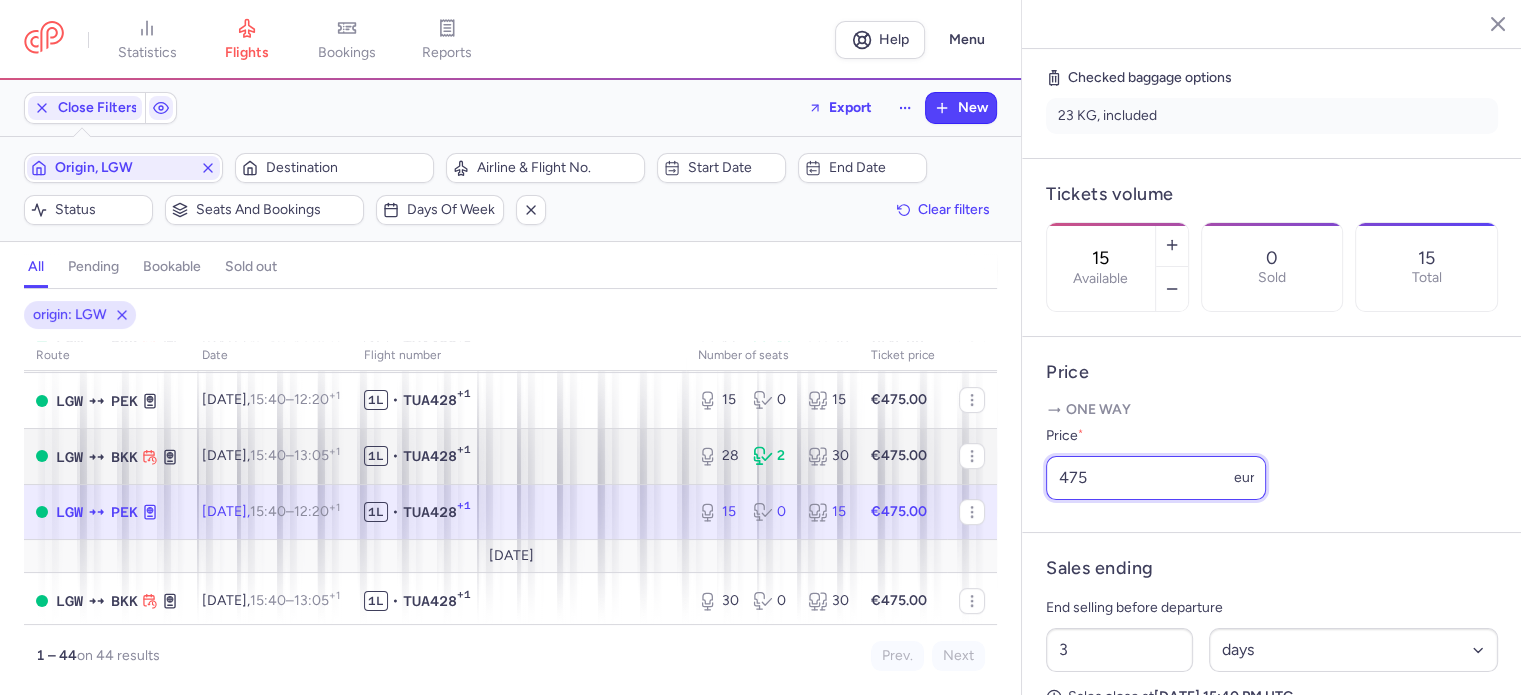 drag, startPoint x: 1109, startPoint y: 507, endPoint x: 800, endPoint y: 475, distance: 310.65253 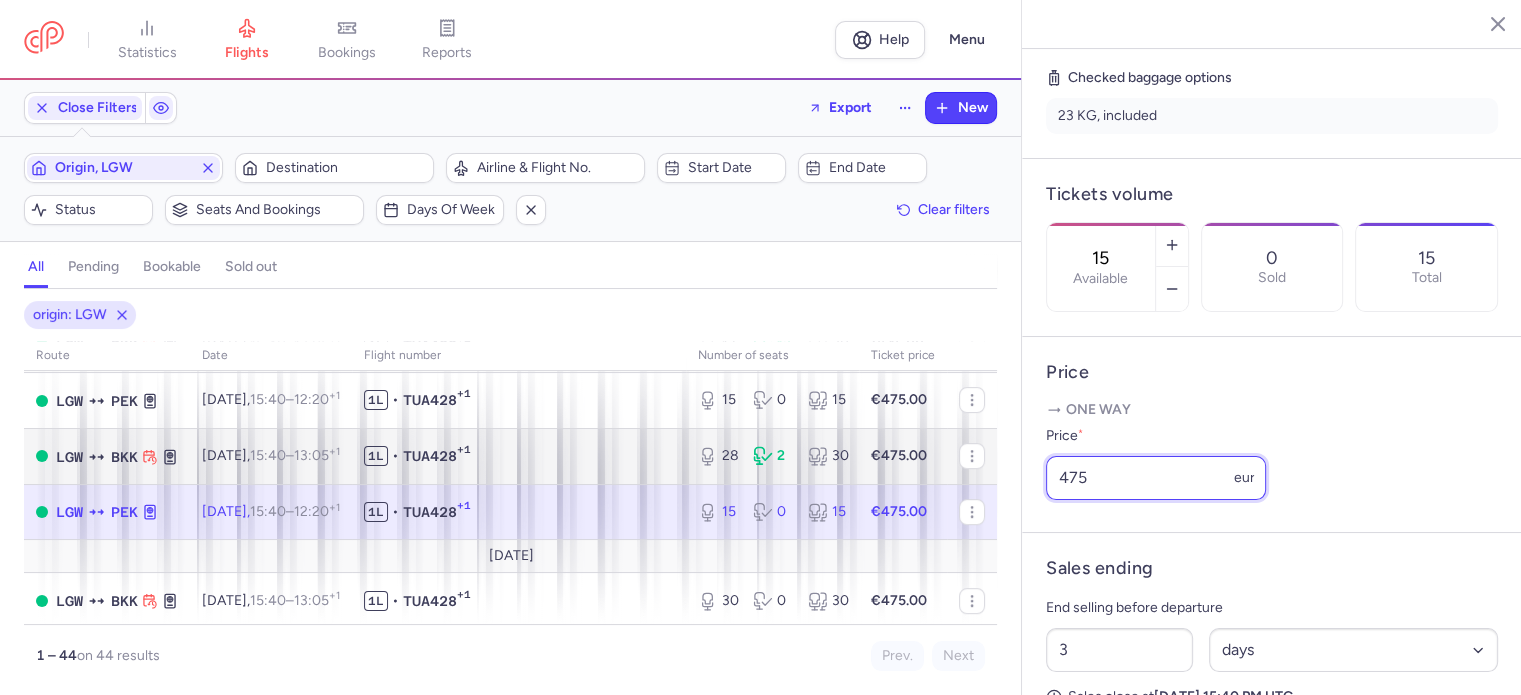 click on "statistics flights bookings reports  Help  Menu Close Filters  Export  New Filters (1) – 44 results  Origin, LGW  Destination  Airline & Flight No.  Start date  End date  Status  Seats and bookings  Days of week  Clear filters  all pending bookable sold out 1 origin: LGW route date Flight number number of seats Ticket price [DATE]  LGW  PEK [DATE]  15:40  –  12:20  +1 1L • TUA428 +1 15 0 15 €400.00  LGW  BKK [DATE]  15:40  –  13:05  +1 1L • TUA428 +1 29 1 30 €450.00  LGW  PEK [DATE]  15:40  –  12:20  +1 1L • TUA428 +1 15 0 15 €400.00  LGW  BKK [DATE]  15:40  –  13:05  +1 1L • TUA428 +1 30 0 30 €450.00  LGW  BKK [DATE]  15:40  –  13:05  +1 1L • TUA428 +1 30 0 30 €450.00  LGW  PEK [DATE]  15:40  –  12:20  +1 1L • TUA428 +1 15 0 15 €400.00  LGW  PEK [DATE]  15:40  –  12:20  +1 1L • TUA428 +1 15 0 15 €400.00  LGW  BKK [DATE]  15:40  –  13:05  +1 1L • TUA428 +1 30 0 30 €450.00  LGW  PEK [DATE]  15:40  –  +1 0" 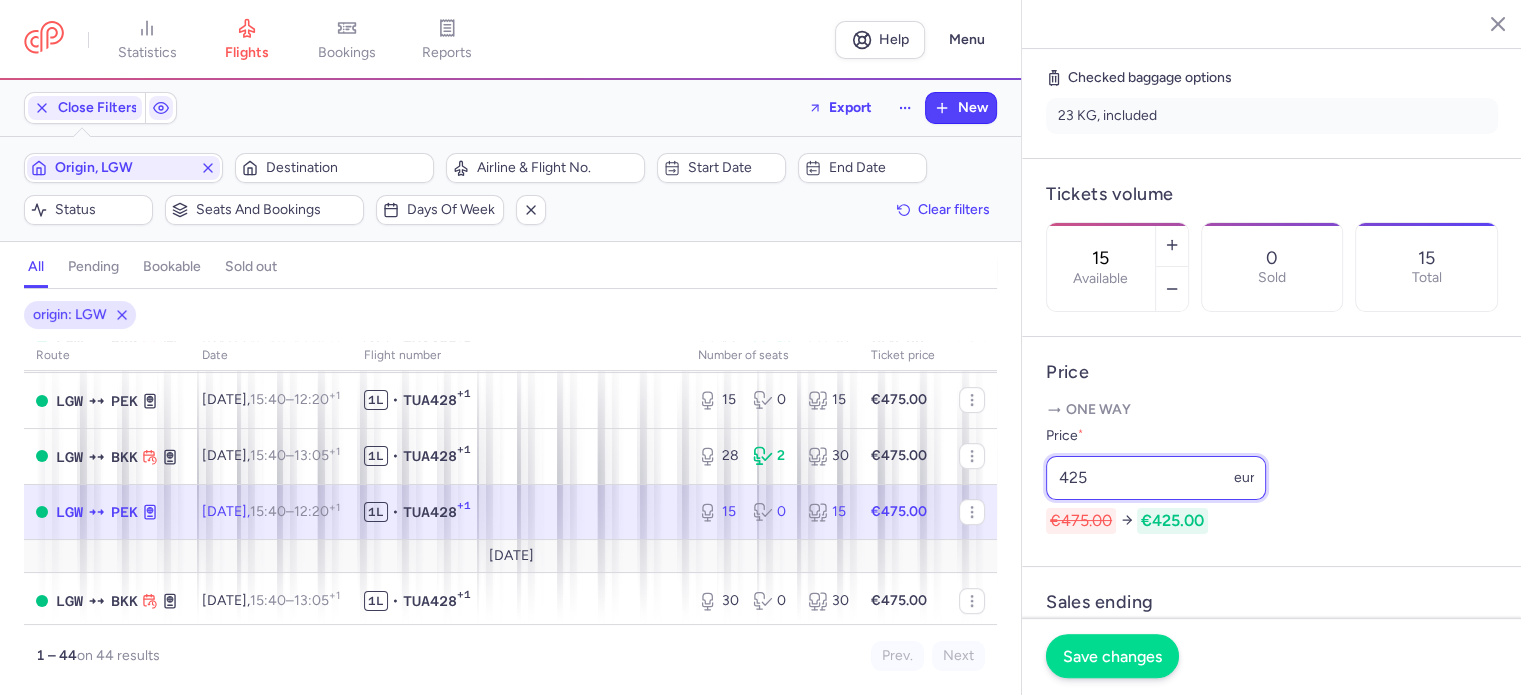 type on "425" 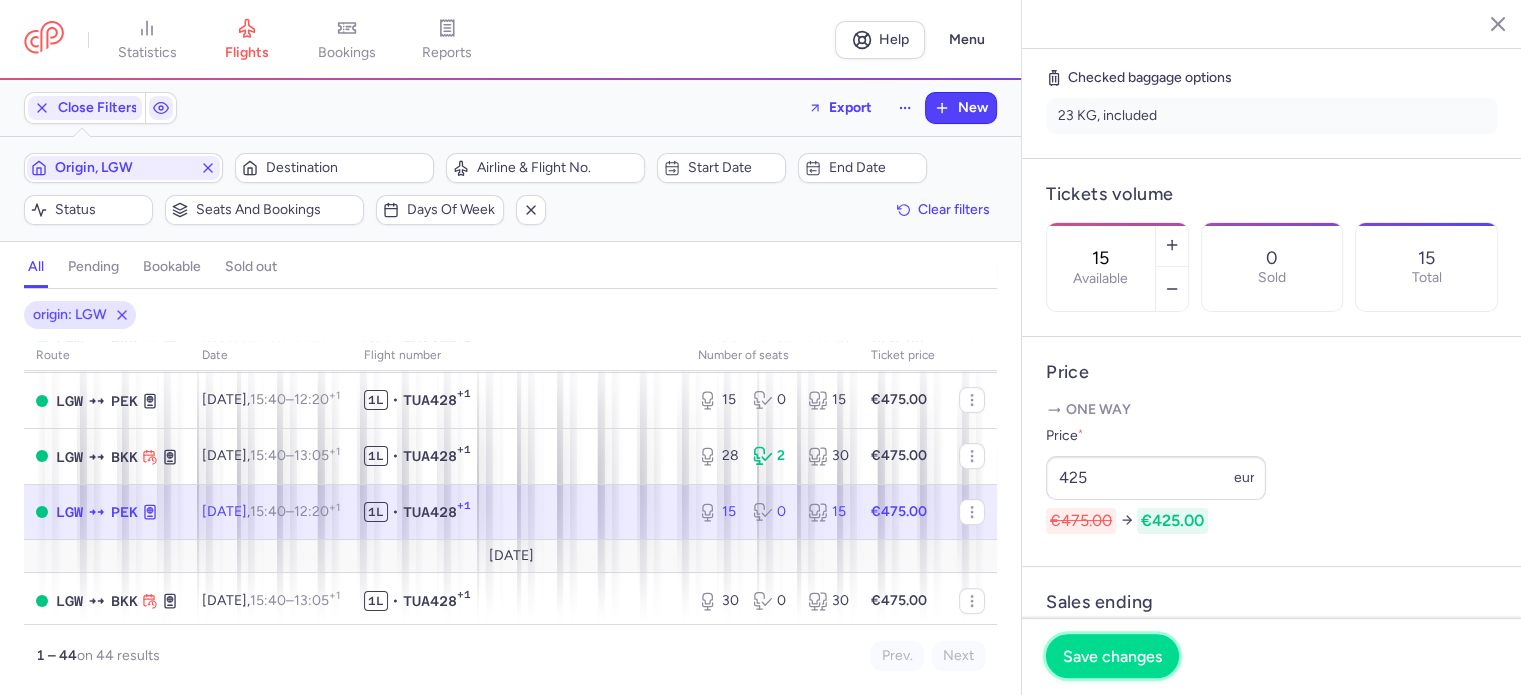 click on "Save changes" at bounding box center (1112, 656) 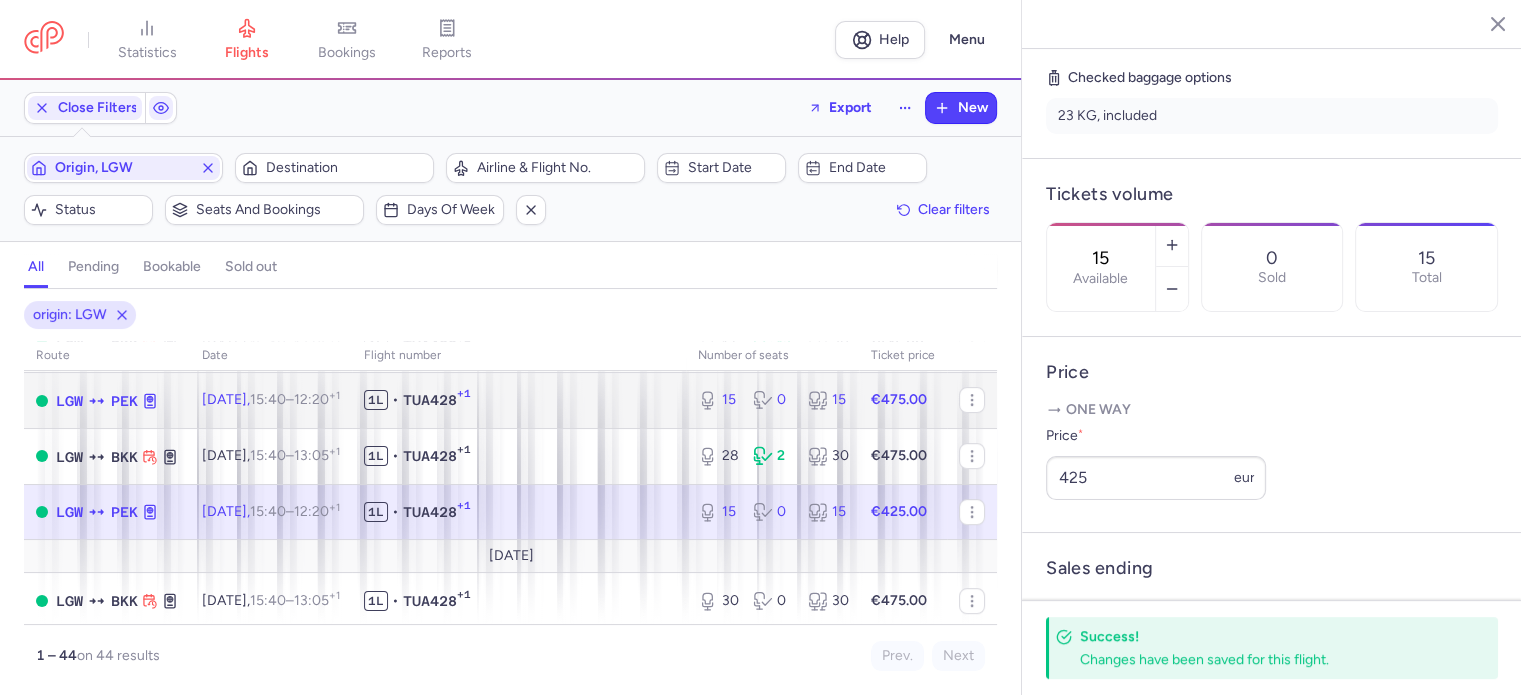 click on "1L • TUA428 +1" 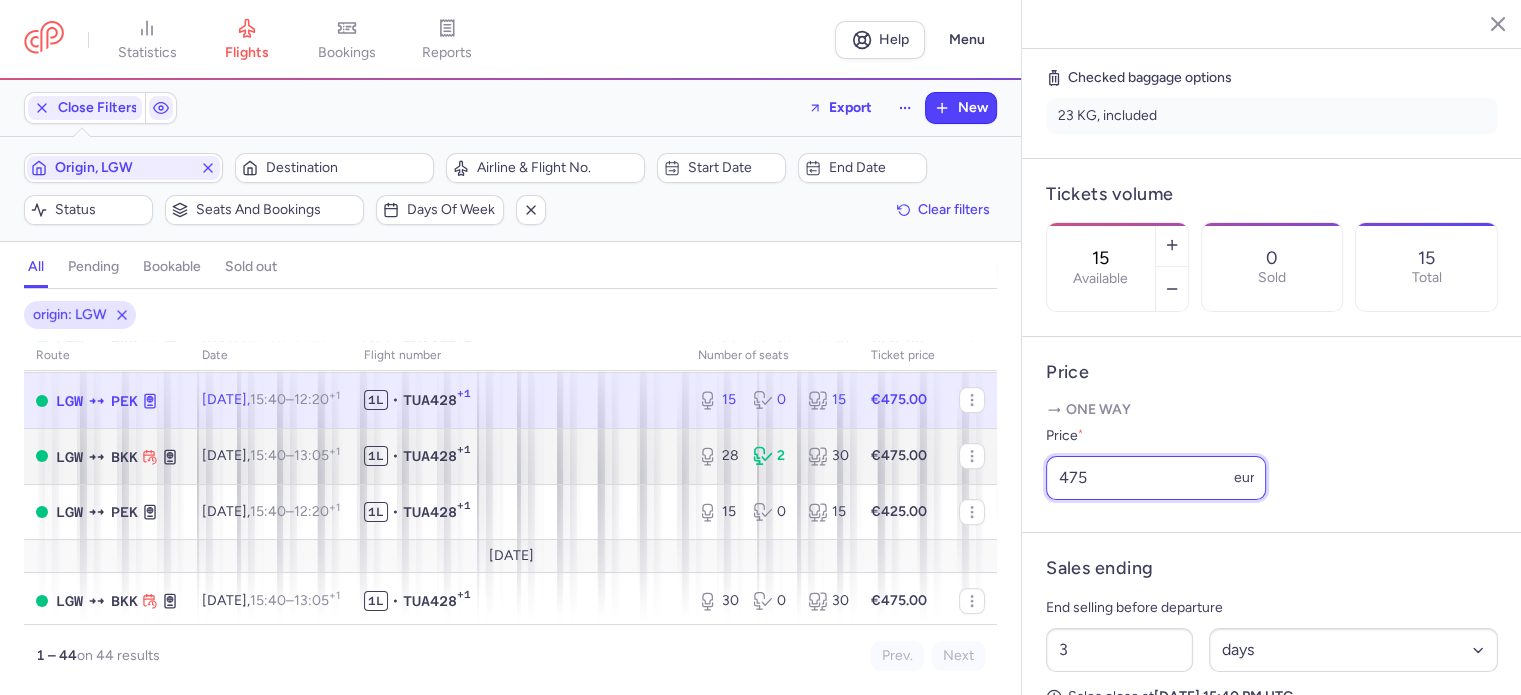 drag, startPoint x: 1102, startPoint y: 516, endPoint x: 929, endPoint y: 471, distance: 178.75682 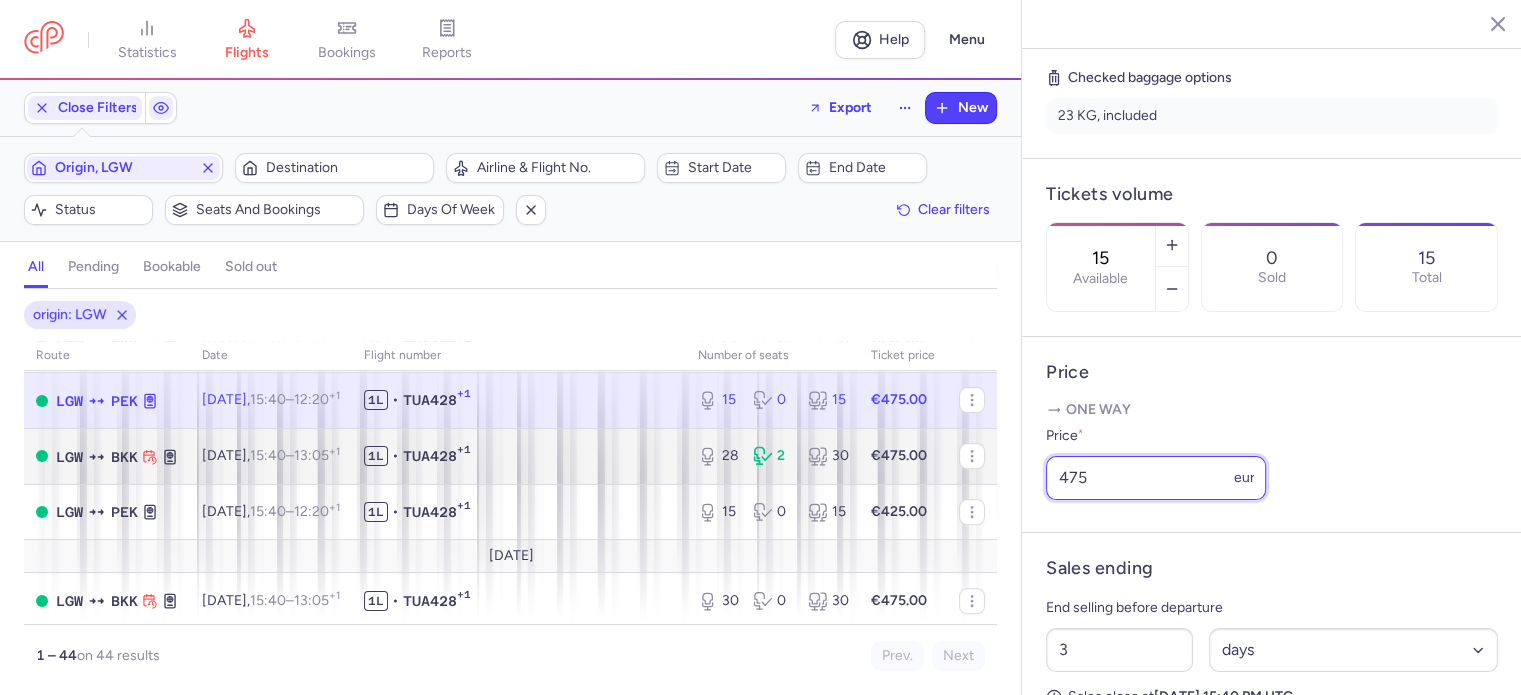 click on "statistics flights bookings reports  Help  Menu Close Filters  Export  New Filters (1) – 44 results  Origin, LGW  Destination  Airline & Flight No.  Start date  End date  Status  Seats and bookings  Days of week  Clear filters  all pending bookable sold out 1 origin: LGW route date Flight number number of seats Ticket price [DATE]  LGW  PEK [DATE]  15:40  –  12:20  +1 1L • TUA428 +1 15 0 15 €400.00  LGW  BKK [DATE]  15:40  –  13:05  +1 1L • TUA428 +1 29 1 30 €450.00  LGW  PEK [DATE]  15:40  –  12:20  +1 1L • TUA428 +1 15 0 15 €400.00  LGW  BKK [DATE]  15:40  –  13:05  +1 1L • TUA428 +1 30 0 30 €450.00  LGW  BKK [DATE]  15:40  –  13:05  +1 1L • TUA428 +1 30 0 30 €450.00  LGW  PEK [DATE]  15:40  –  12:20  +1 1L • TUA428 +1 15 0 15 €400.00  LGW  PEK [DATE]  15:40  –  12:20  +1 1L • TUA428 +1 15 0 15 €400.00  LGW  BKK [DATE]  15:40  –  13:05  +1 1L • TUA428 +1 30 0 30 €450.00  LGW  PEK [DATE]  15:40  –  +1 0" 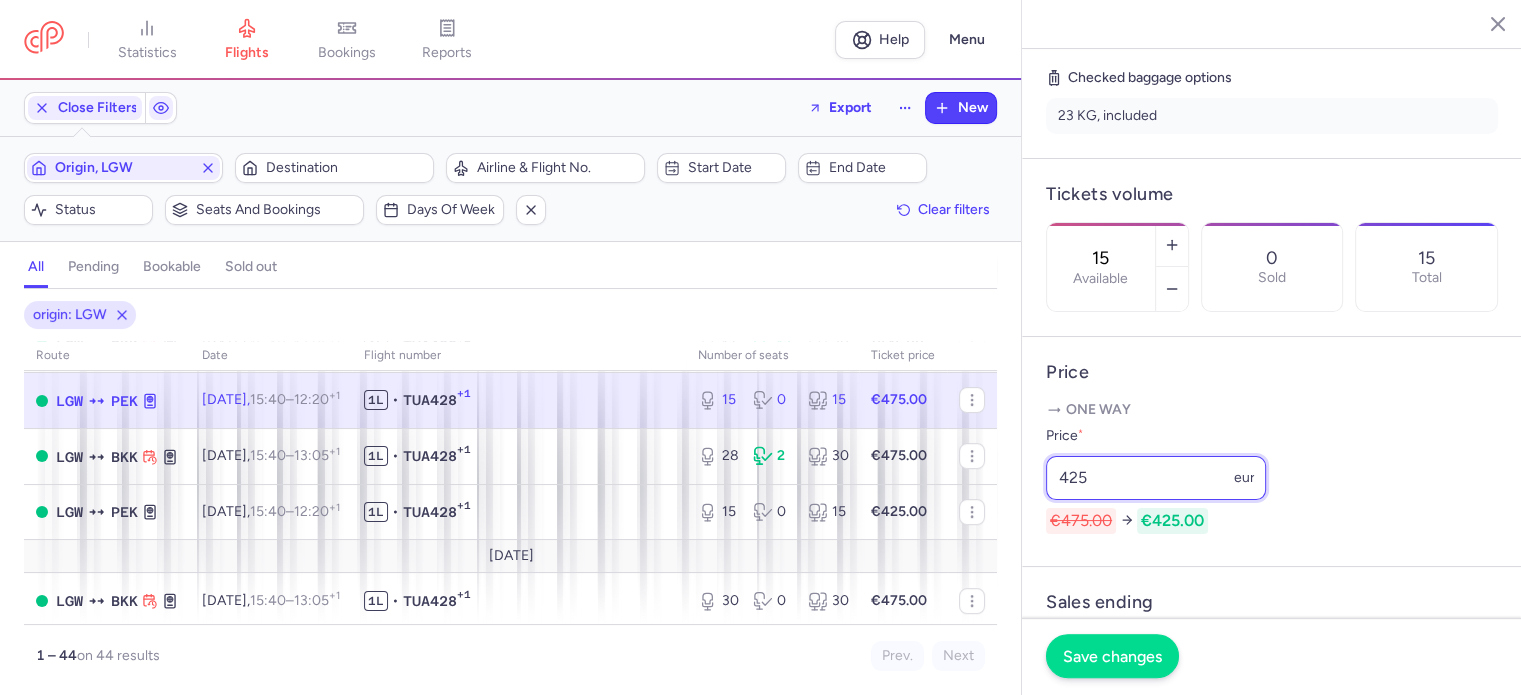 type on "425" 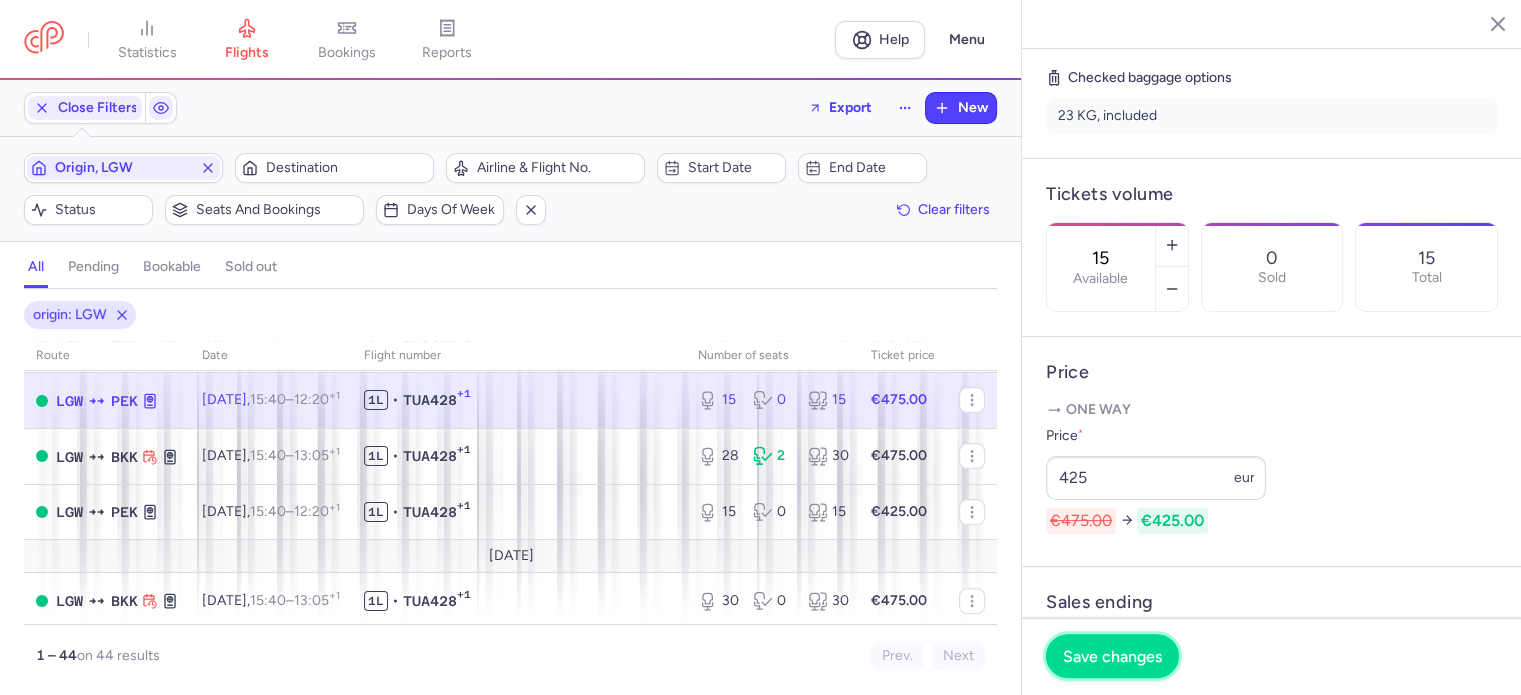 click on "Save changes" at bounding box center (1112, 656) 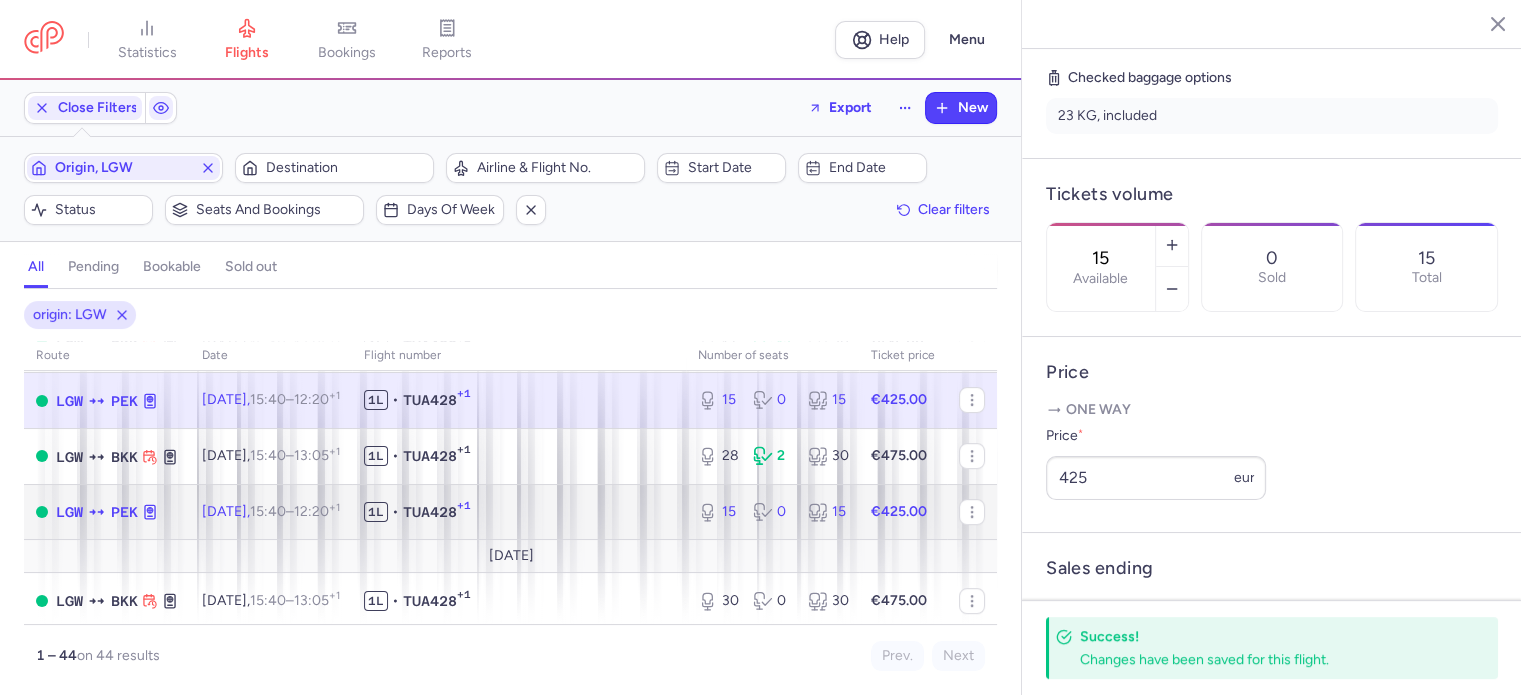 click on "€425.00" 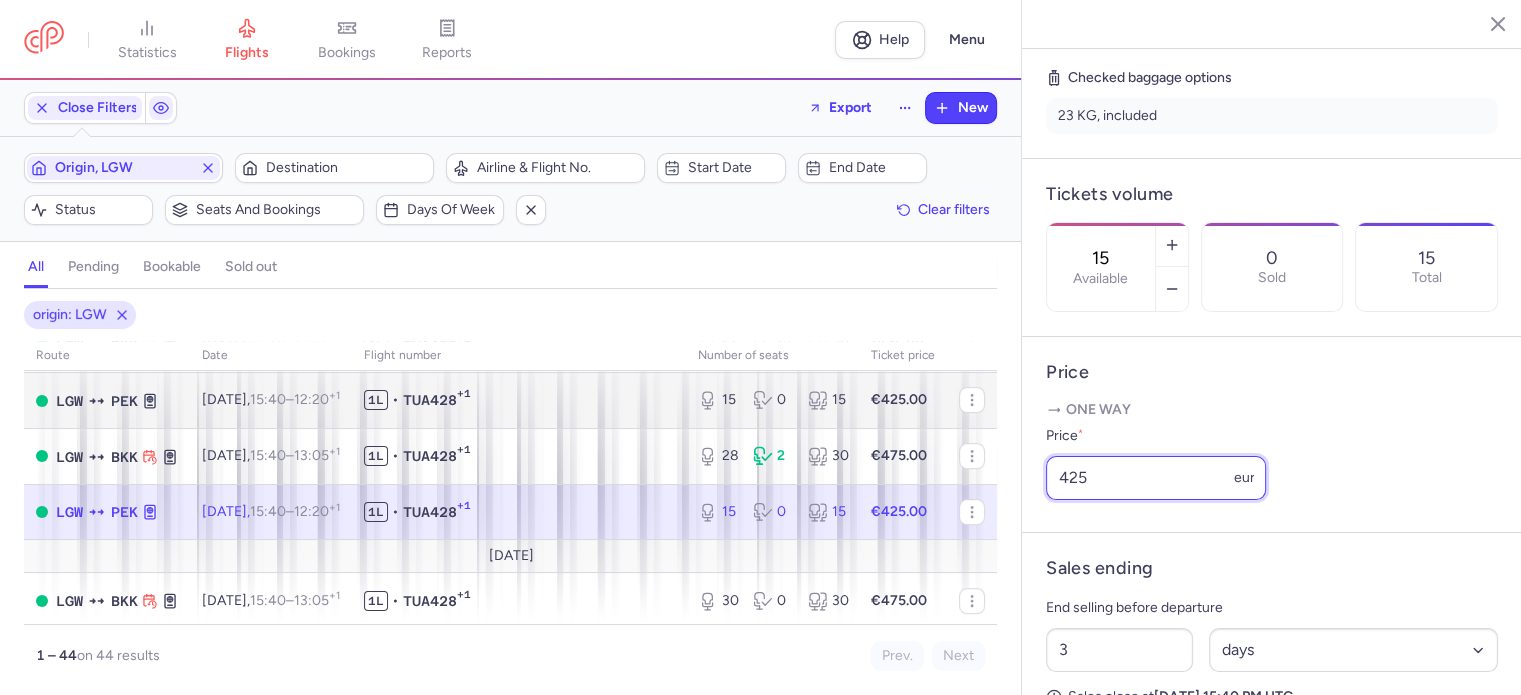 drag, startPoint x: 936, startPoint y: 475, endPoint x: 847, endPoint y: 442, distance: 94.92102 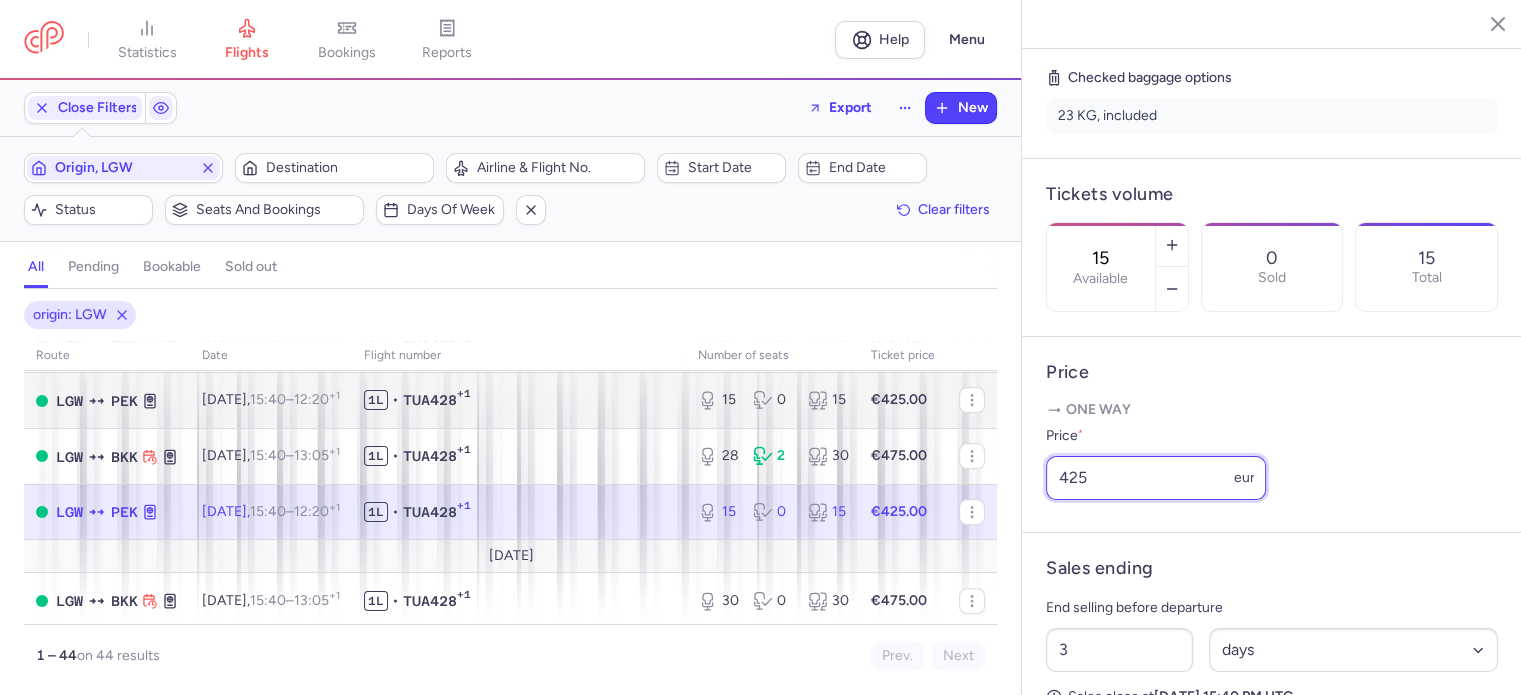 click on "statistics flights bookings reports  Help  Menu Close Filters  Export  New Filters (1) – 44 results  Origin, LGW  Destination  Airline & Flight No.  Start date  End date  Status  Seats and bookings  Days of week  Clear filters  all pending bookable sold out 1 origin: LGW route date Flight number number of seats Ticket price [DATE]  LGW  PEK [DATE]  15:40  –  12:20  +1 1L • TUA428 +1 15 0 15 €400.00  LGW  BKK [DATE]  15:40  –  13:05  +1 1L • TUA428 +1 29 1 30 €450.00  LGW  PEK [DATE]  15:40  –  12:20  +1 1L • TUA428 +1 15 0 15 €400.00  LGW  BKK [DATE]  15:40  –  13:05  +1 1L • TUA428 +1 30 0 30 €450.00  LGW  BKK [DATE]  15:40  –  13:05  +1 1L • TUA428 +1 30 0 30 €450.00  LGW  PEK [DATE]  15:40  –  12:20  +1 1L • TUA428 +1 15 0 15 €400.00  LGW  PEK [DATE]  15:40  –  12:20  +1 1L • TUA428 +1 15 0 15 €400.00  LGW  BKK [DATE]  15:40  –  13:05  +1 1L • TUA428 +1 30 0 30 €450.00  LGW  PEK [DATE]  15:40  –  +1 0" 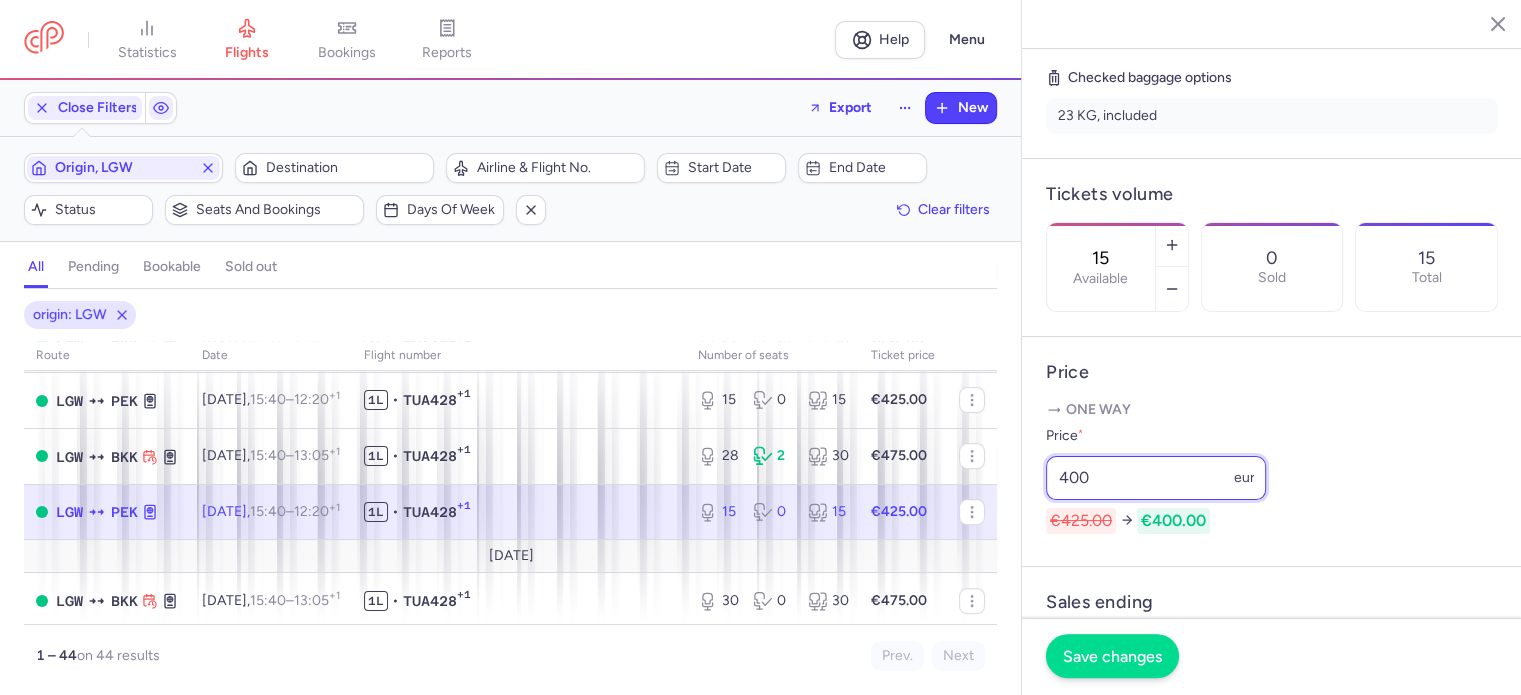 type on "400" 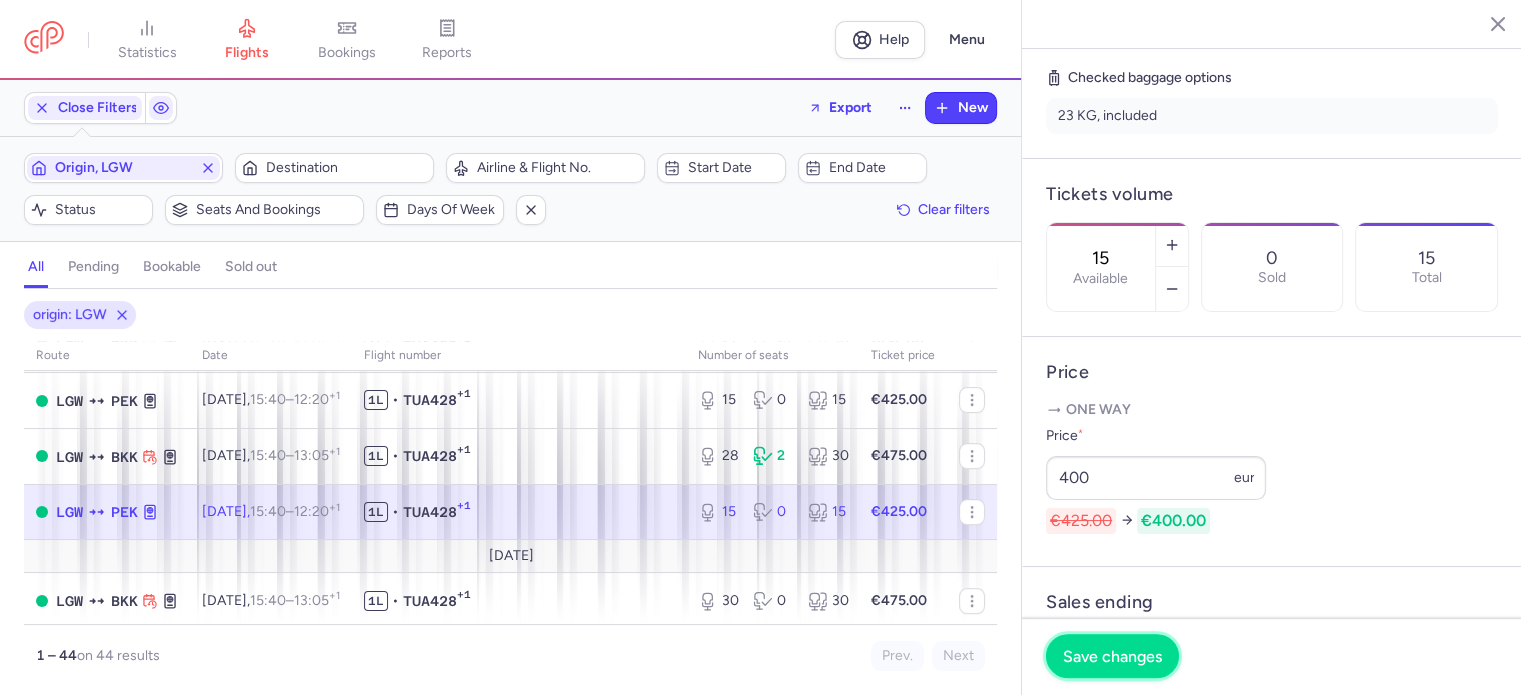 click on "Save changes" at bounding box center [1112, 656] 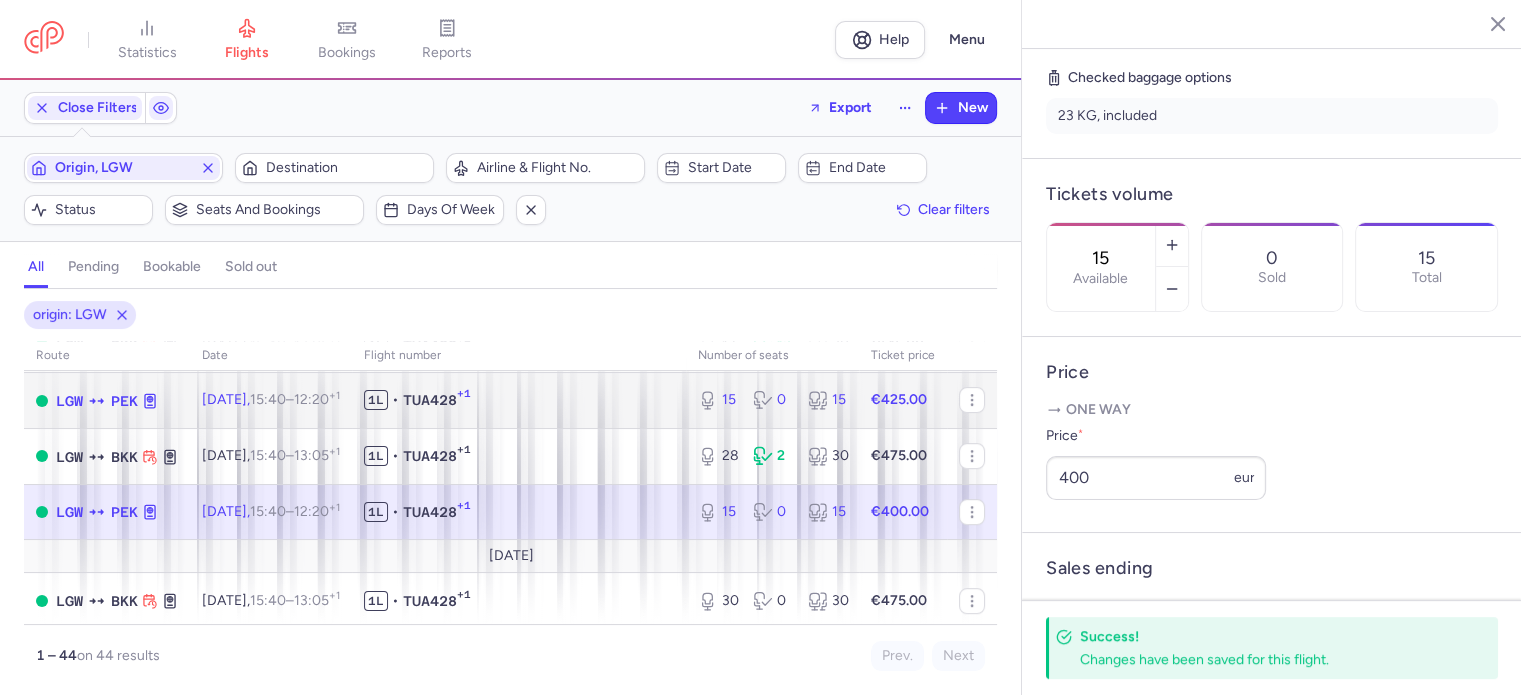 click on "15 0 15" 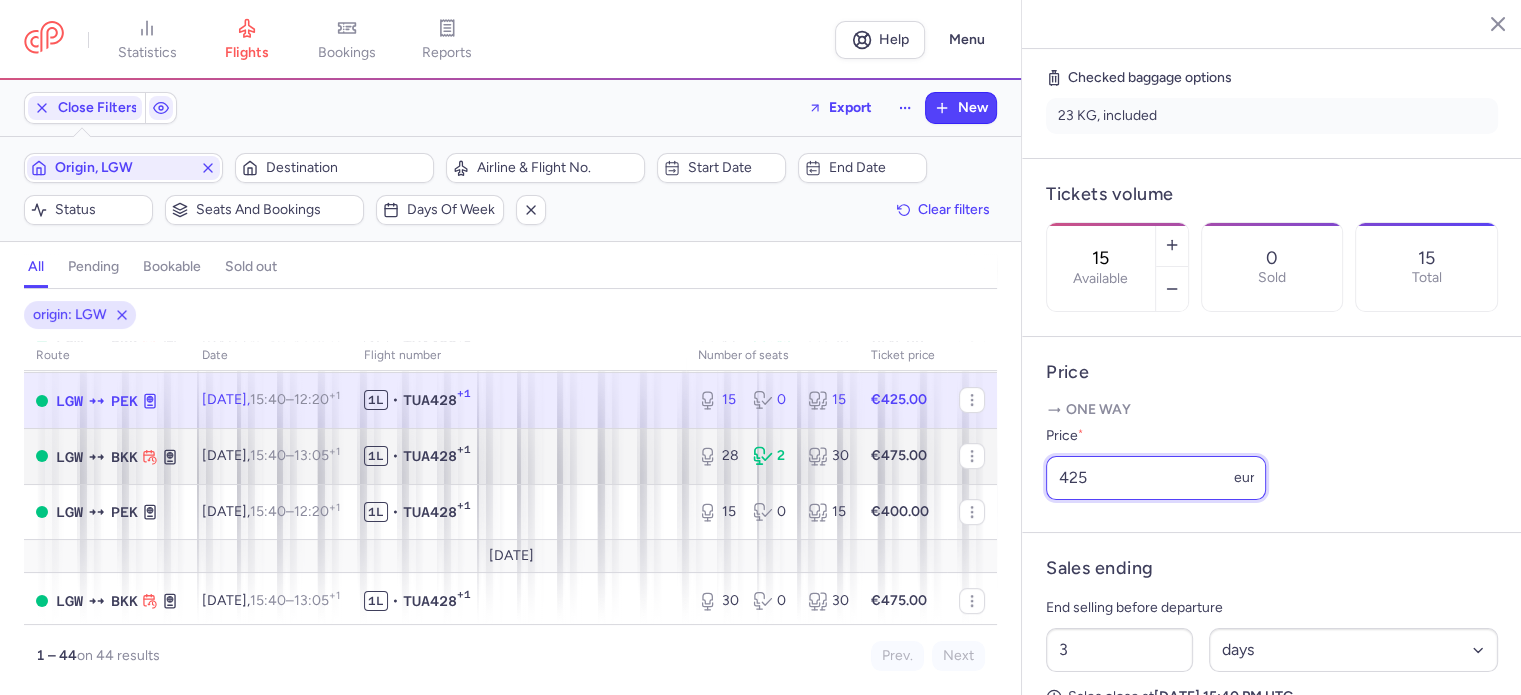 drag, startPoint x: 1110, startPoint y: 514, endPoint x: 890, endPoint y: 471, distance: 224.16289 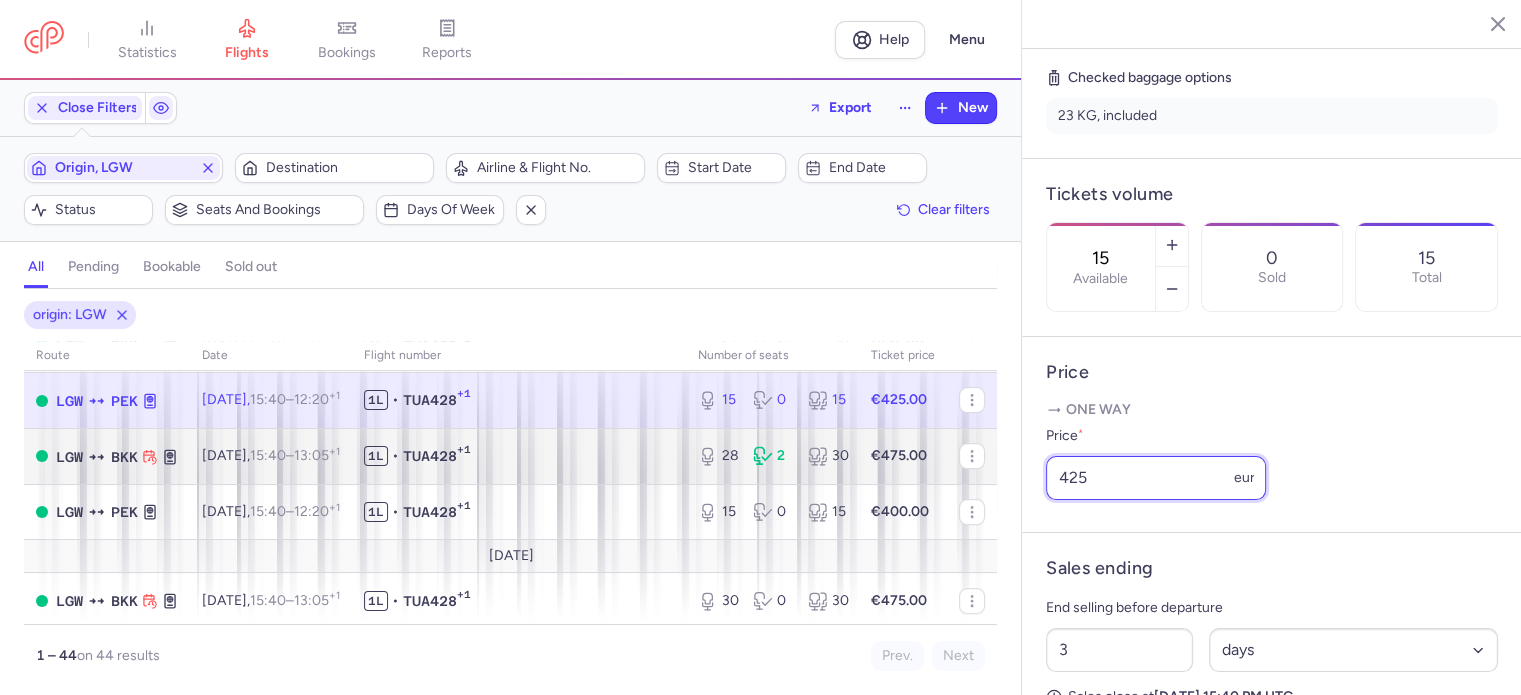 click on "statistics flights bookings reports  Help  Menu Close Filters  Export  New Filters (1) – 44 results  Origin, LGW  Destination  Airline & Flight No.  Start date  End date  Status  Seats and bookings  Days of week  Clear filters  all pending bookable sold out 1 origin: LGW route date Flight number number of seats Ticket price [DATE]  LGW  PEK [DATE]  15:40  –  12:20  +1 1L • TUA428 +1 15 0 15 €400.00  LGW  BKK [DATE]  15:40  –  13:05  +1 1L • TUA428 +1 29 1 30 €450.00  LGW  PEK [DATE]  15:40  –  12:20  +1 1L • TUA428 +1 15 0 15 €400.00  LGW  BKK [DATE]  15:40  –  13:05  +1 1L • TUA428 +1 30 0 30 €450.00  LGW  BKK [DATE]  15:40  –  13:05  +1 1L • TUA428 +1 30 0 30 €450.00  LGW  PEK [DATE]  15:40  –  12:20  +1 1L • TUA428 +1 15 0 15 €400.00  LGW  PEK [DATE]  15:40  –  12:20  +1 1L • TUA428 +1 15 0 15 €400.00  LGW  BKK [DATE]  15:40  –  13:05  +1 1L • TUA428 +1 30 0 30 €450.00  LGW  PEK [DATE]  15:40  –  +1 0" 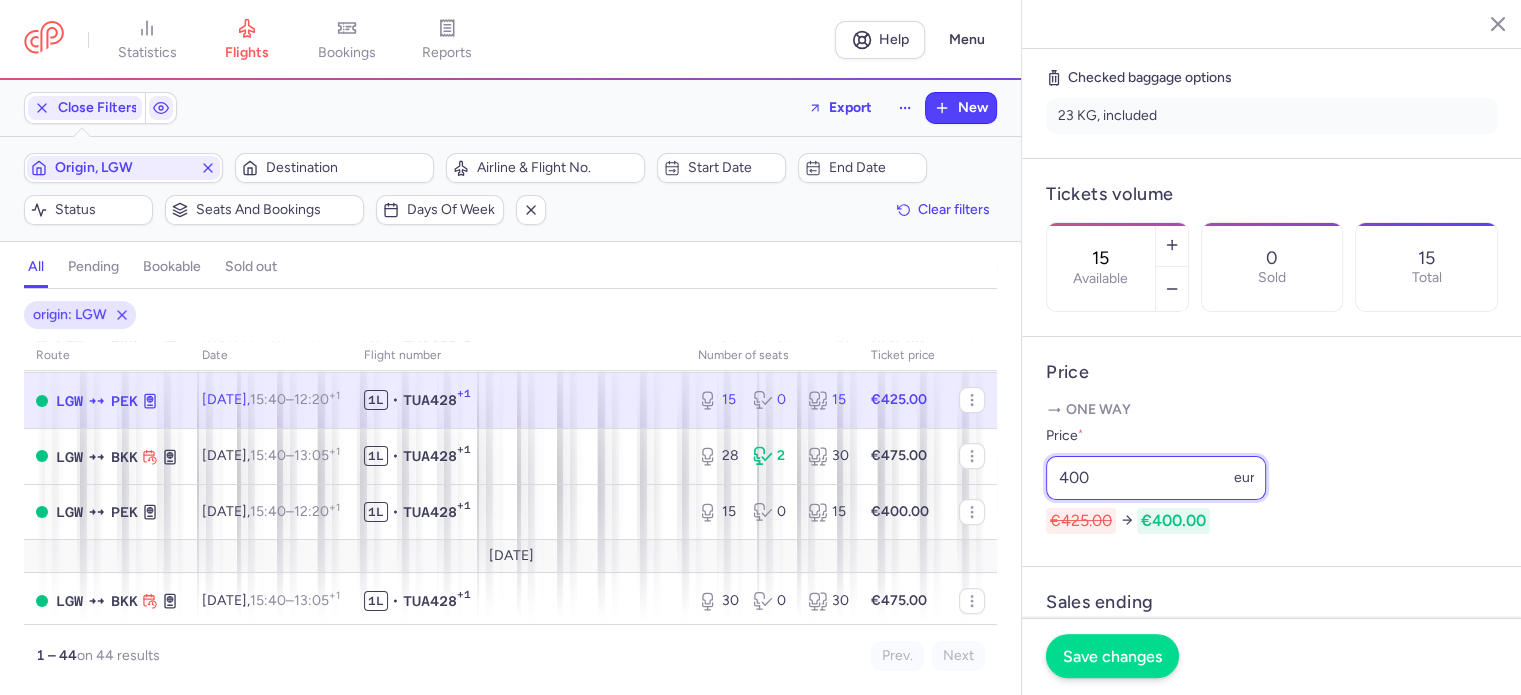 type on "400" 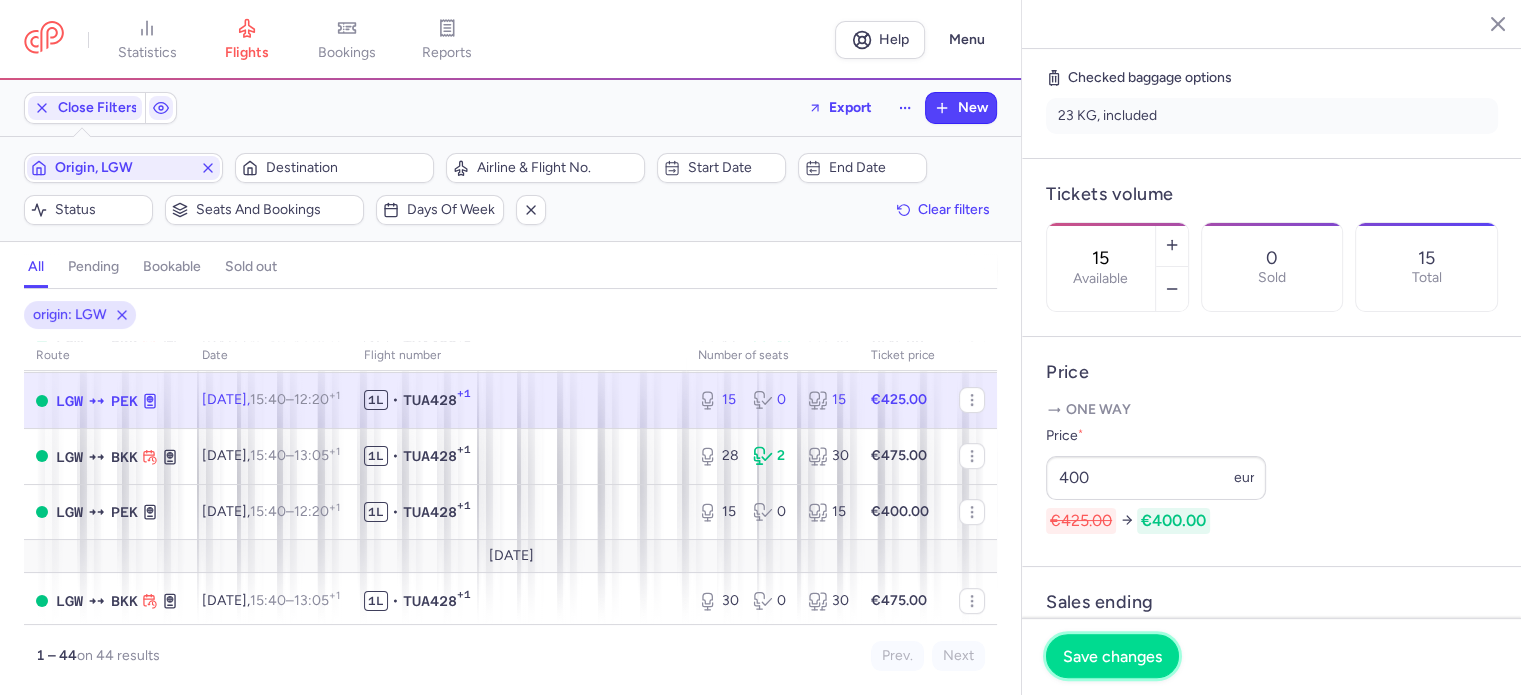 click on "Save changes" at bounding box center [1112, 656] 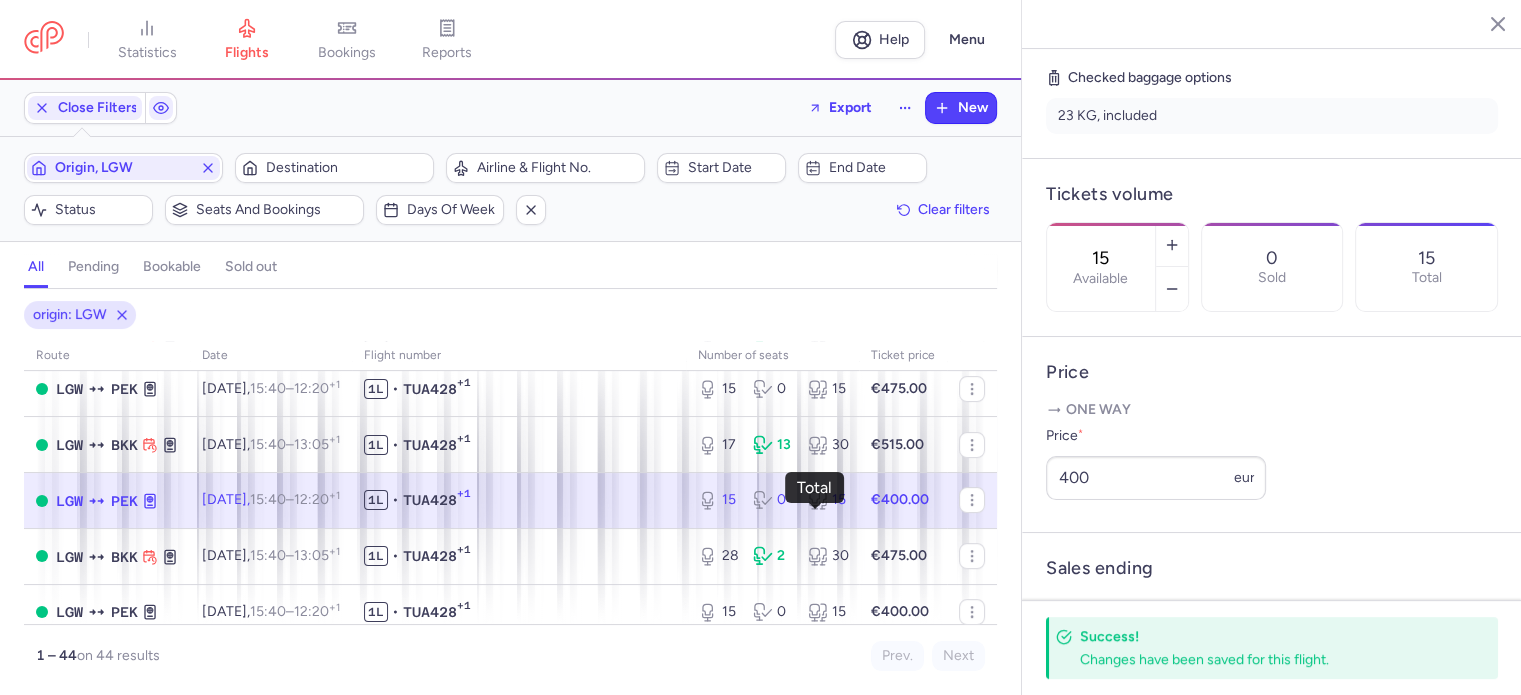 scroll, scrollTop: 700, scrollLeft: 0, axis: vertical 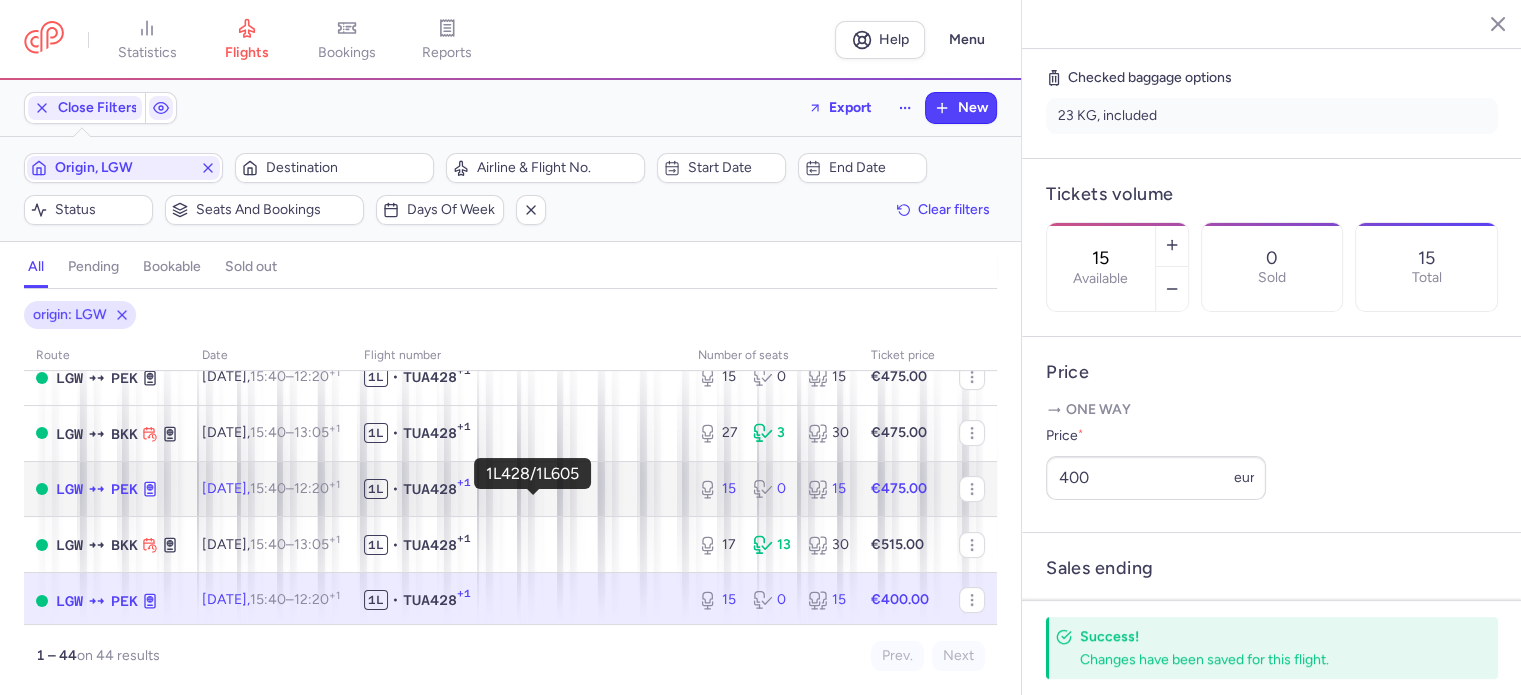 click on "1L • TUA428 +1" 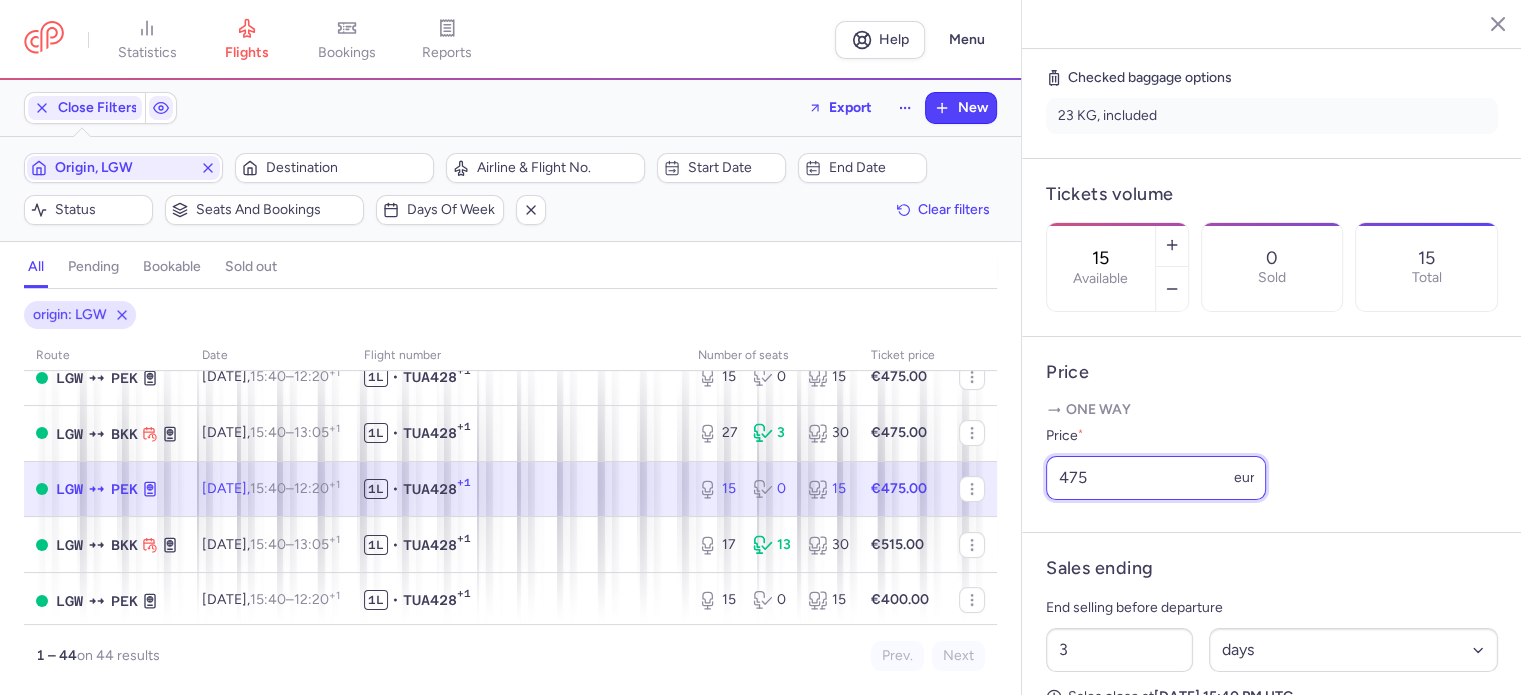 drag, startPoint x: 972, startPoint y: 486, endPoint x: 827, endPoint y: 477, distance: 145.27904 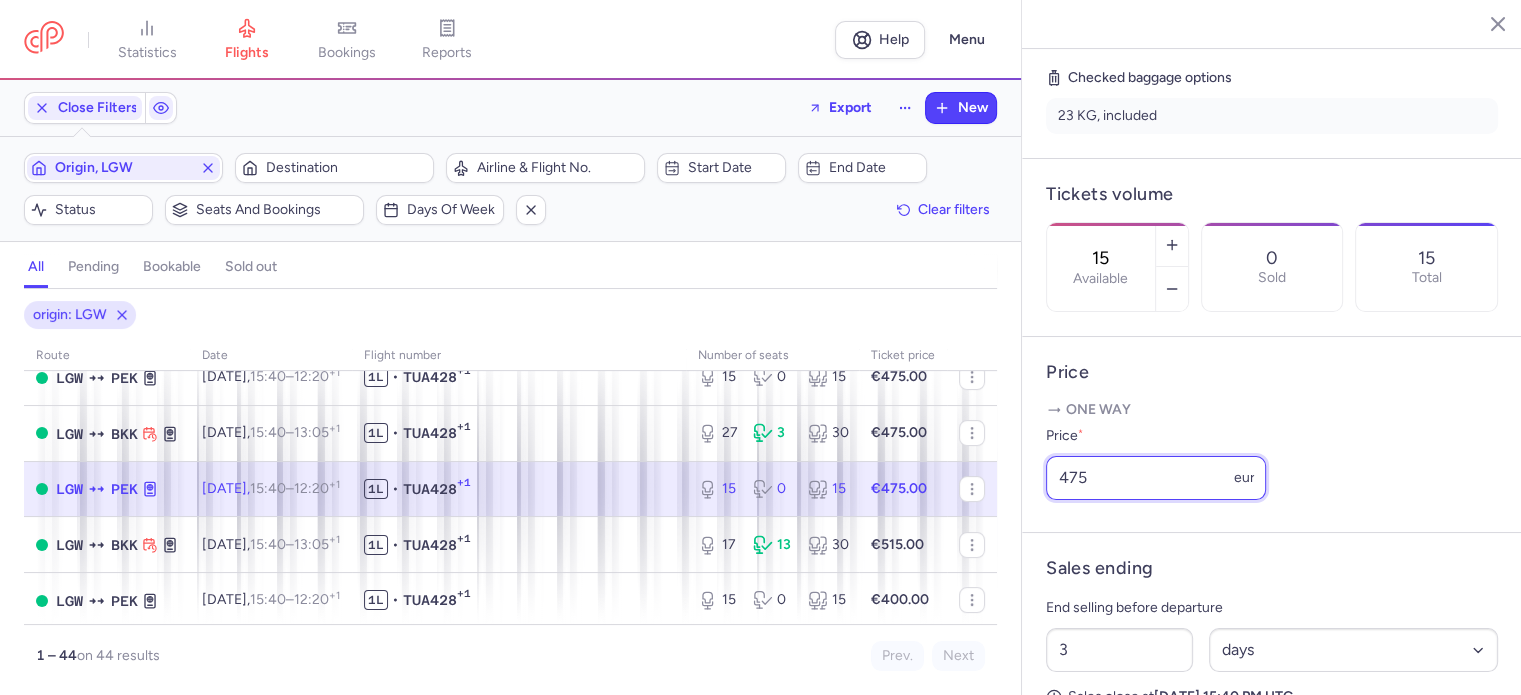 click on "statistics flights bookings reports  Help  Menu Close Filters  Export  New Filters (1) – 44 results  Origin, LGW  Destination  Airline & Flight No.  Start date  End date  Status  Seats and bookings  Days of week  Clear filters  all pending bookable sold out 1 origin: LGW route date Flight number number of seats Ticket price [DATE]  LGW  PEK [DATE]  15:40  –  12:20  +1 1L • TUA428 +1 15 0 15 €400.00  LGW  BKK [DATE]  15:40  –  13:05  +1 1L • TUA428 +1 29 1 30 €450.00  LGW  PEK [DATE]  15:40  –  12:20  +1 1L • TUA428 +1 15 0 15 €400.00  LGW  BKK [DATE]  15:40  –  13:05  +1 1L • TUA428 +1 30 0 30 €450.00  LGW  BKK [DATE]  15:40  –  13:05  +1 1L • TUA428 +1 30 0 30 €450.00  LGW  PEK [DATE]  15:40  –  12:20  +1 1L • TUA428 +1 15 0 15 €400.00  LGW  PEK [DATE]  15:40  –  12:20  +1 1L • TUA428 +1 15 0 15 €400.00  LGW  BKK [DATE]  15:40  –  13:05  +1 1L • TUA428 +1 30 0 30 €450.00  LGW  PEK [DATE]  15:40  –  +1 0" 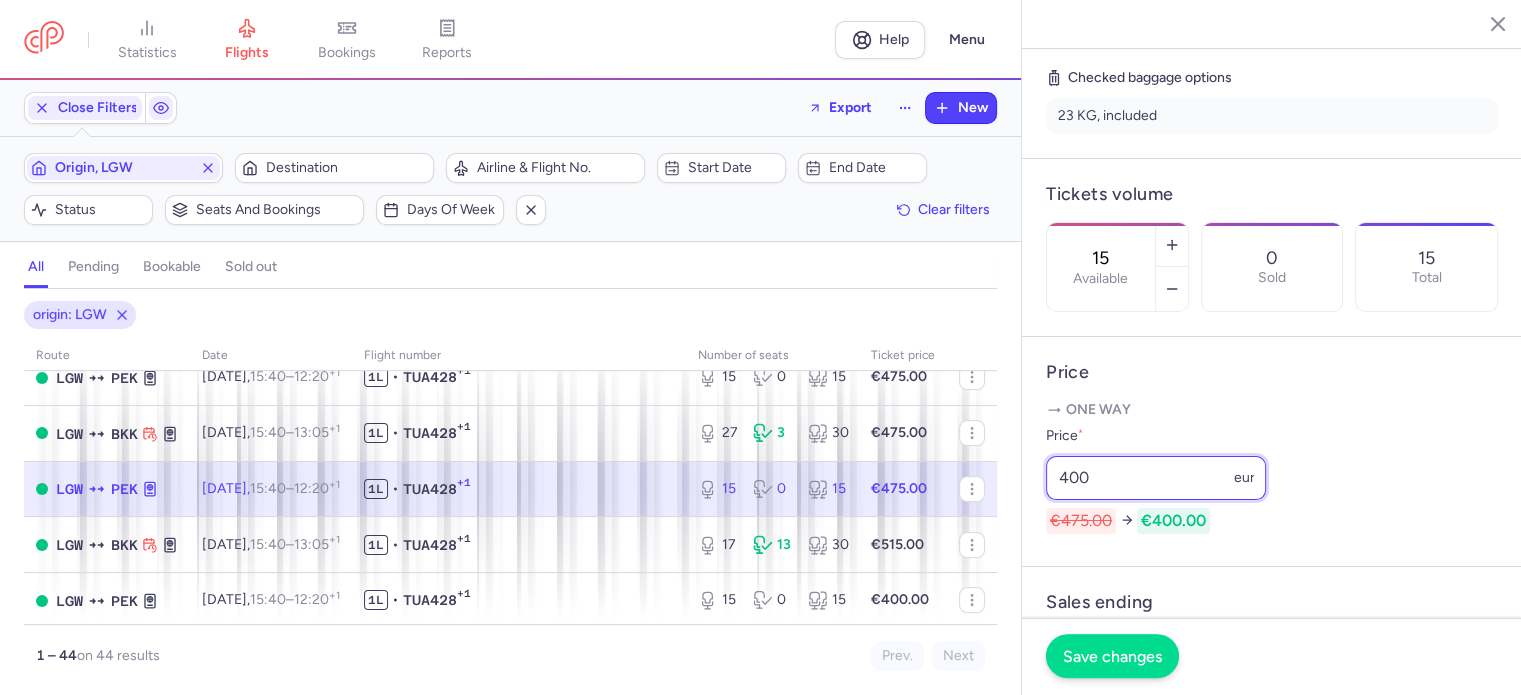 type on "400" 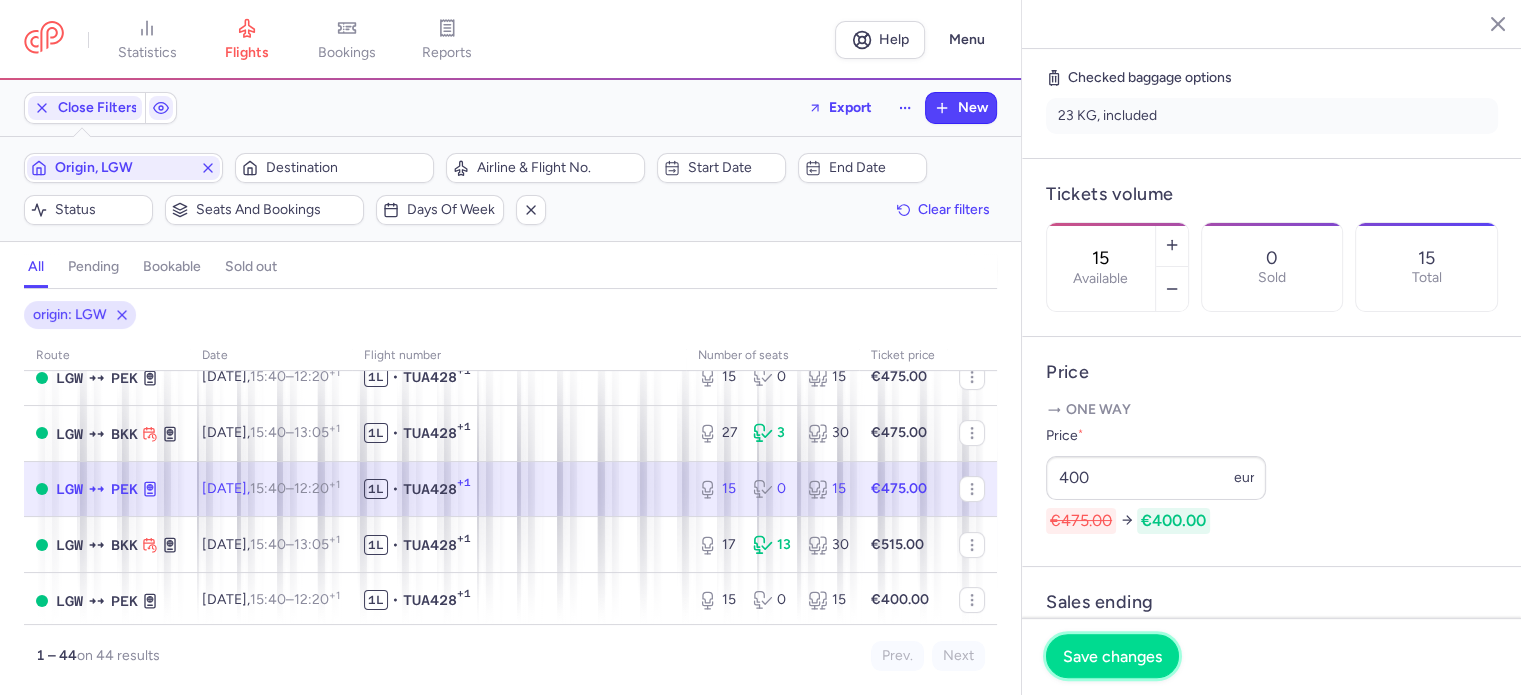 click on "Save changes" at bounding box center (1112, 656) 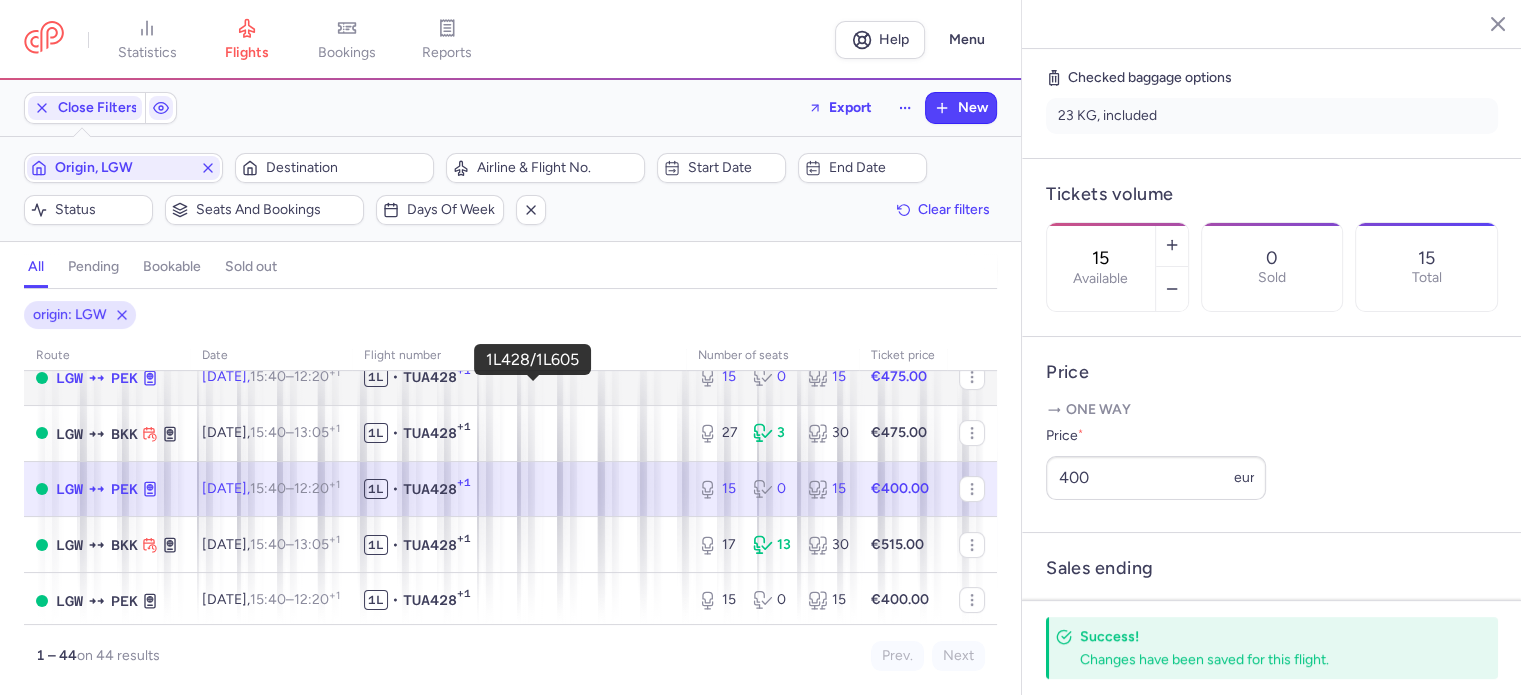 click on "1L • TUA428 +1" 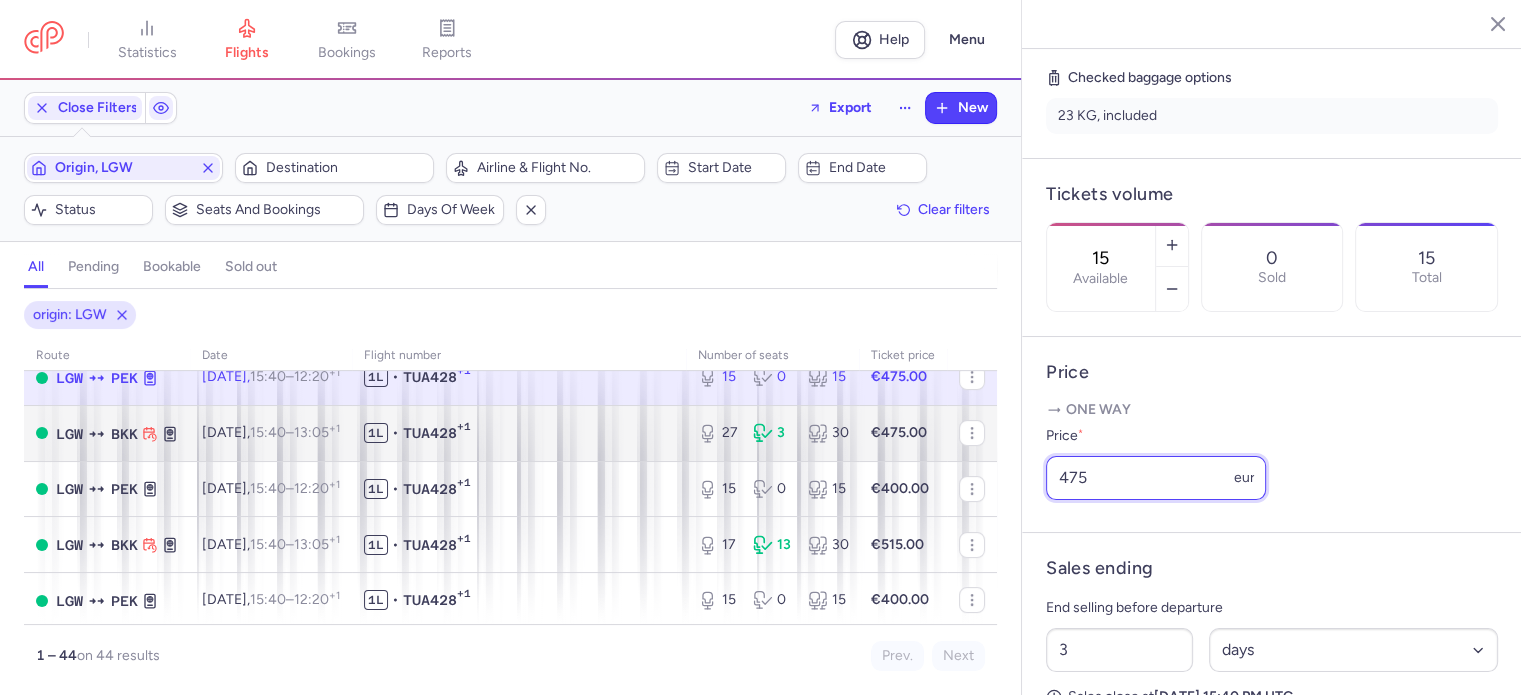 drag, startPoint x: 1119, startPoint y: 506, endPoint x: 861, endPoint y: 473, distance: 260.1019 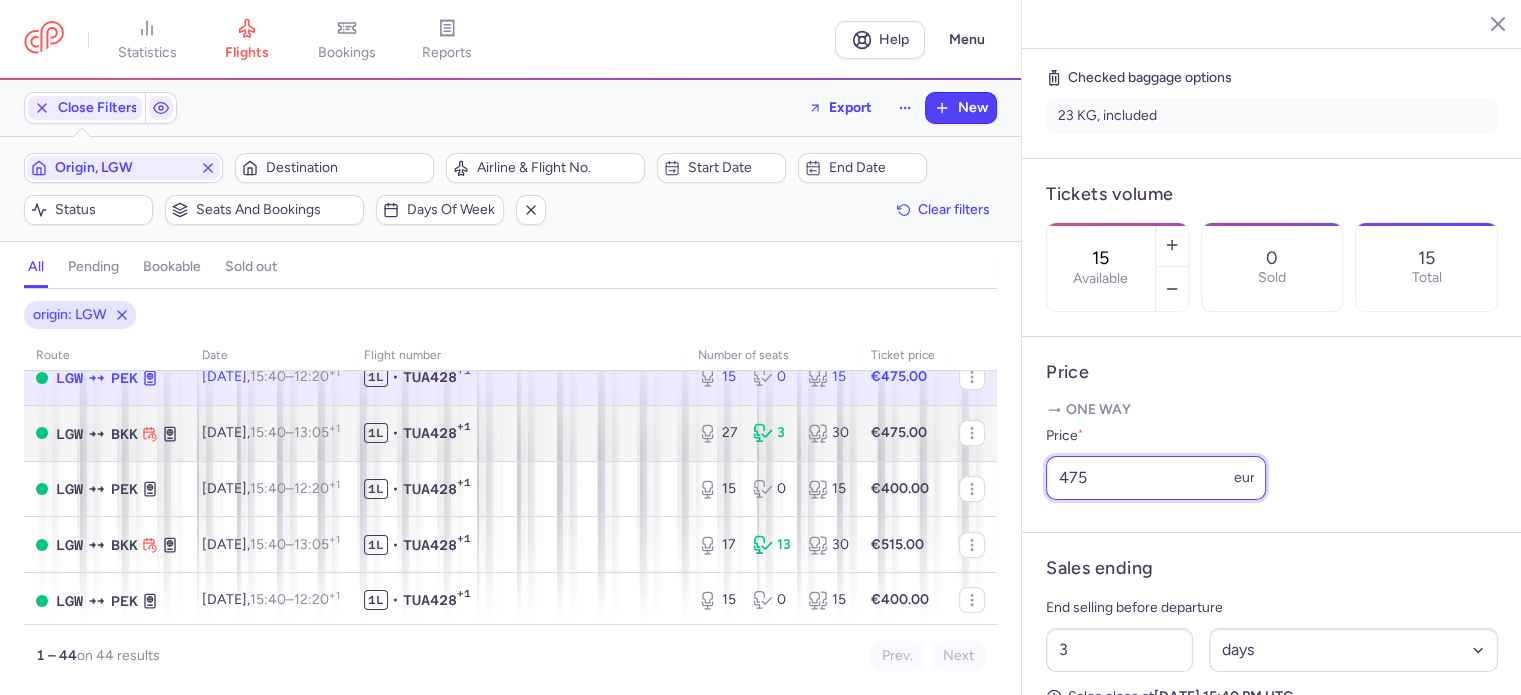 click on "statistics flights bookings reports  Help  Menu Close Filters  Export  New Filters (1) – 44 results  Origin, LGW  Destination  Airline & Flight No.  Start date  End date  Status  Seats and bookings  Days of week  Clear filters  all pending bookable sold out 1 origin: LGW route date Flight number number of seats Ticket price [DATE]  LGW  PEK [DATE]  15:40  –  12:20  +1 1L • TUA428 +1 15 0 15 €400.00  LGW  BKK [DATE]  15:40  –  13:05  +1 1L • TUA428 +1 29 1 30 €450.00  LGW  PEK [DATE]  15:40  –  12:20  +1 1L • TUA428 +1 15 0 15 €400.00  LGW  BKK [DATE]  15:40  –  13:05  +1 1L • TUA428 +1 30 0 30 €450.00  LGW  BKK [DATE]  15:40  –  13:05  +1 1L • TUA428 +1 30 0 30 €450.00  LGW  PEK [DATE]  15:40  –  12:20  +1 1L • TUA428 +1 15 0 15 €400.00  LGW  PEK [DATE]  15:40  –  12:20  +1 1L • TUA428 +1 15 0 15 €400.00  LGW  BKK [DATE]  15:40  –  13:05  +1 1L • TUA428 +1 30 0 30 €450.00  LGW  PEK [DATE]  15:40  –  +1 0" 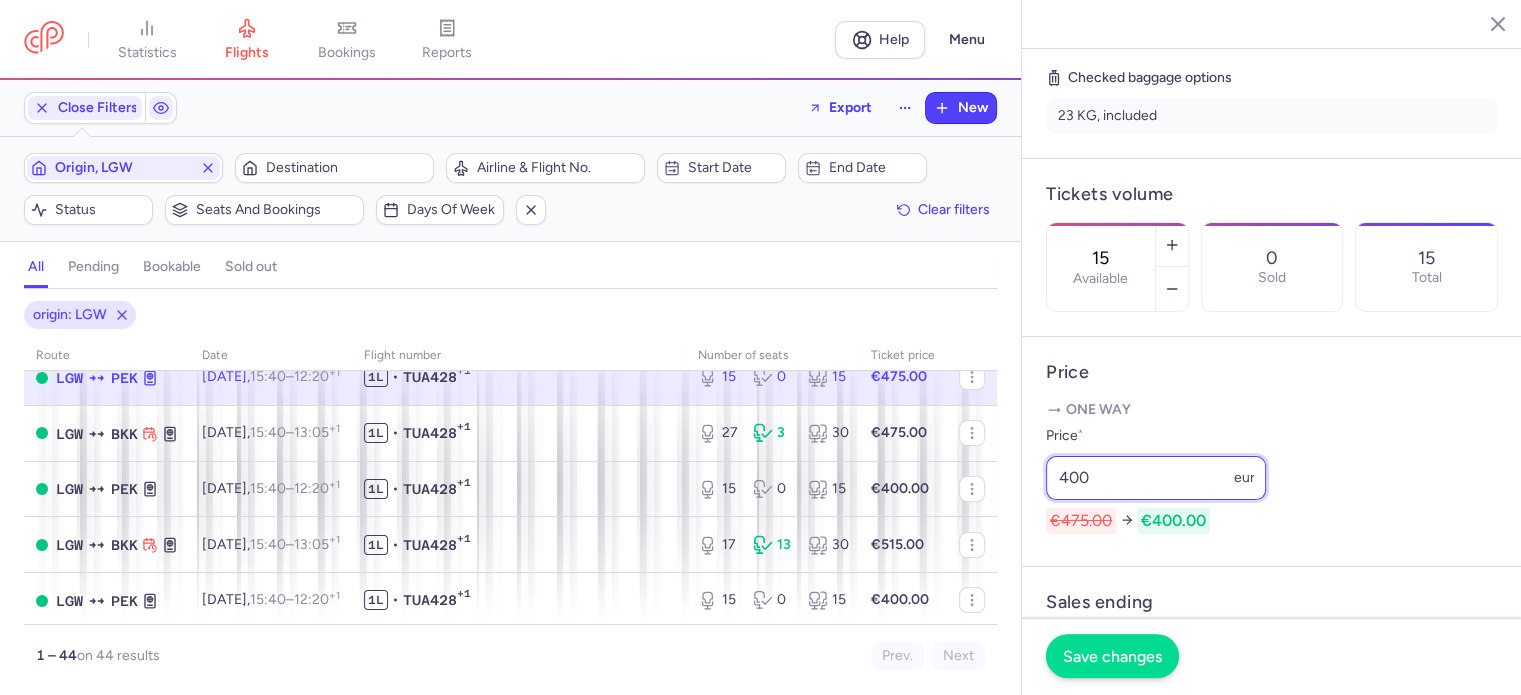 type on "400" 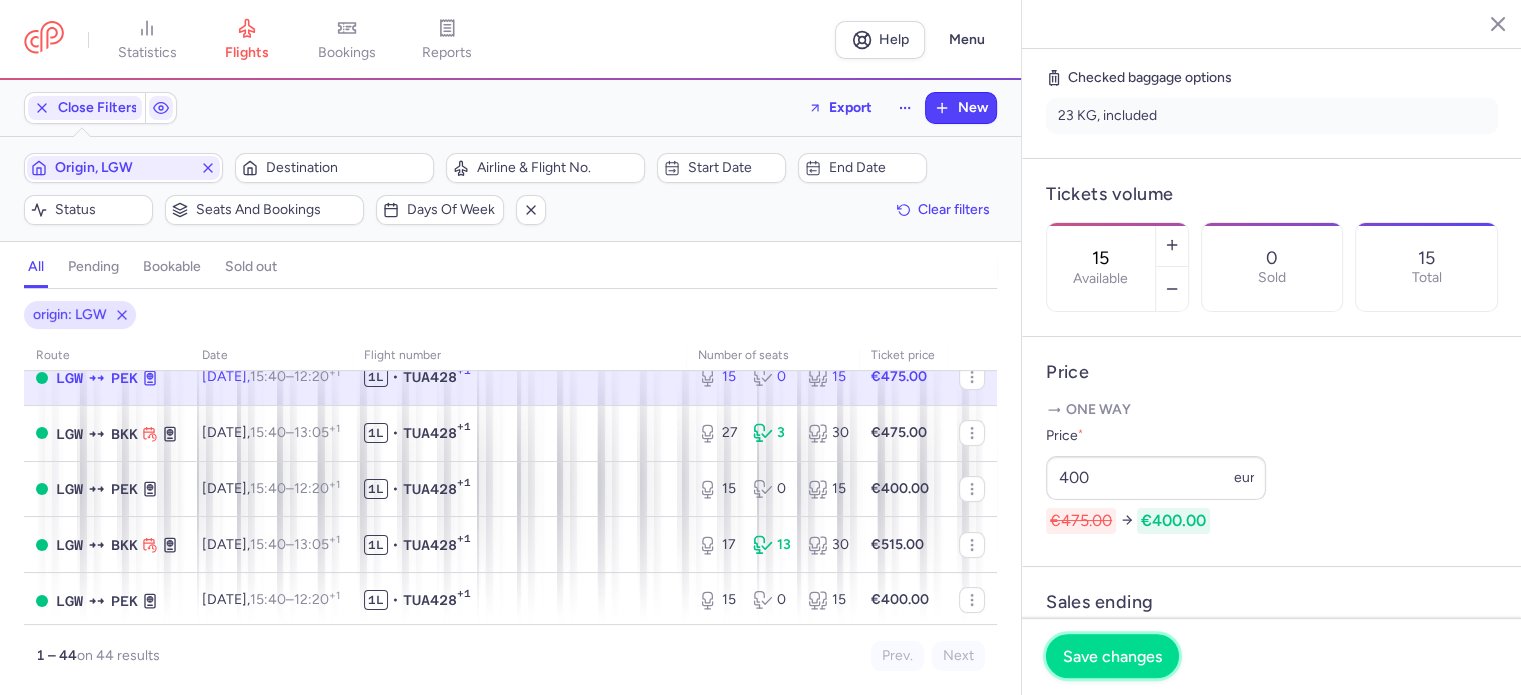 click on "Save changes" at bounding box center [1112, 656] 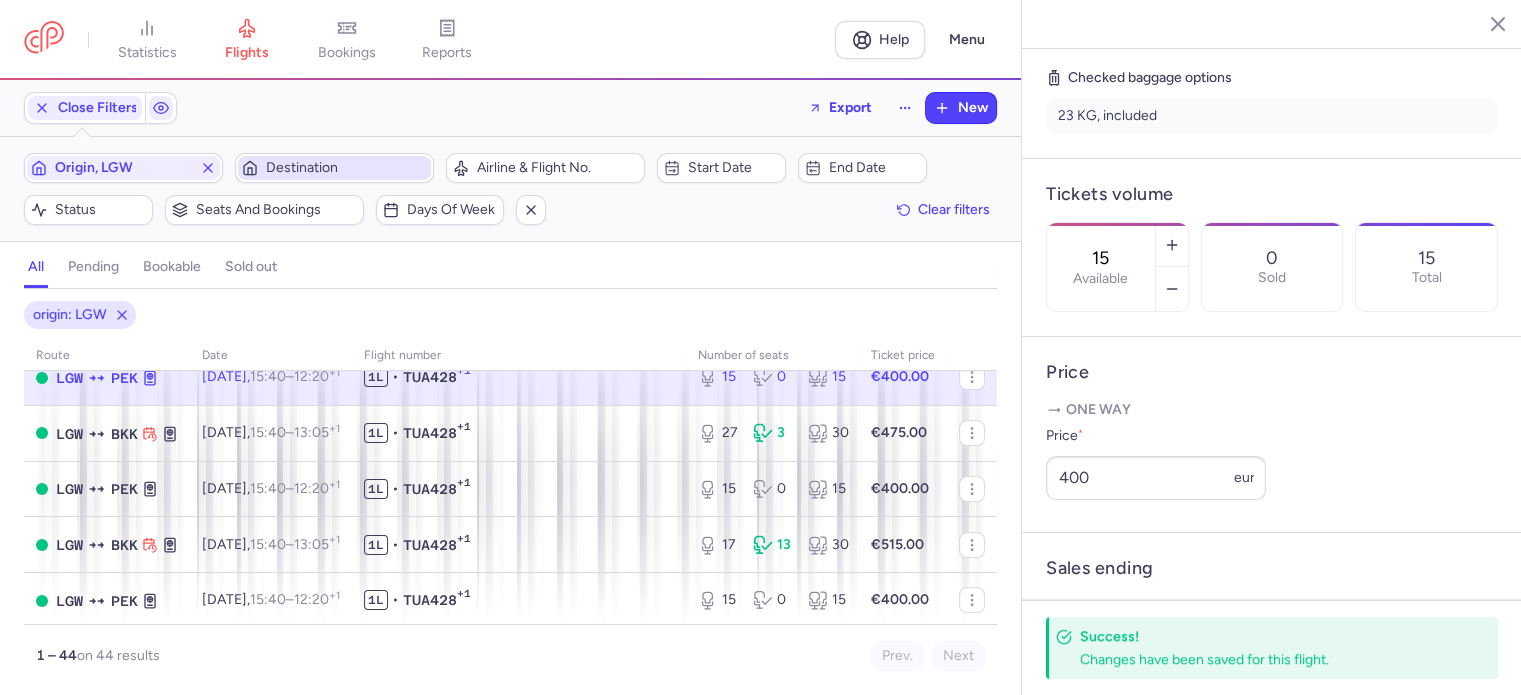 click on "Destination" at bounding box center (346, 168) 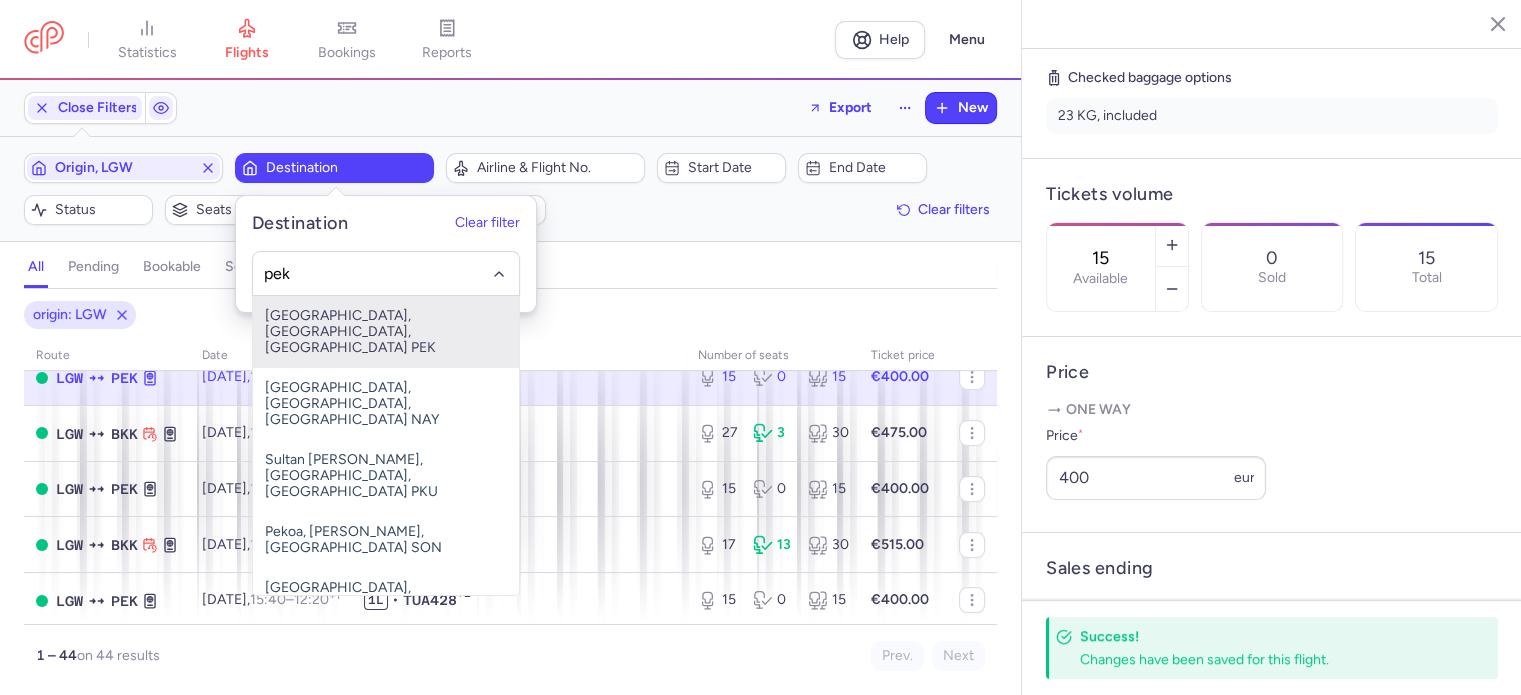 click on "[GEOGRAPHIC_DATA], [GEOGRAPHIC_DATA], [GEOGRAPHIC_DATA] PEK" at bounding box center (386, 332) 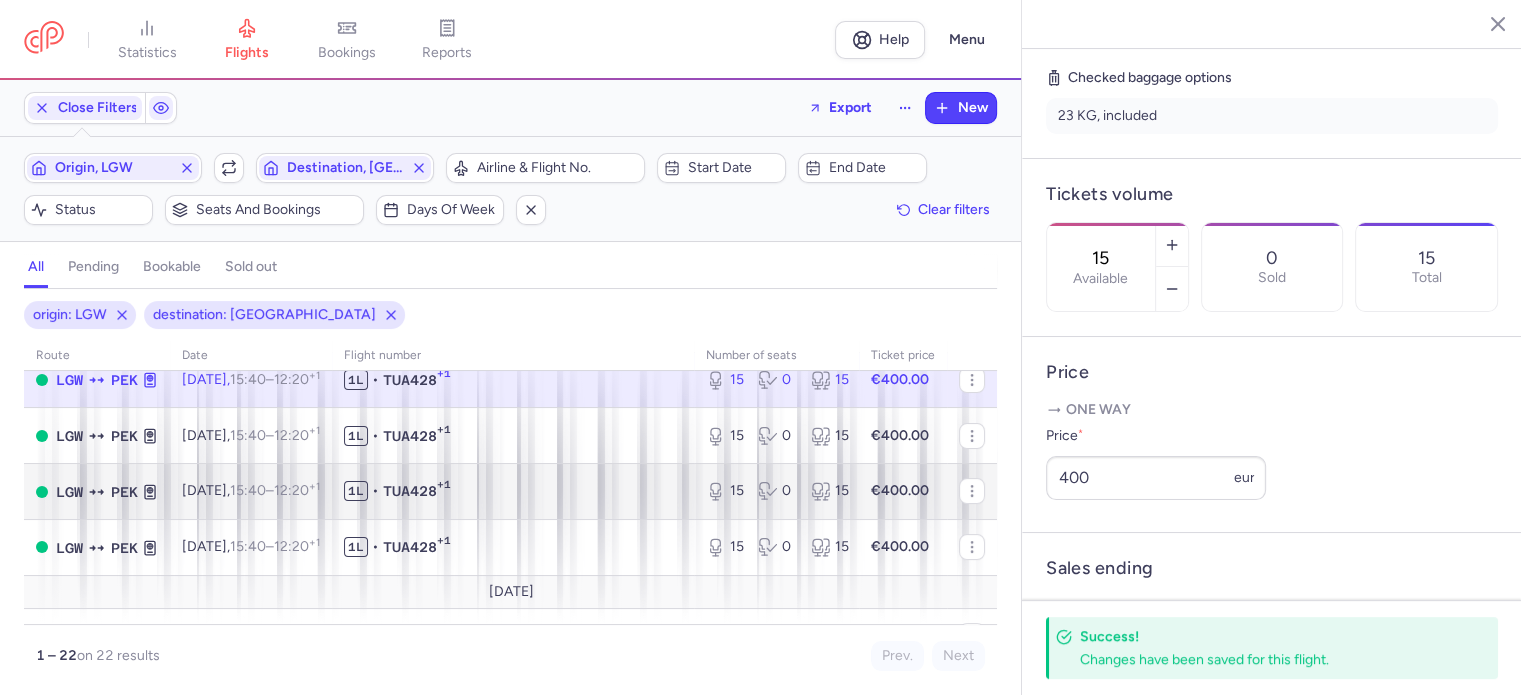 scroll, scrollTop: 263, scrollLeft: 0, axis: vertical 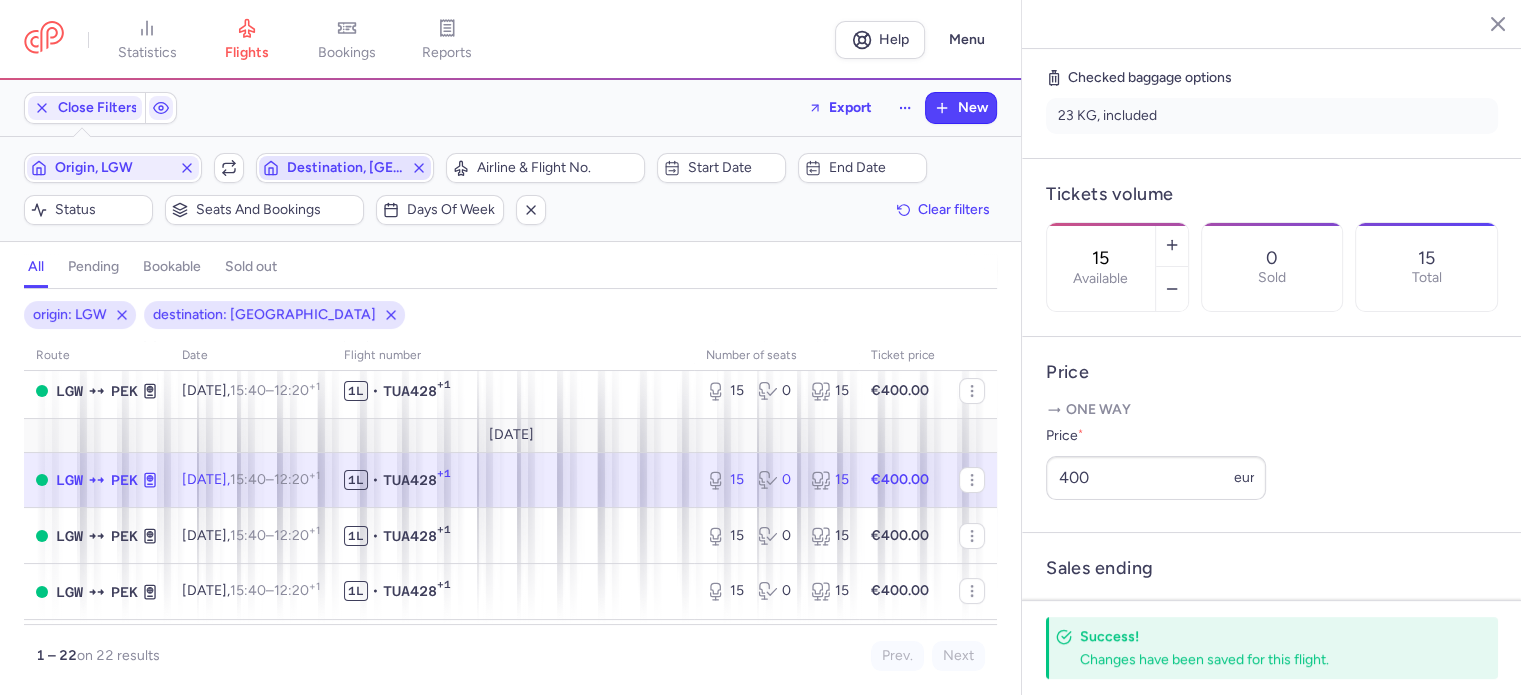 click on "Destination, [GEOGRAPHIC_DATA]" at bounding box center [345, 168] 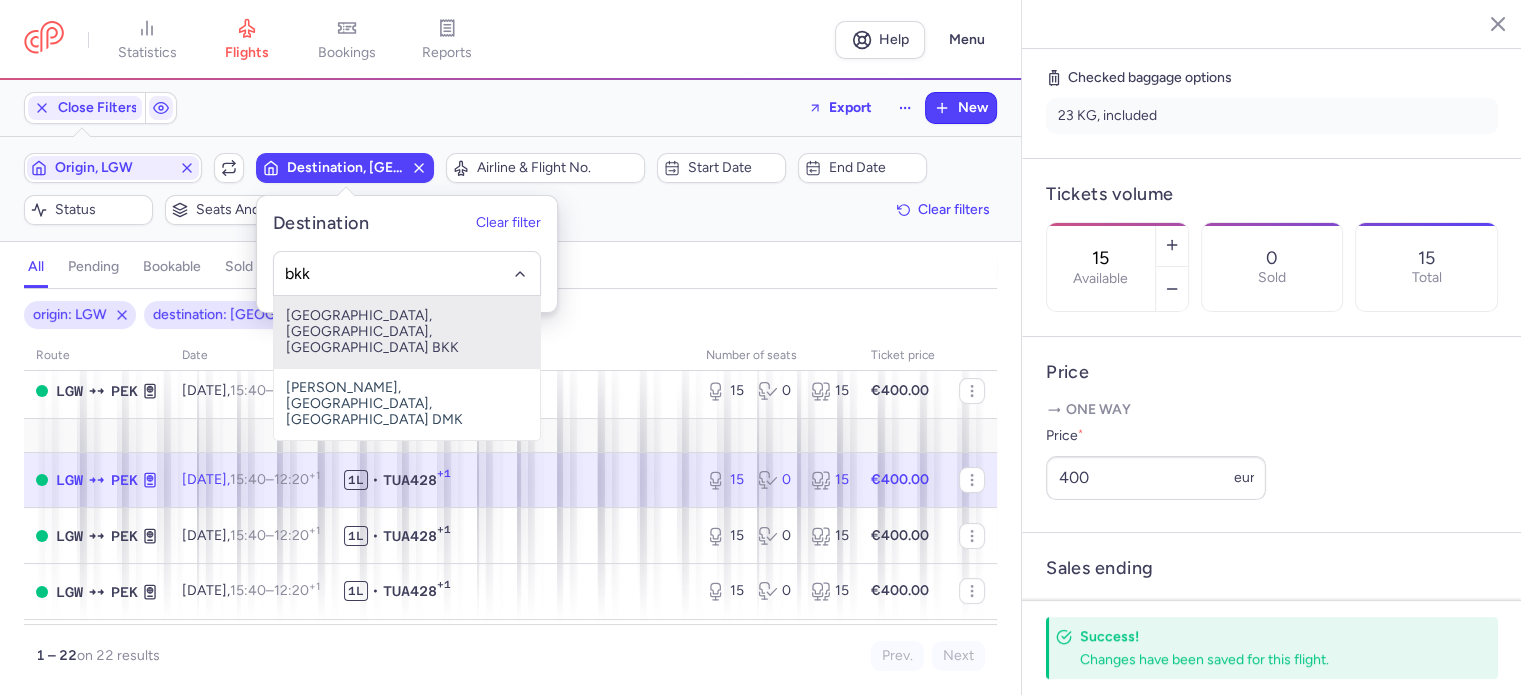 click on "[GEOGRAPHIC_DATA], [GEOGRAPHIC_DATA], [GEOGRAPHIC_DATA] BKK" at bounding box center [407, 332] 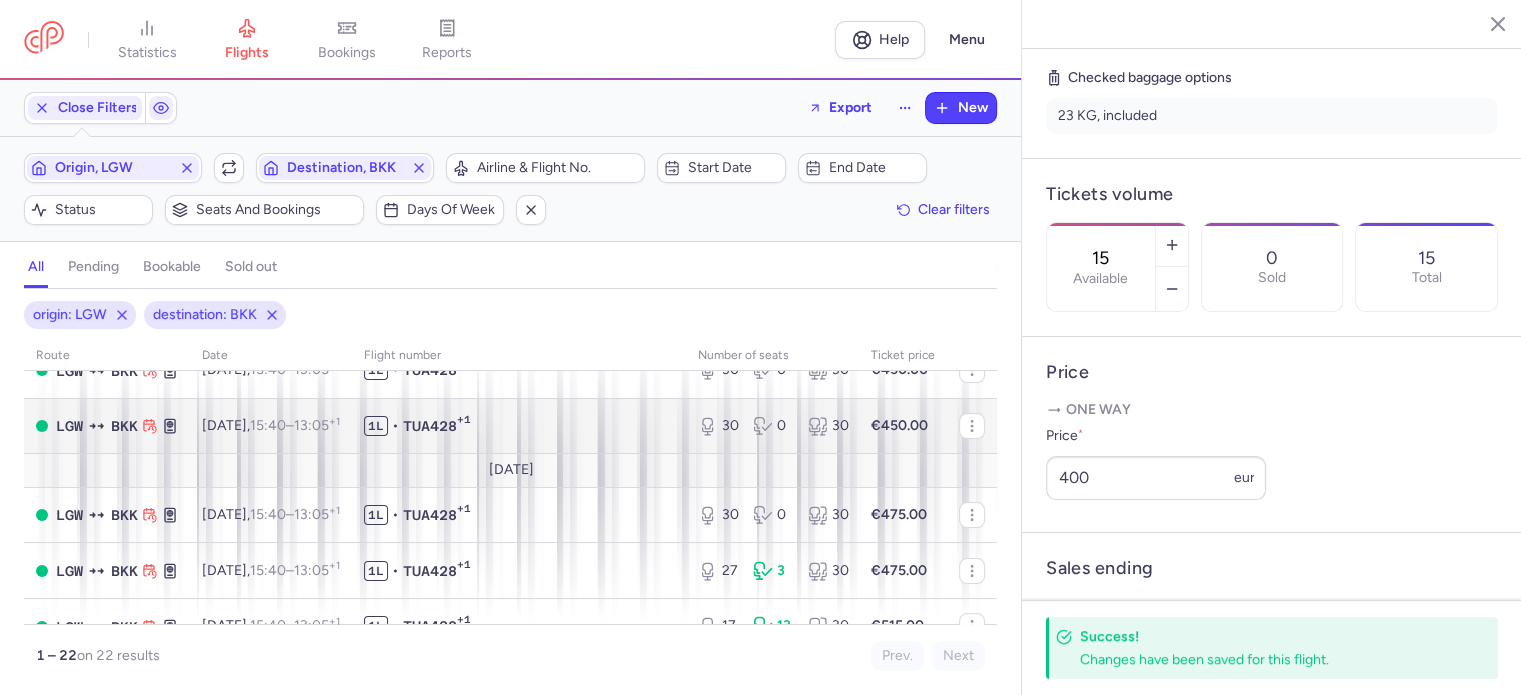 scroll, scrollTop: 263, scrollLeft: 0, axis: vertical 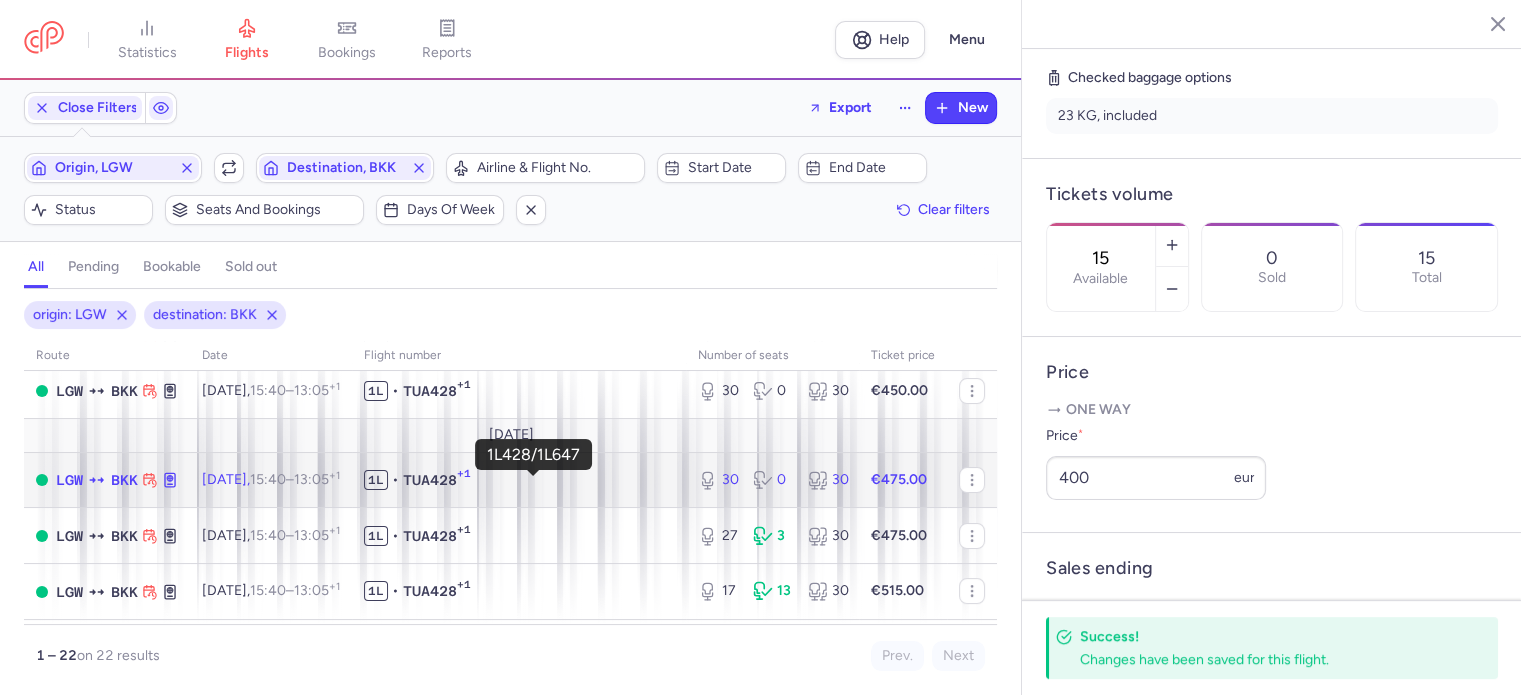 click on "1L • TUA428 +1" 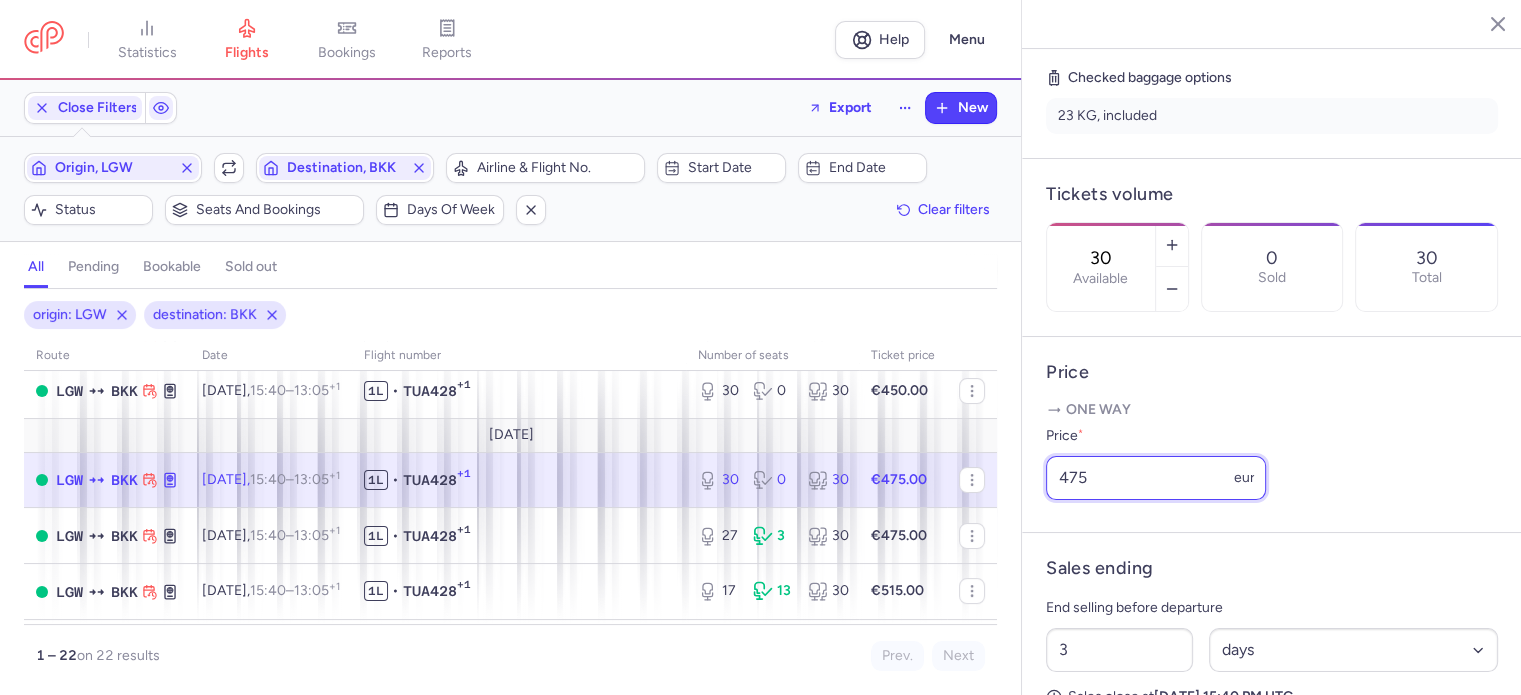 click on "475" at bounding box center (1156, 478) 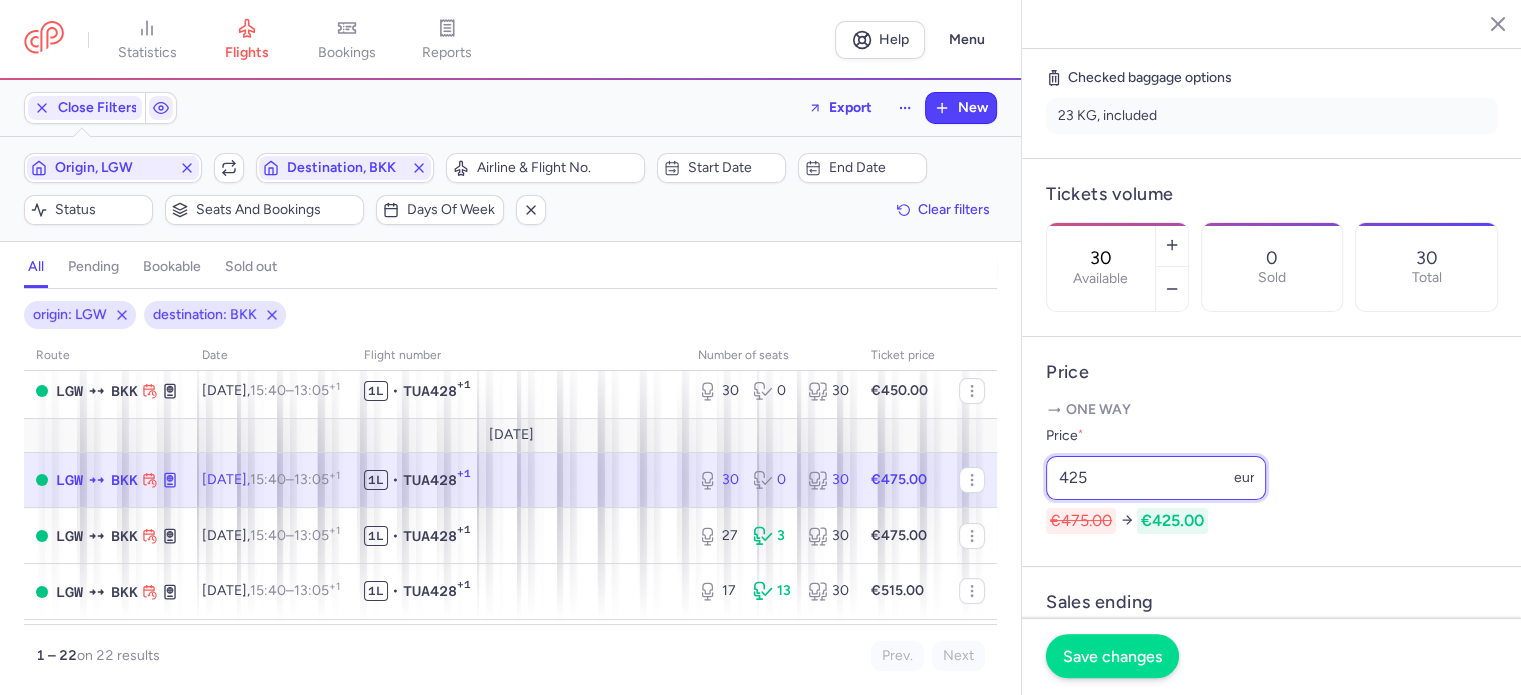 type on "425" 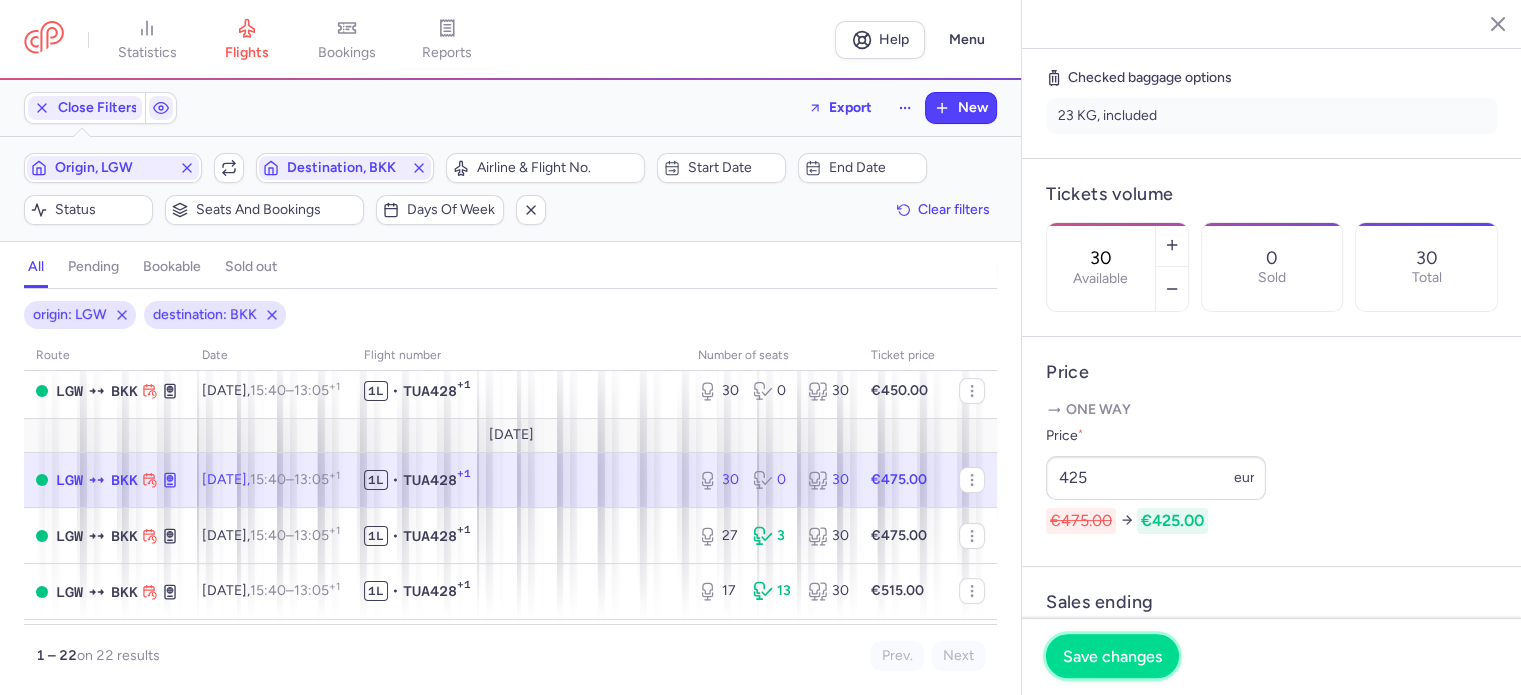 click on "Save changes" at bounding box center (1112, 656) 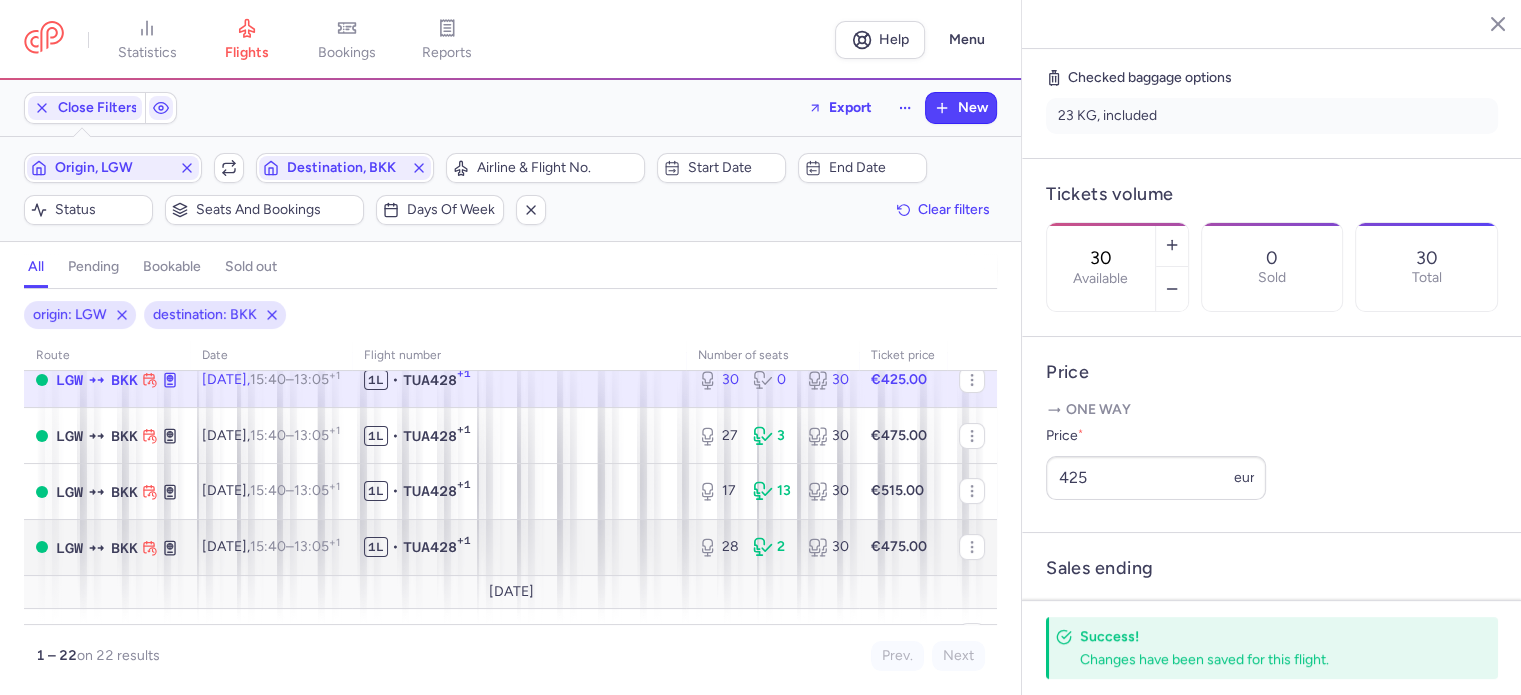 scroll, scrollTop: 463, scrollLeft: 0, axis: vertical 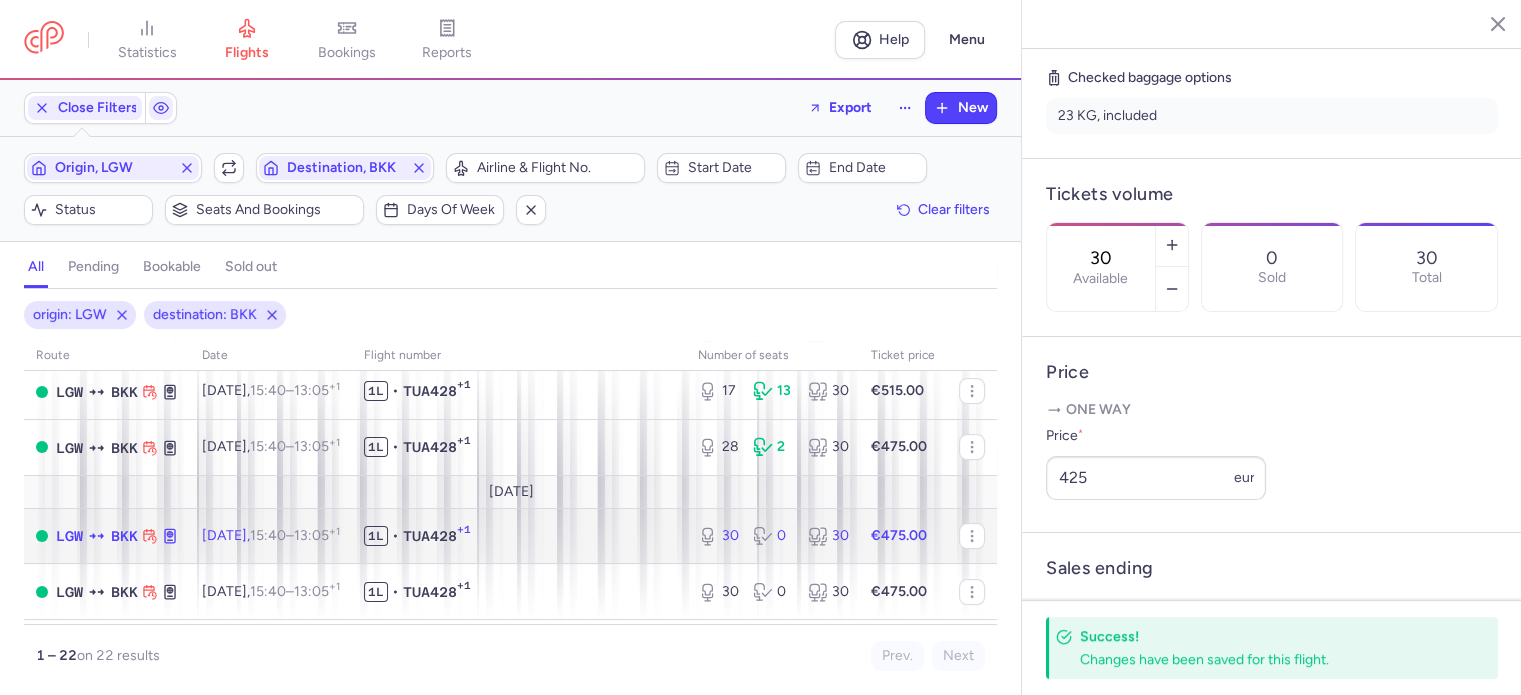 click on "€475.00" 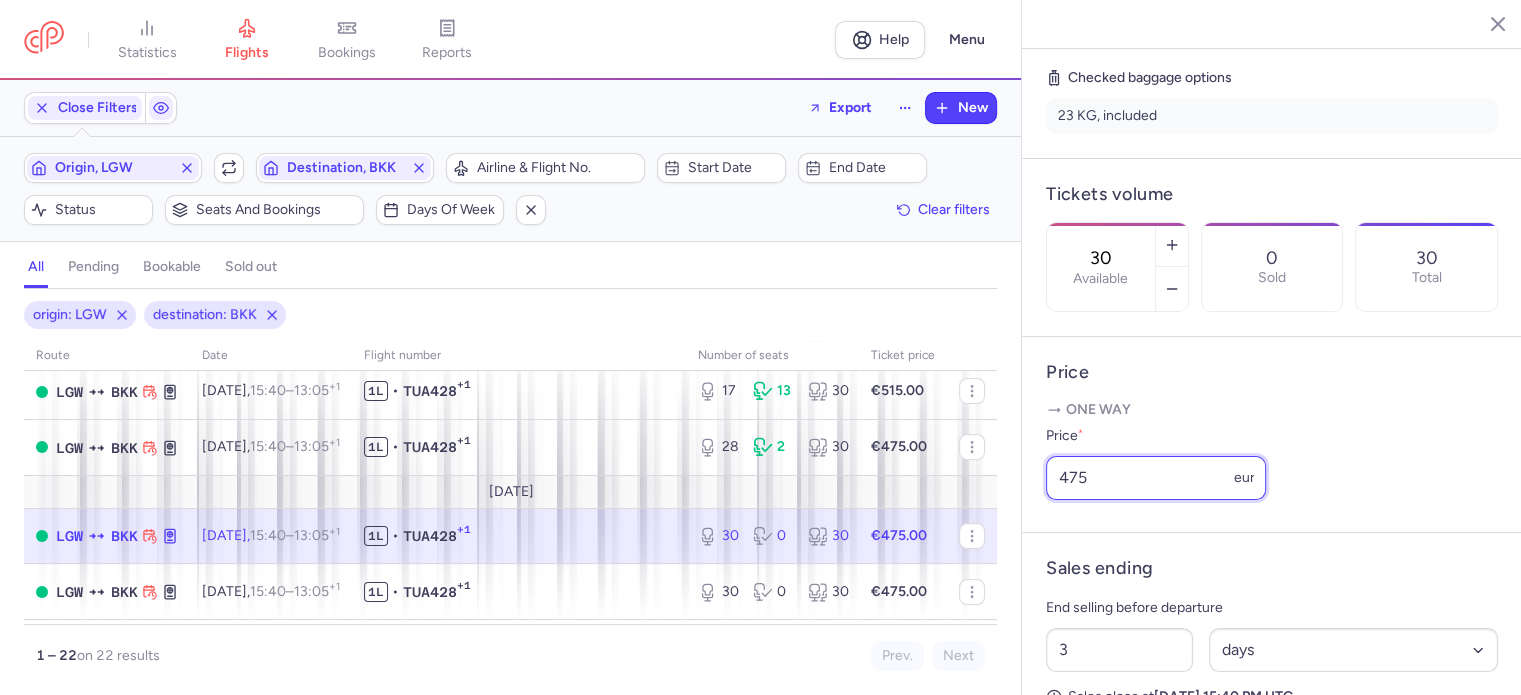 click on "475" at bounding box center [1156, 478] 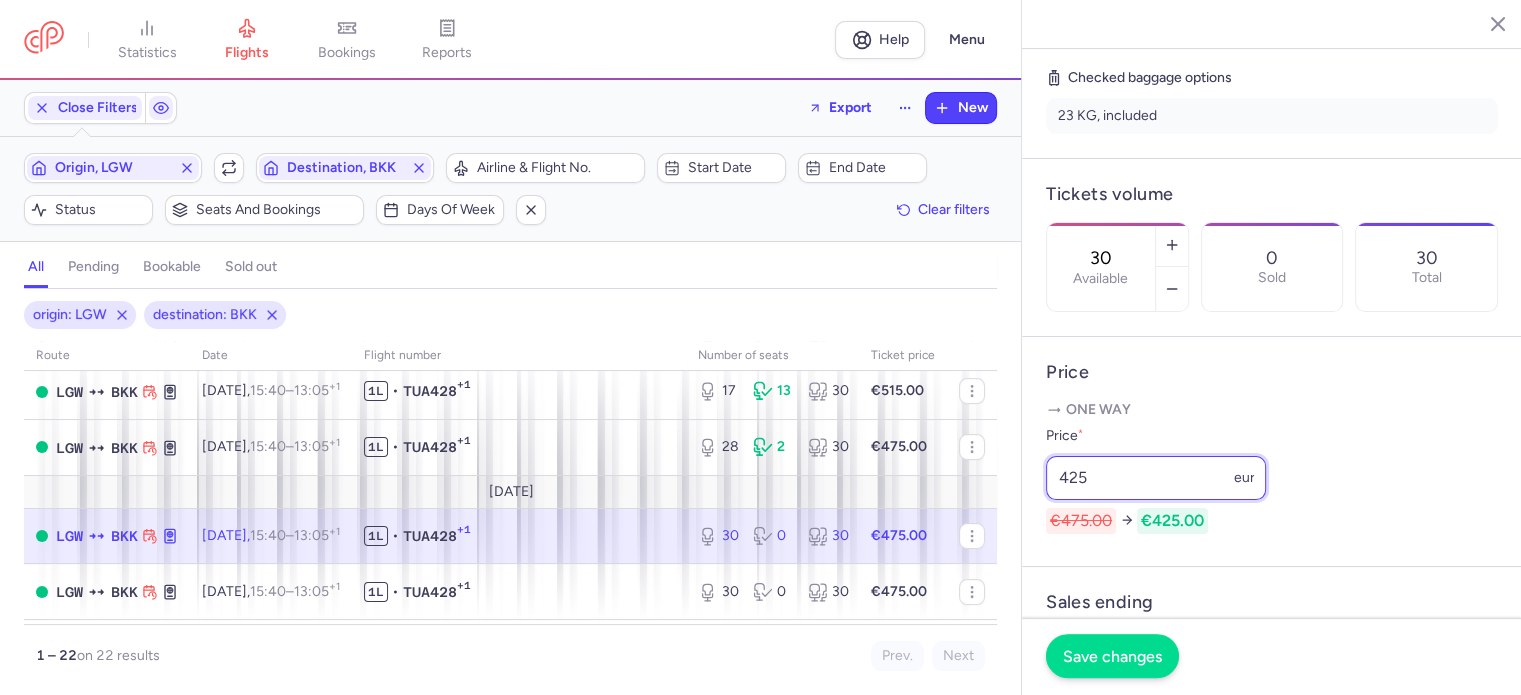 type on "425" 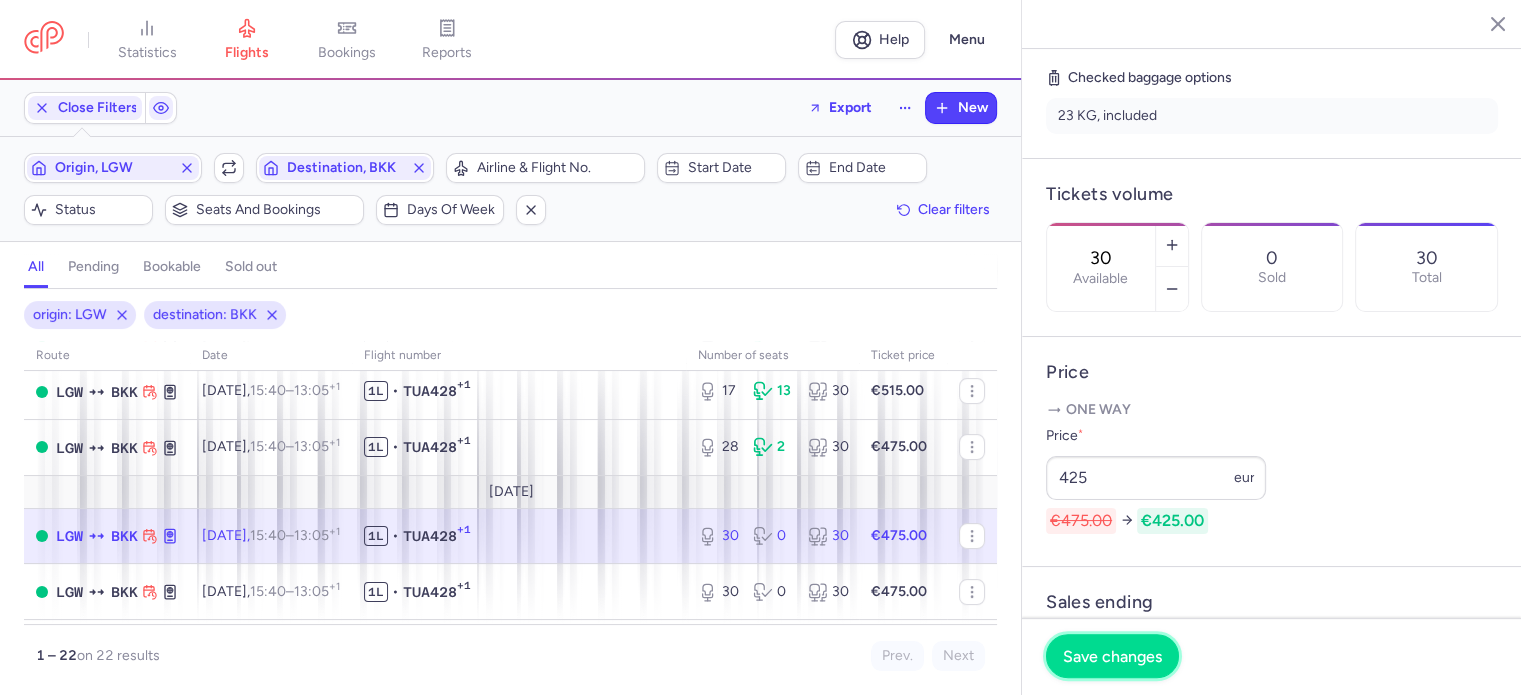 click on "Save changes" at bounding box center [1112, 656] 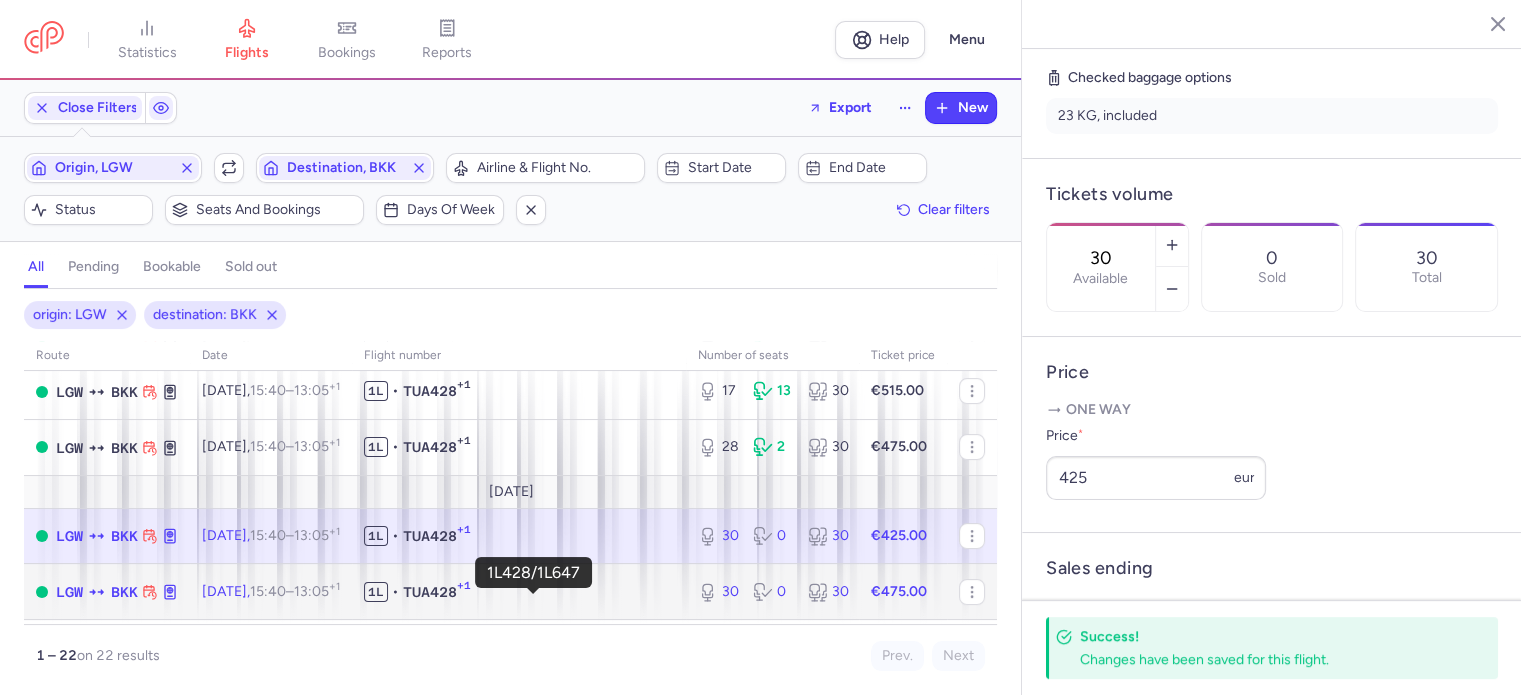 click on "1L • TUA428 +1" 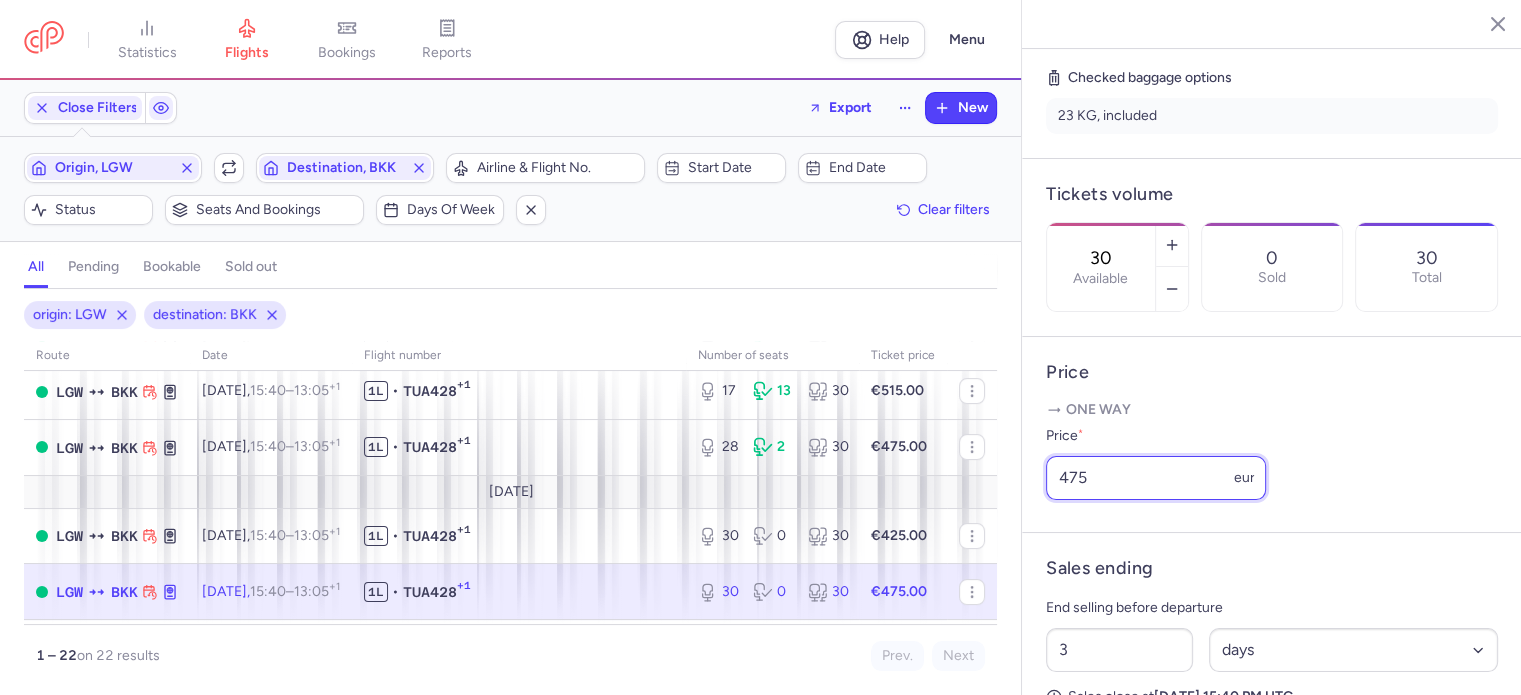 click on "475" at bounding box center (1156, 478) 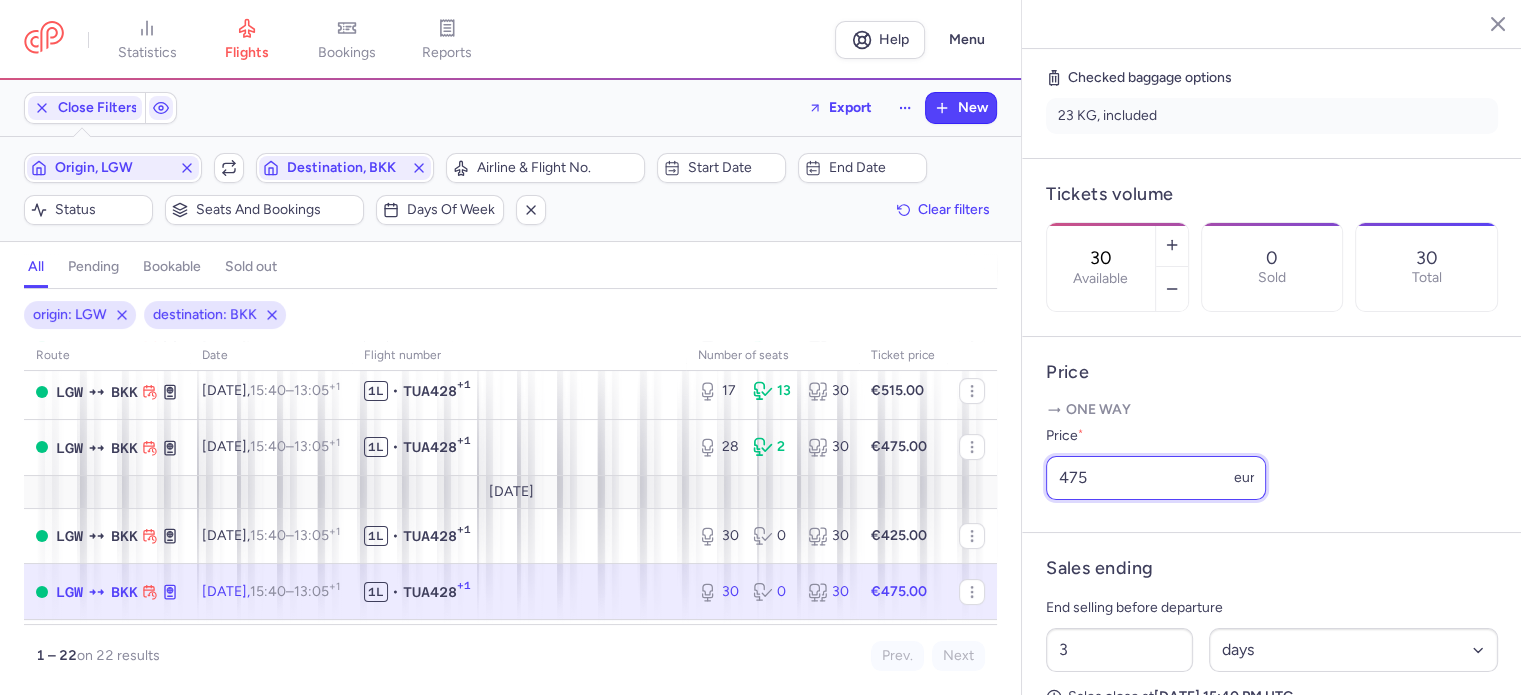 click on "475" at bounding box center [1156, 478] 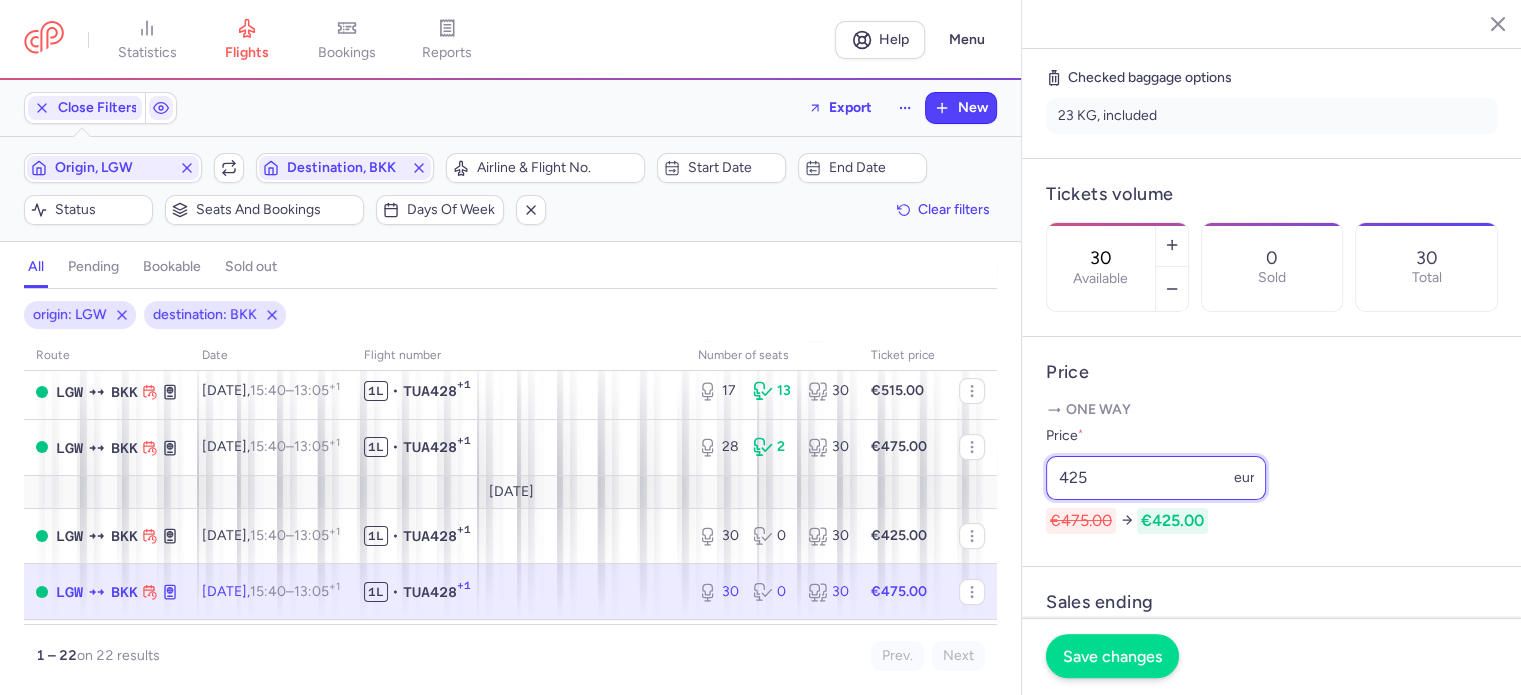 type on "425" 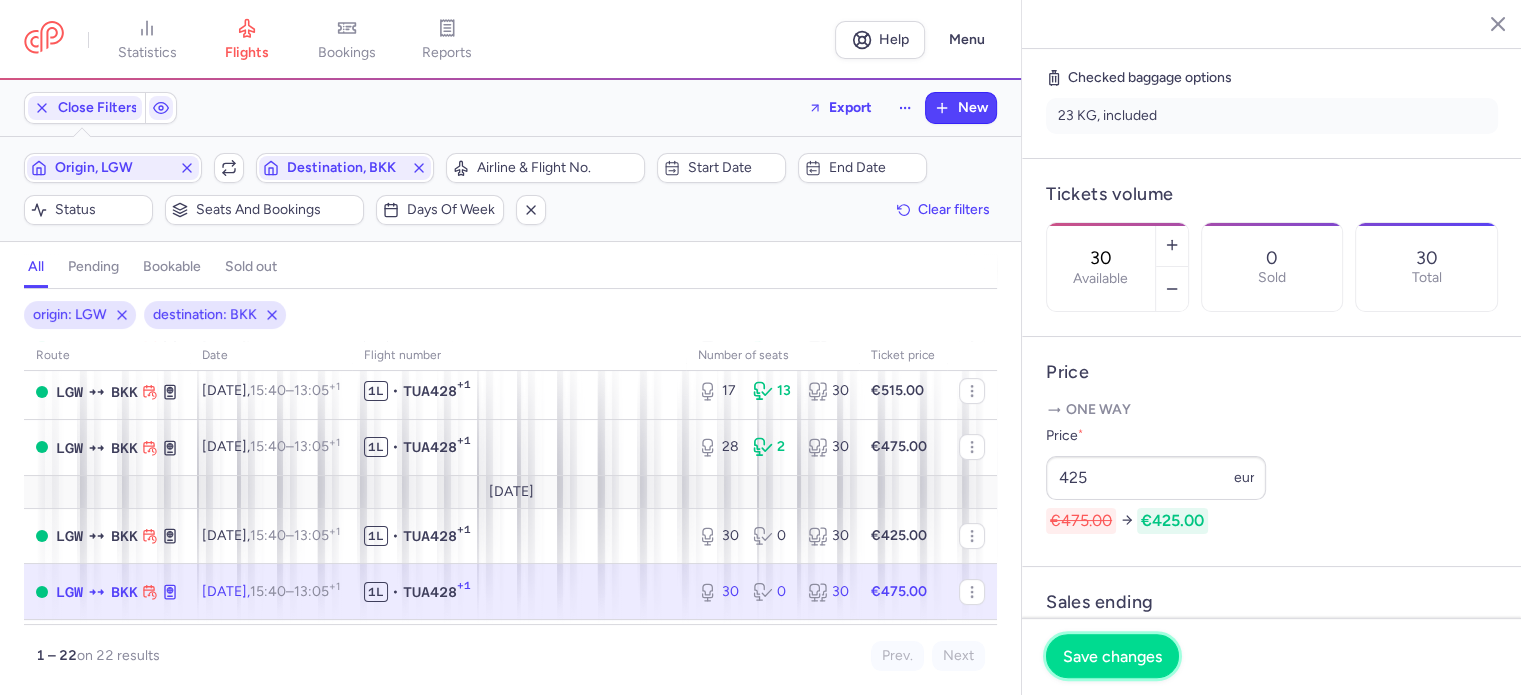 click on "Save changes" at bounding box center [1112, 656] 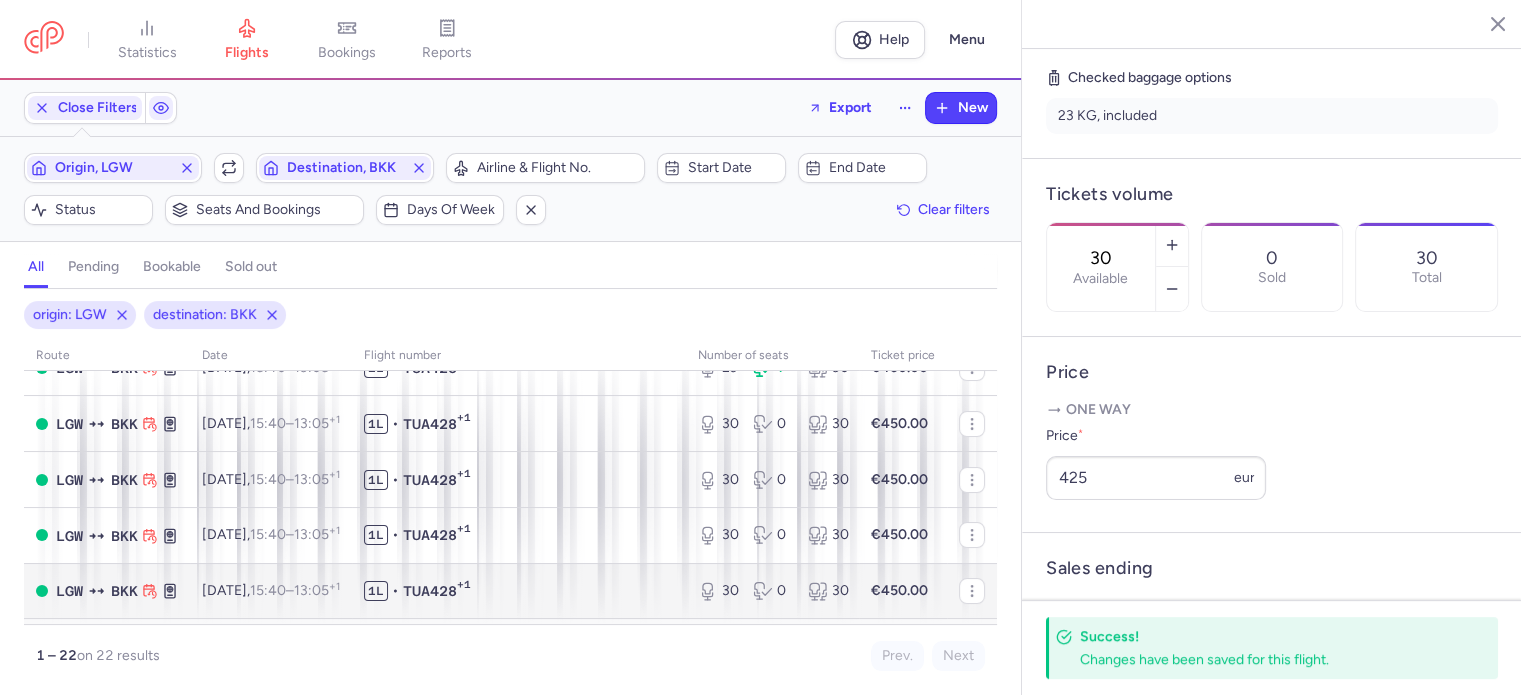 scroll, scrollTop: 0, scrollLeft: 0, axis: both 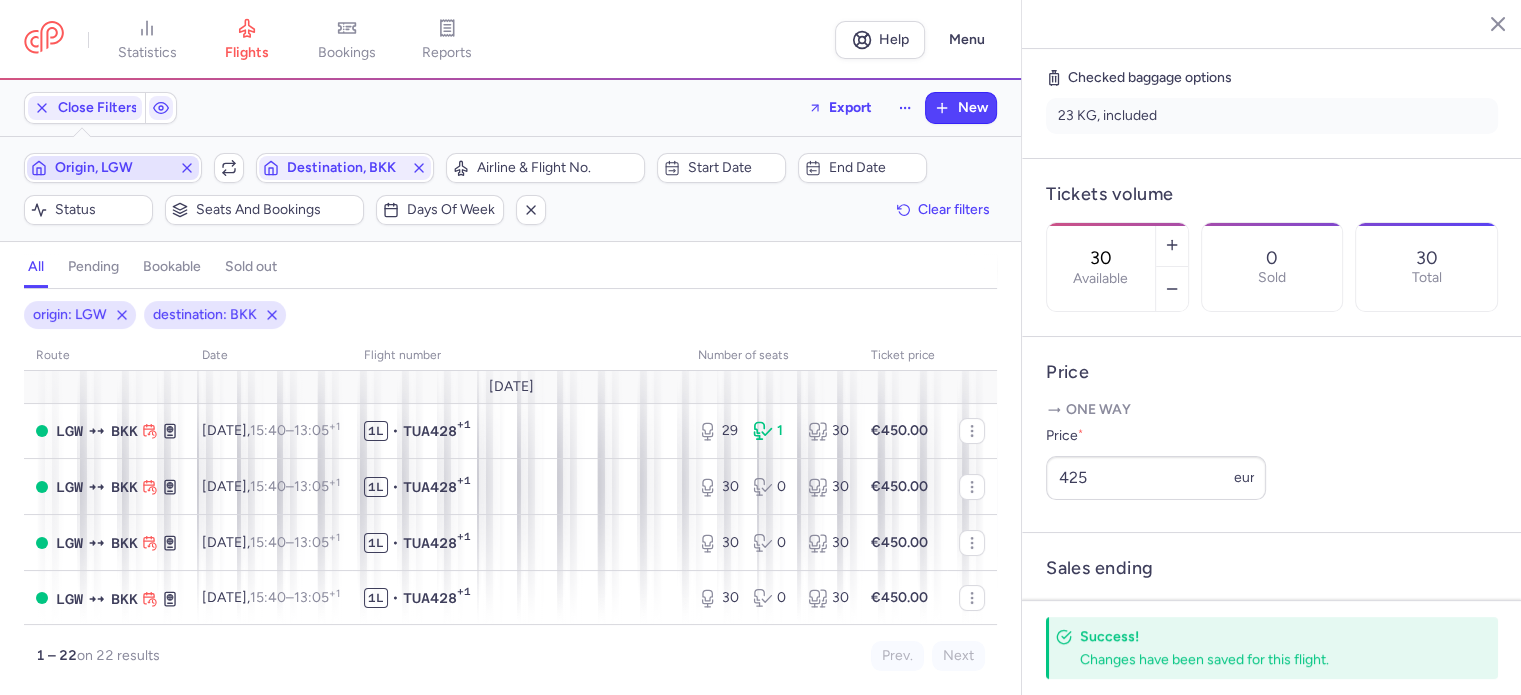 click on "Origin, LGW" at bounding box center (113, 168) 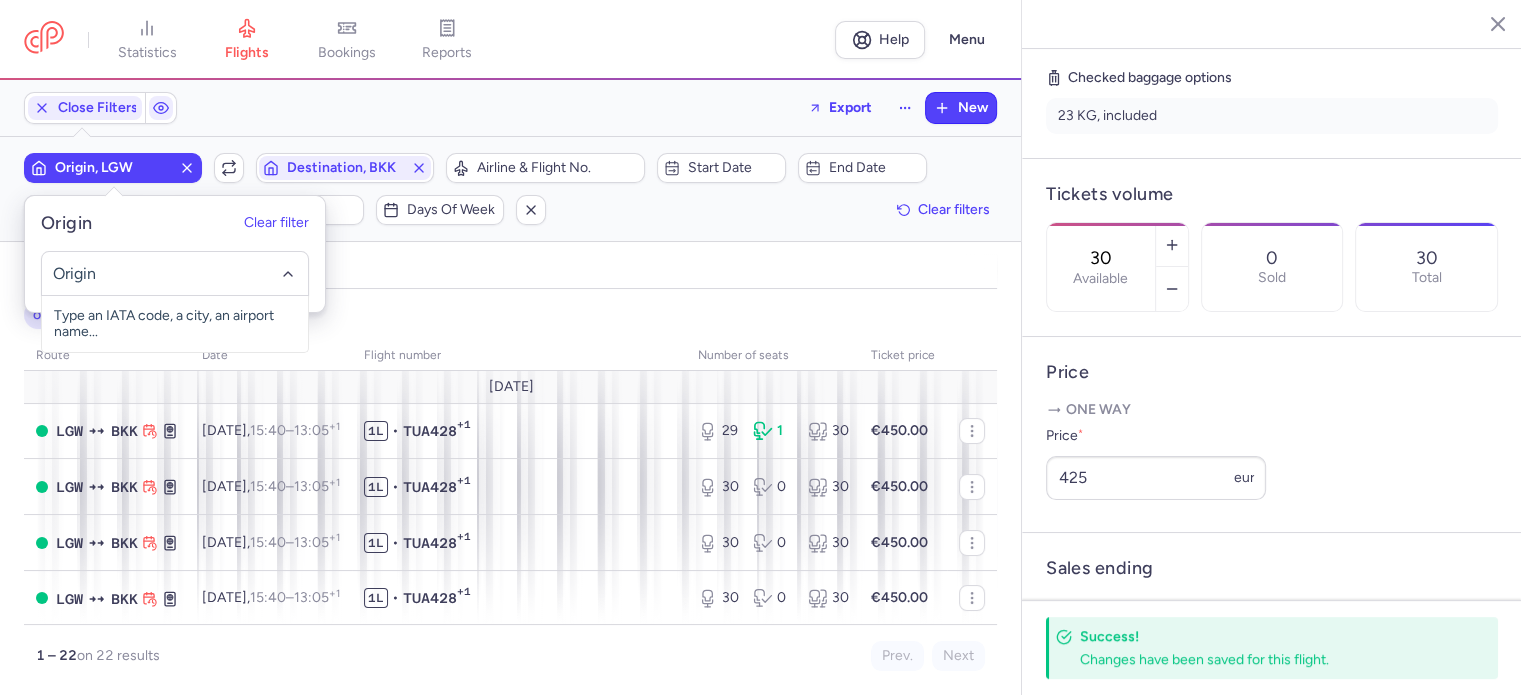 click 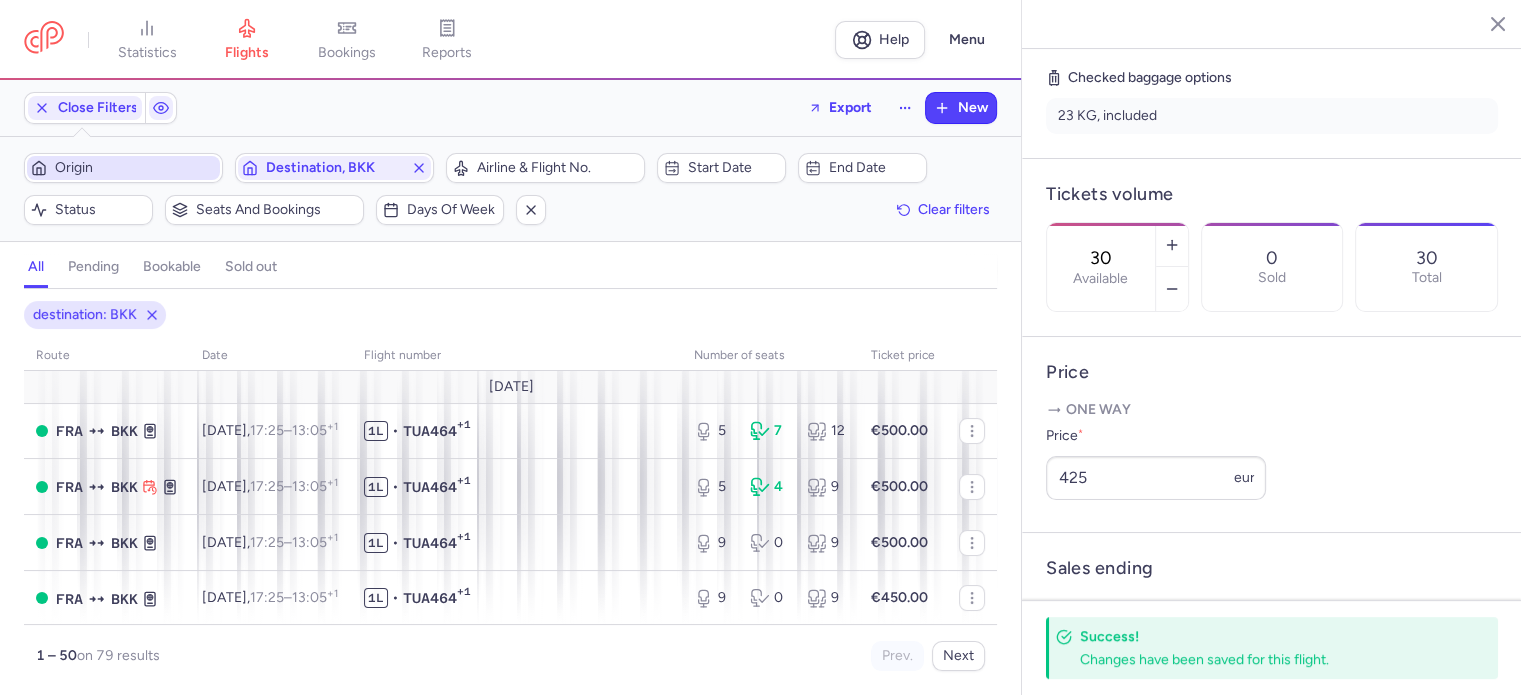 click on "Origin" at bounding box center [135, 168] 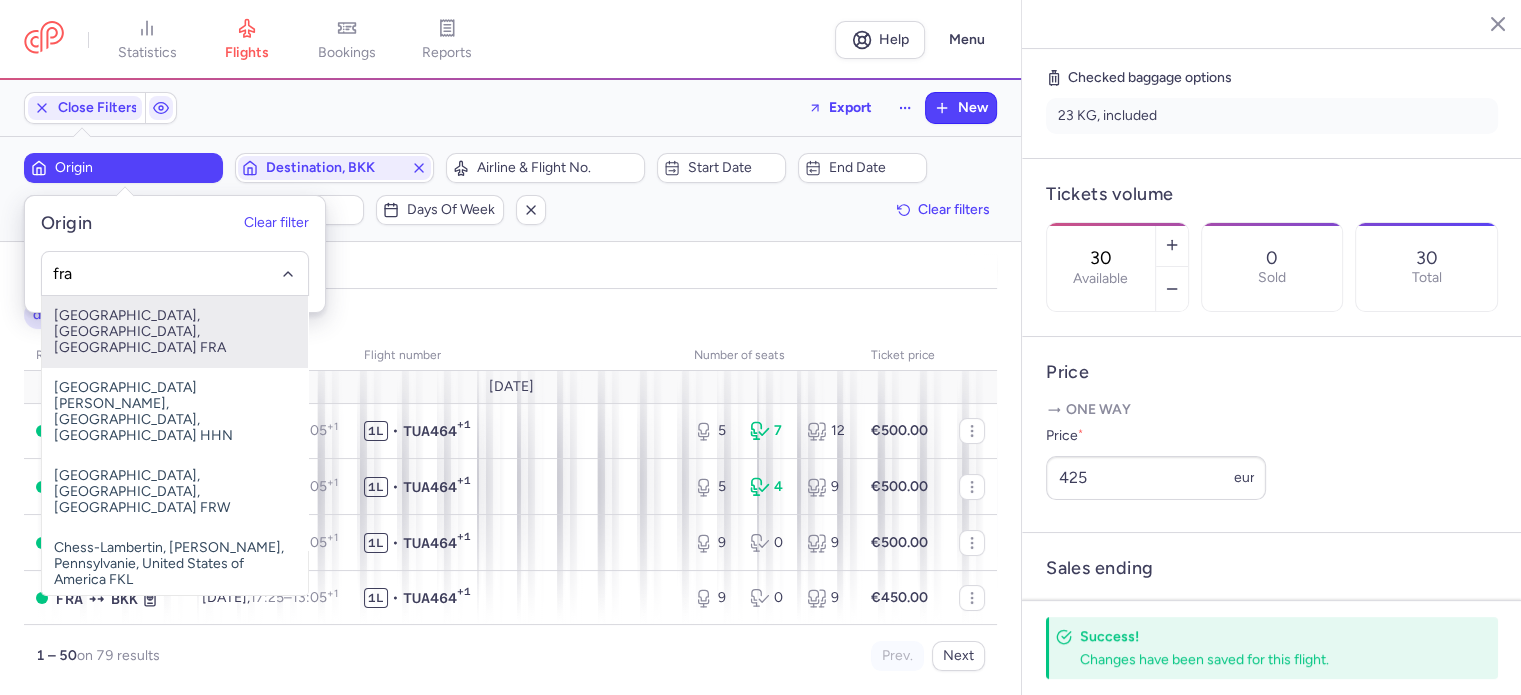 click on "[GEOGRAPHIC_DATA], [GEOGRAPHIC_DATA], [GEOGRAPHIC_DATA] FRA" at bounding box center (175, 332) 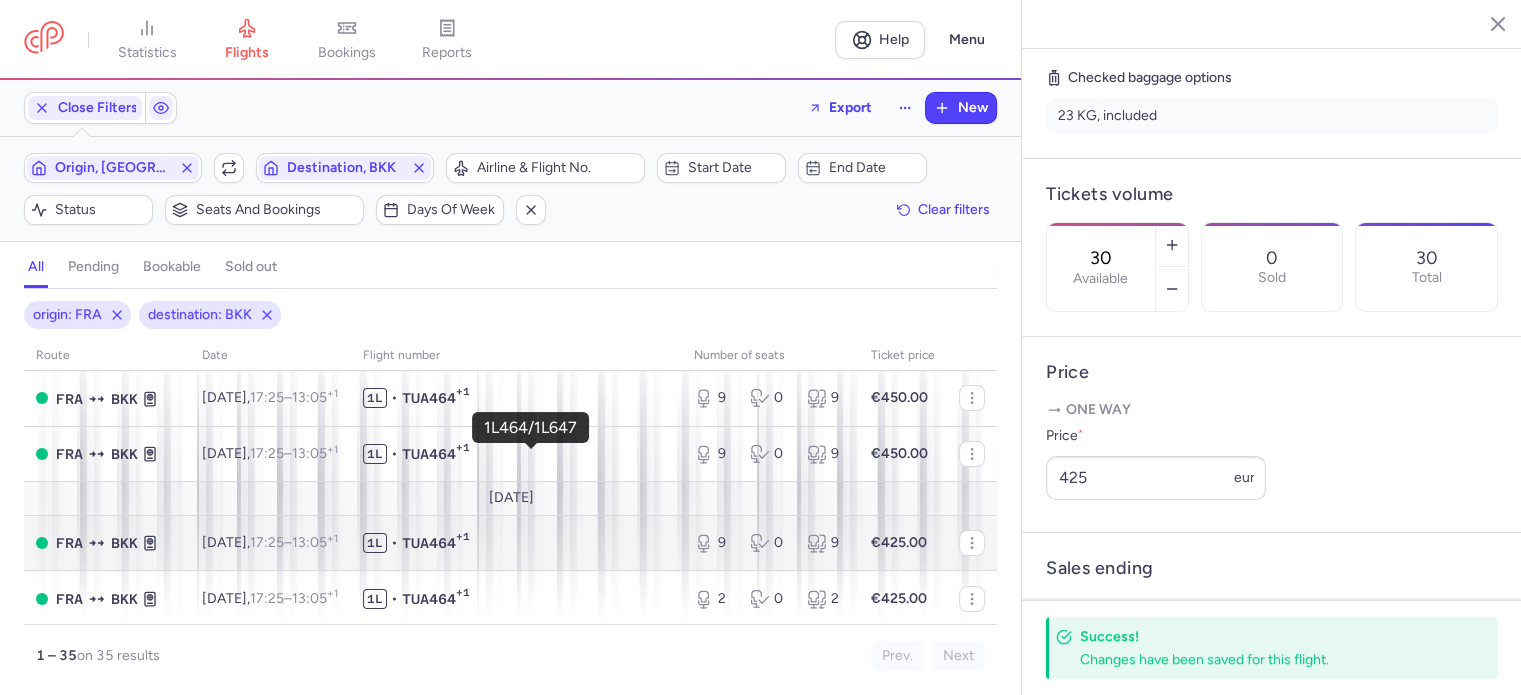 scroll, scrollTop: 100, scrollLeft: 0, axis: vertical 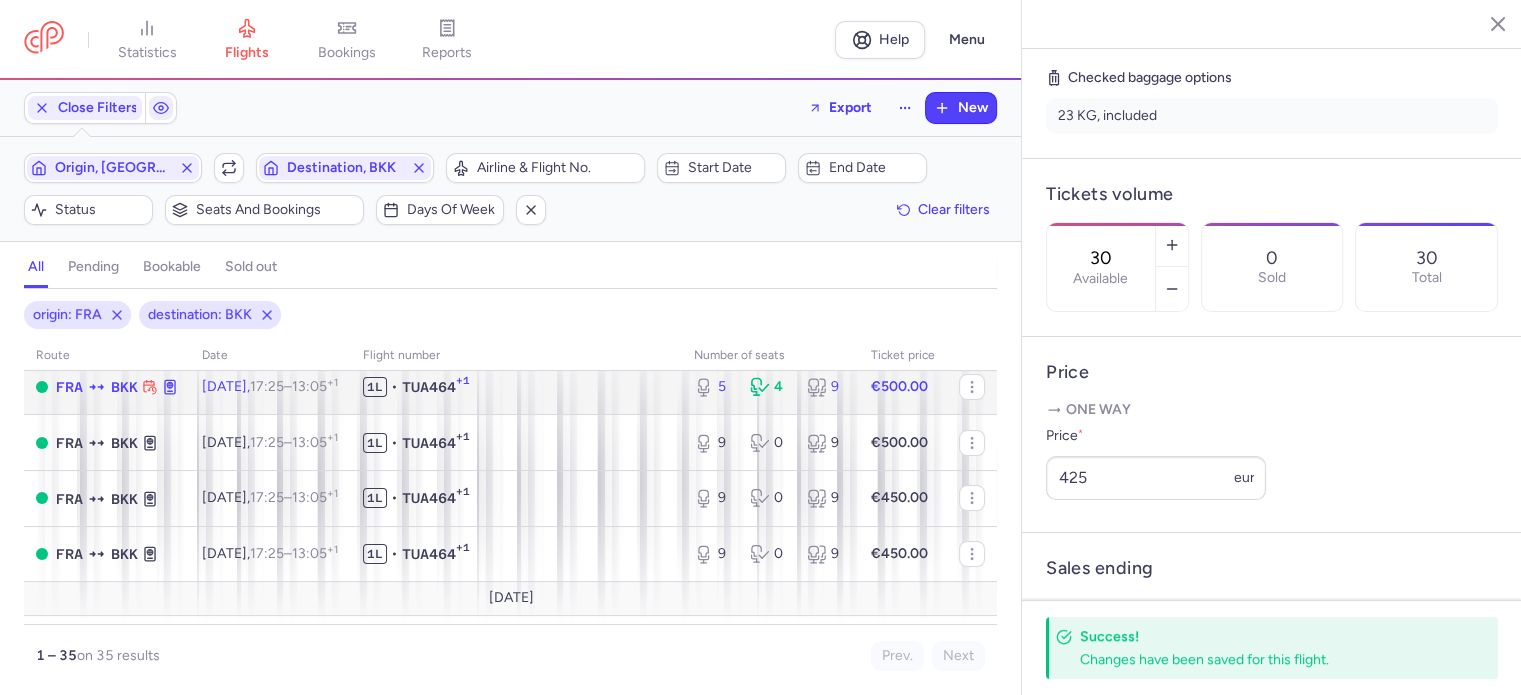 click on "€500.00" 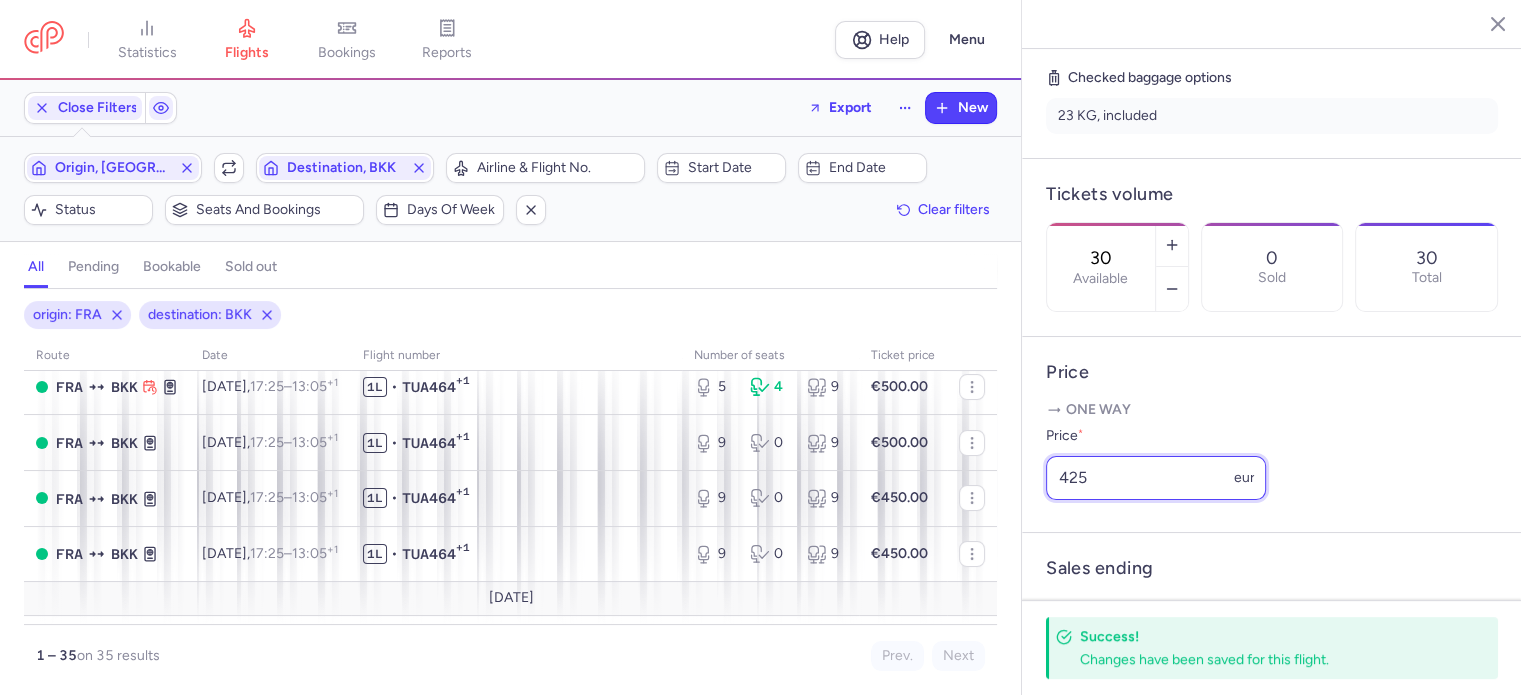 click on "425" at bounding box center [1156, 478] 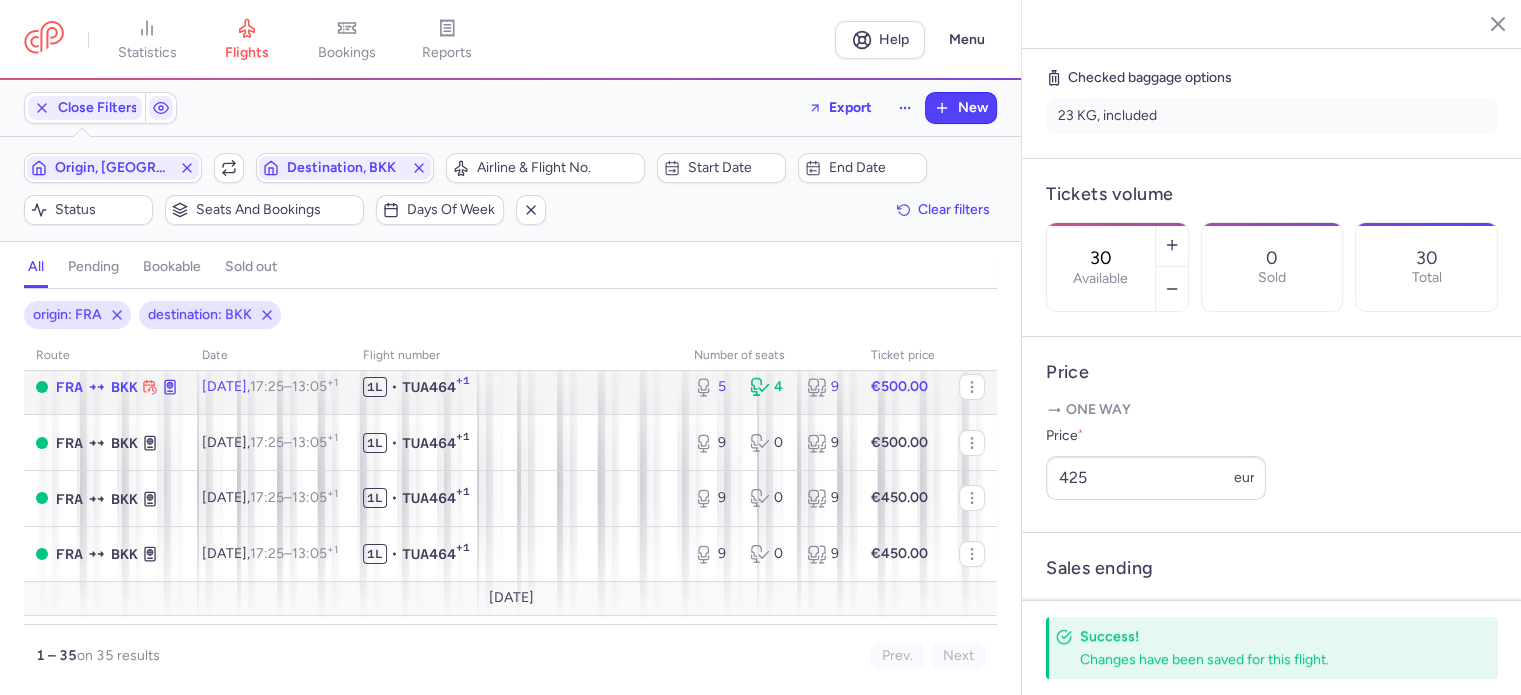 click on "1L • TUA464 +1" 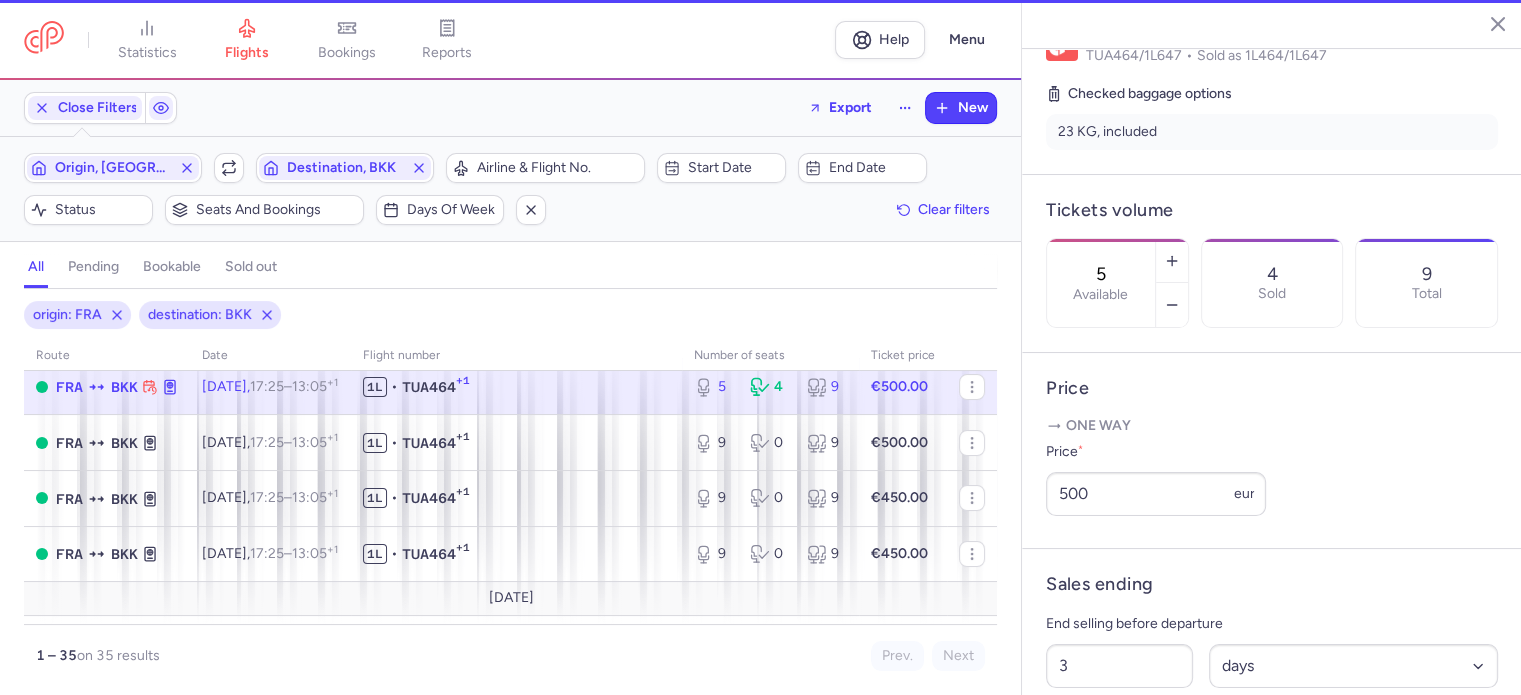 scroll, scrollTop: 500, scrollLeft: 0, axis: vertical 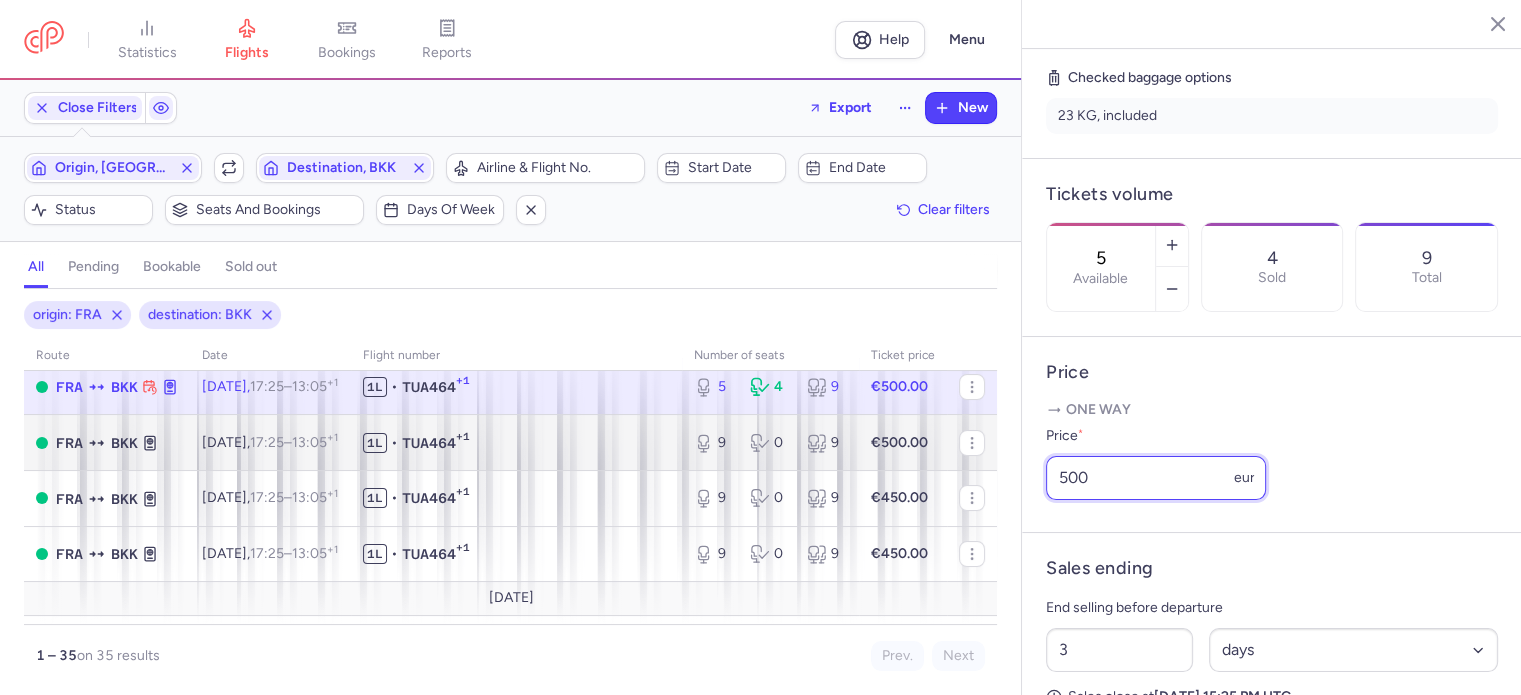 drag, startPoint x: 1097, startPoint y: 506, endPoint x: 844, endPoint y: 466, distance: 256.14255 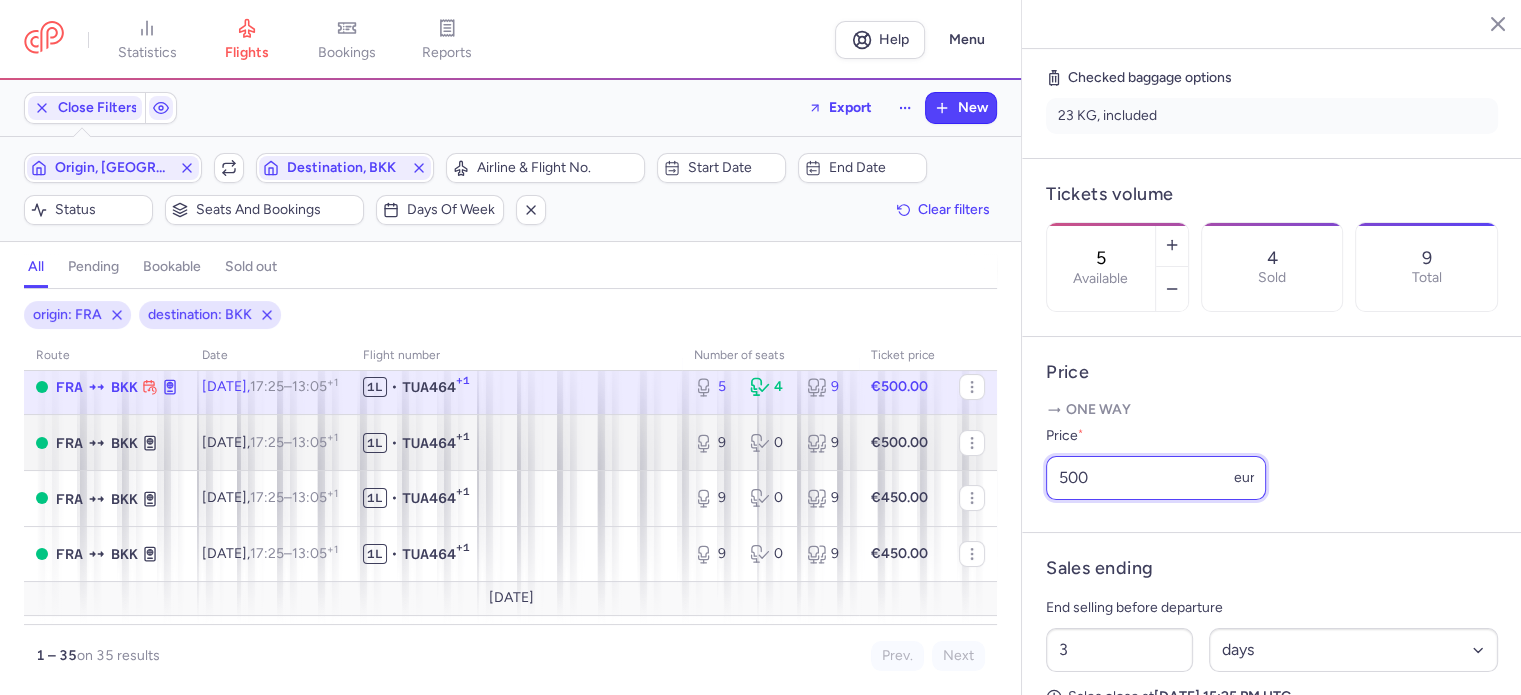click on "statistics flights bookings reports  Help  Menu Close Filters  Export  New Filters (2) – 35 results  Origin, FRA  Include return  Destination, BKK  Airline & Flight No.  Start date  End date  Status  Seats and bookings  Days of week  Clear filters  all pending bookable sold out 2 origin: FRA destination: BKK route date Flight number number of seats Ticket price [DATE]  FRA  BKK [DATE]  17:25  –  13:05  +1 1L • TUA464 +1 5 7 12 €500.00  FRA  BKK [DATE]  17:25  –  13:05  +1 1L • TUA464 +1 5 4 9 €500.00  FRA  BKK [DATE]  17:25  –  13:05  +1 1L • TUA464 +1 9 0 9 €500.00  FRA  BKK [DATE]  17:25  –  13:05  +1 1L • TUA464 +1 9 0 9 €450.00  FRA  BKK [DATE]  17:25  –  13:05  +1 1L • TUA464 +1 9 0 9 €450.00 [DATE]  FRA  BKK [DATE]  17:25  –  13:05  +1 1L • TUA464 +1 9 0 9 €425.00  FRA  BKK [DATE]  17:25  –  13:05  +1 1L • TUA464 +1 2 0 2 €425.00  FRA  BKK [DATE]  17:25  –  13:05  +1 1L • TUA464 +1 2 0 2 €425.00  FRA" 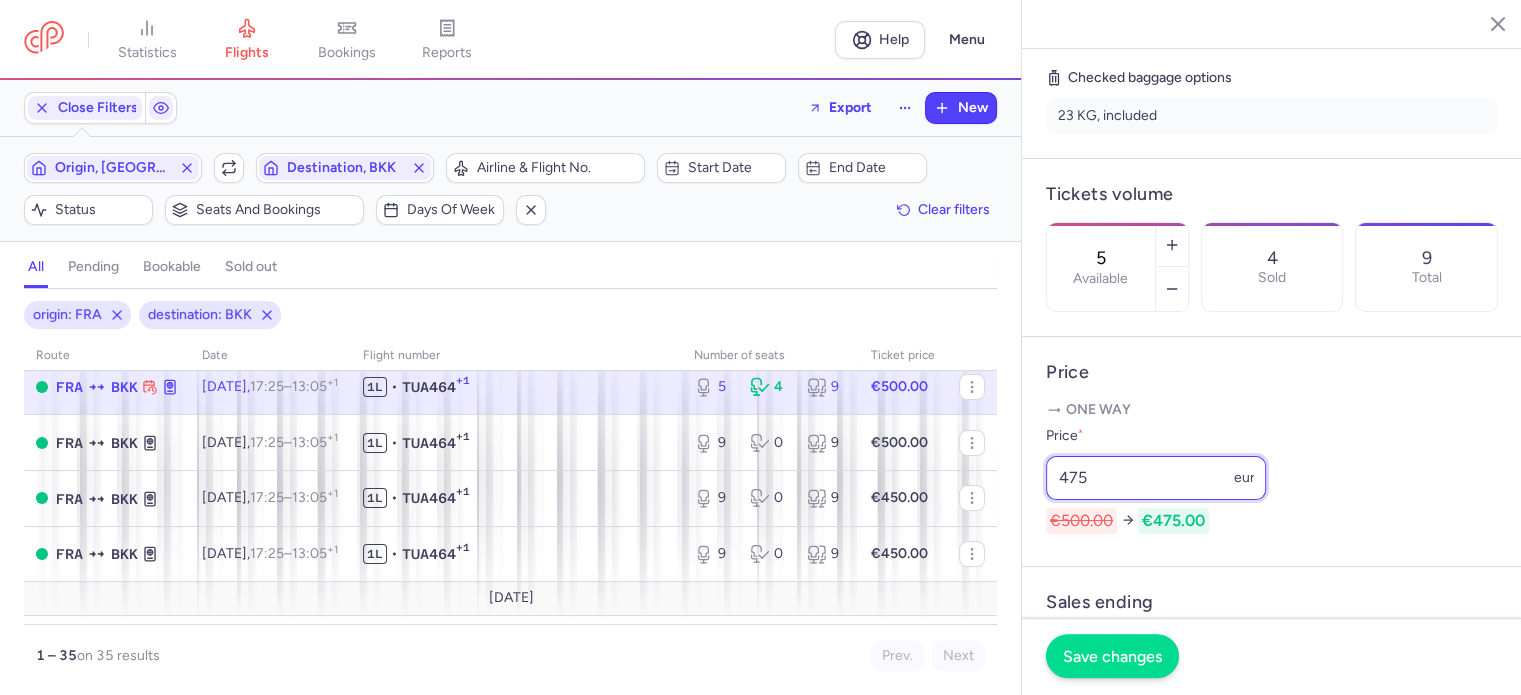 type on "475" 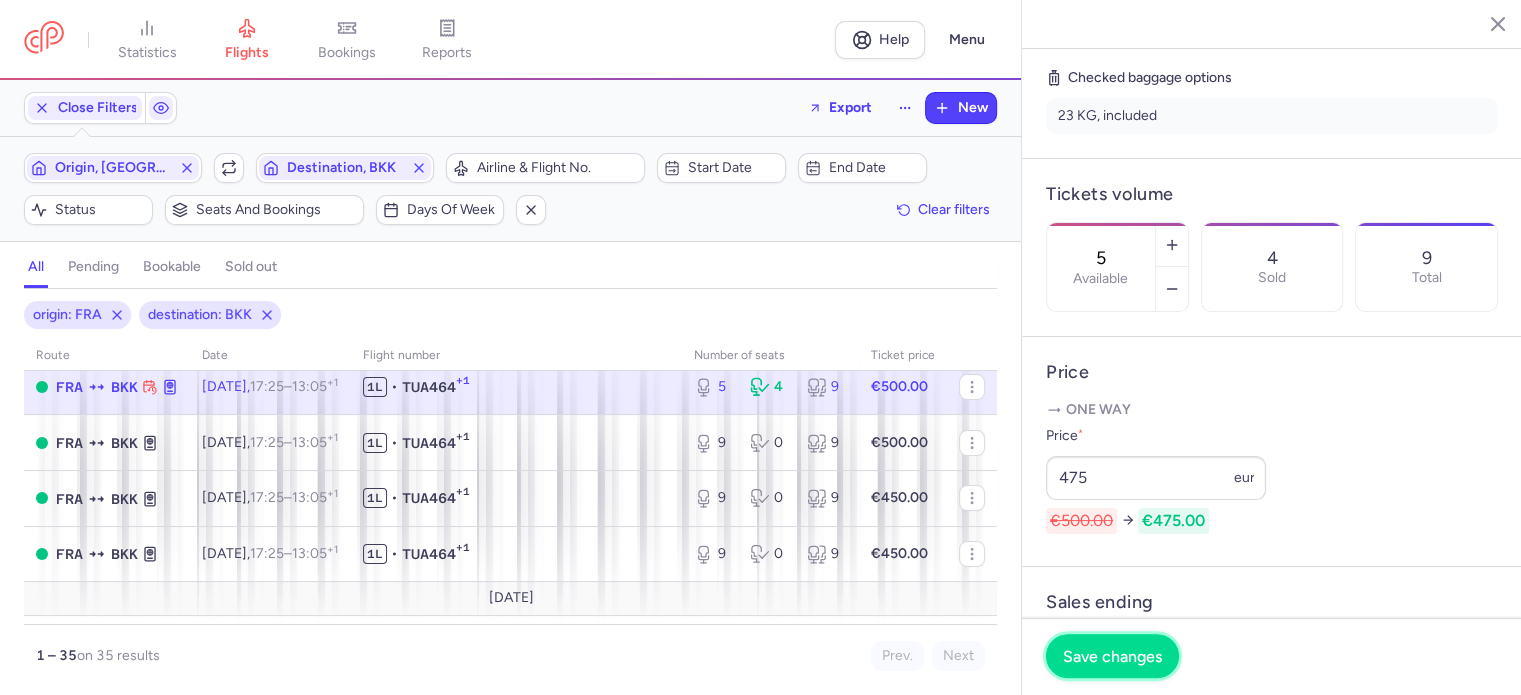 click on "Save changes" at bounding box center [1112, 656] 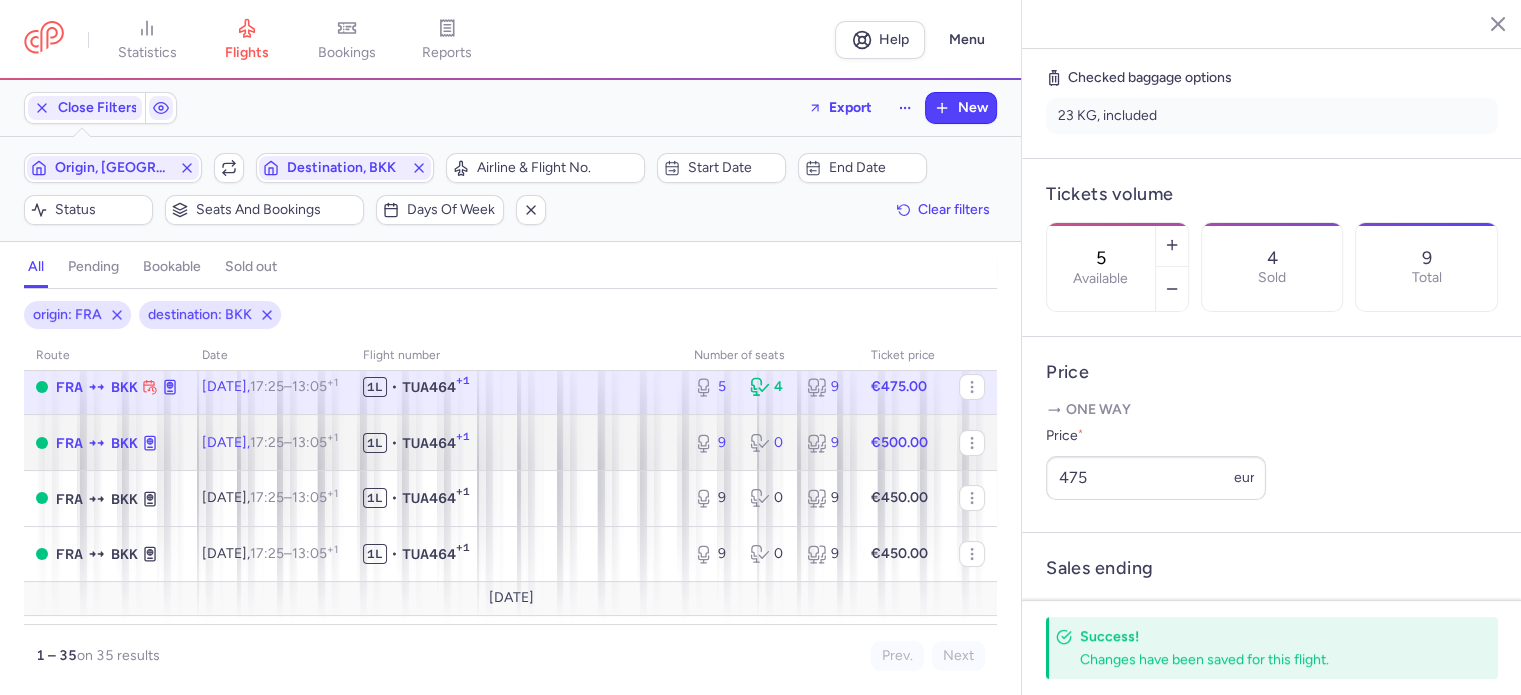 click on "€500.00" 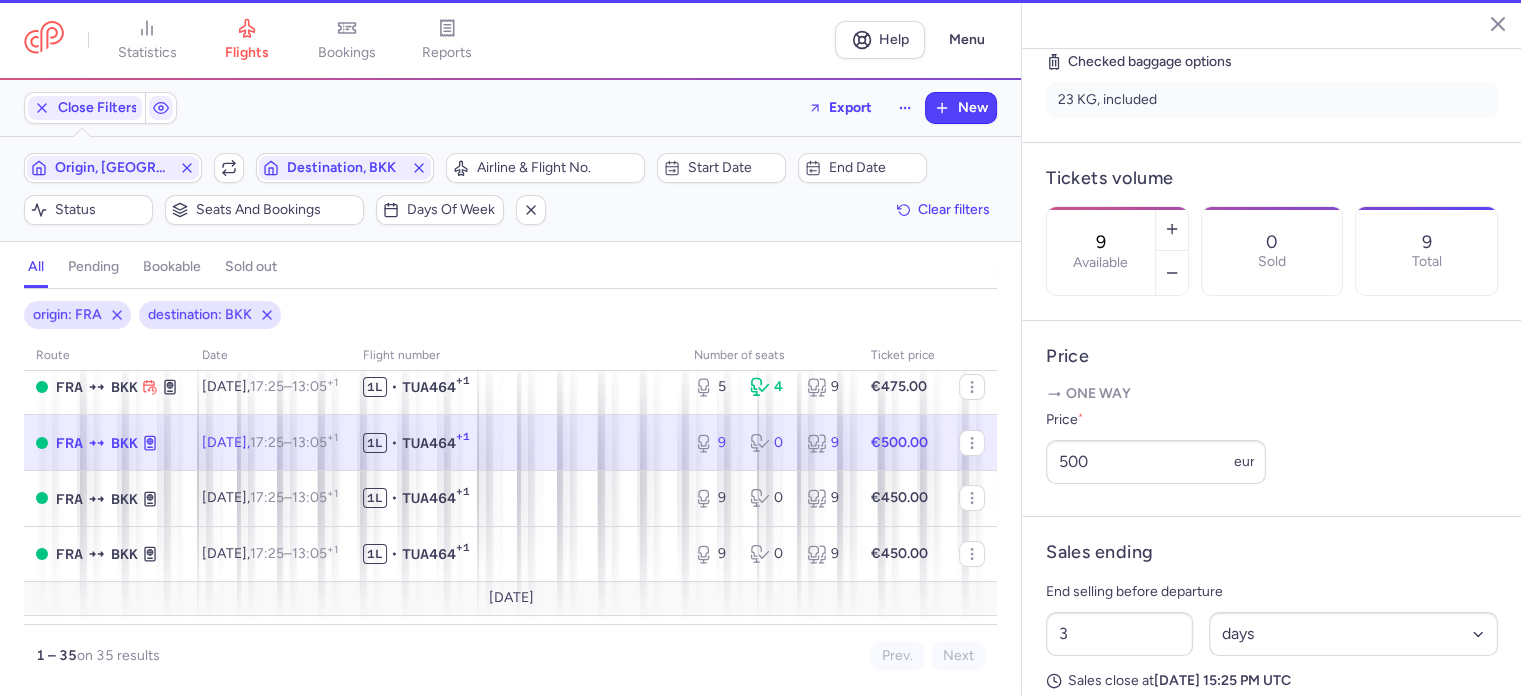 scroll, scrollTop: 484, scrollLeft: 0, axis: vertical 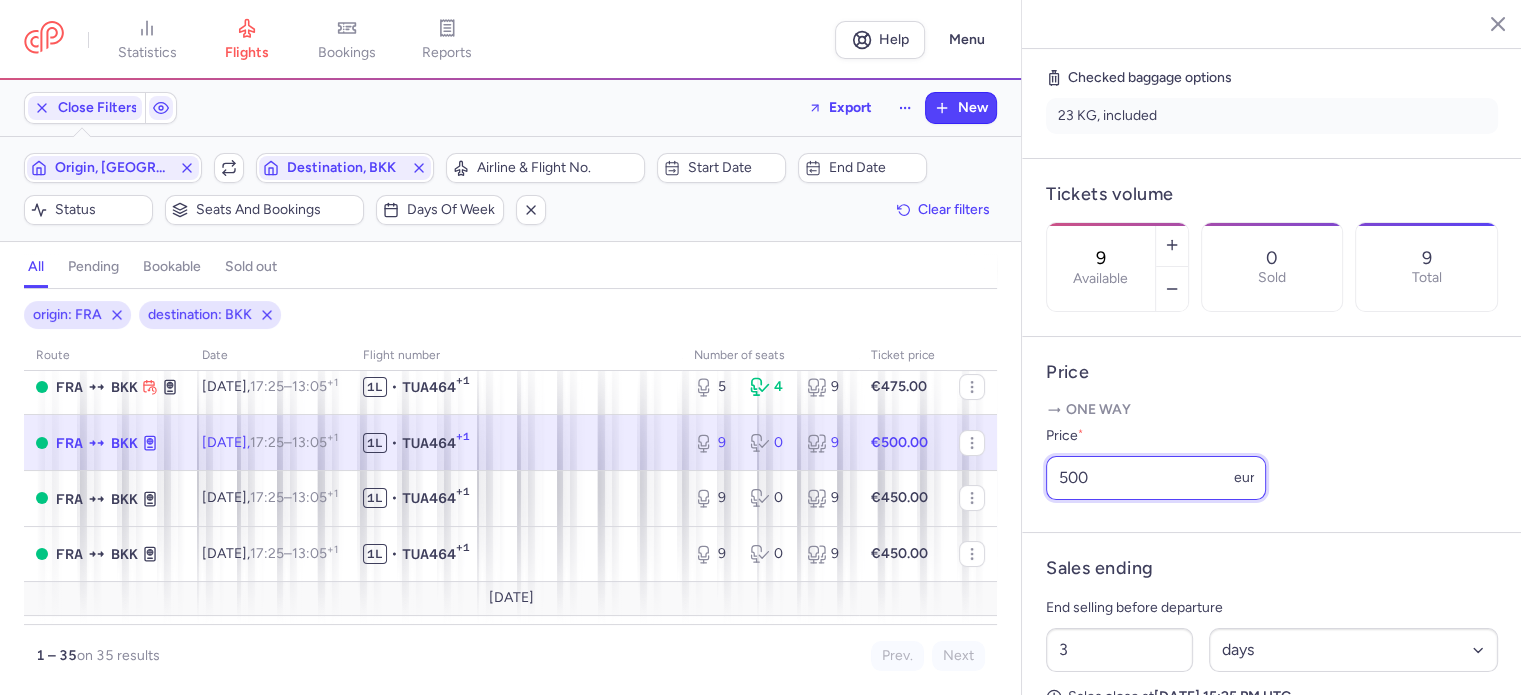 drag, startPoint x: 1099, startPoint y: 501, endPoint x: 987, endPoint y: 483, distance: 113.43721 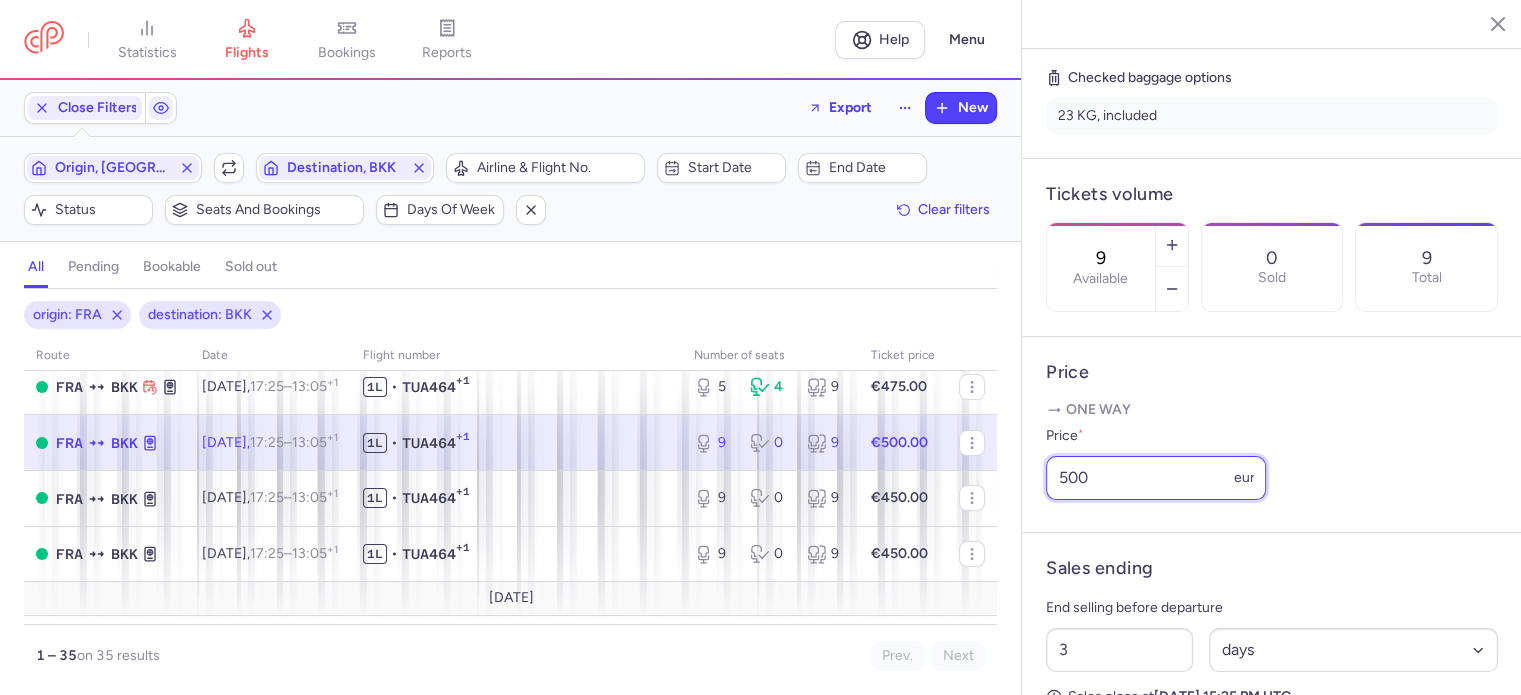 click on "statistics flights bookings reports  Help  Menu Close Filters  Export  New Filters (2) – 35 results  Origin, FRA  Include return  Destination, BKK  Airline & Flight No.  Start date  End date  Status  Seats and bookings  Days of week  Clear filters  all pending bookable sold out 2 origin: FRA destination: BKK route date Flight number number of seats Ticket price [DATE]  FRA  BKK [DATE]  17:25  –  13:05  +1 1L • TUA464 +1 5 7 12 €500.00  FRA  BKK [DATE]  17:25  –  13:05  +1 1L • TUA464 +1 5 4 9 €475.00  FRA  BKK [DATE]  17:25  –  13:05  +1 1L • TUA464 +1 9 0 9 €500.00  FRA  BKK [DATE]  17:25  –  13:05  +1 1L • TUA464 +1 9 0 9 €450.00  FRA  BKK [DATE]  17:25  –  13:05  +1 1L • TUA464 +1 9 0 9 €450.00 [DATE]  FRA  BKK [DATE]  17:25  –  13:05  +1 1L • TUA464 +1 9 0 9 €425.00  FRA  BKK [DATE]  17:25  –  13:05  +1 1L • TUA464 +1 2 0 2 €425.00  FRA  BKK [DATE]  17:25  –  13:05  +1 1L • TUA464 +1 2 0 2 €425.00  FRA" 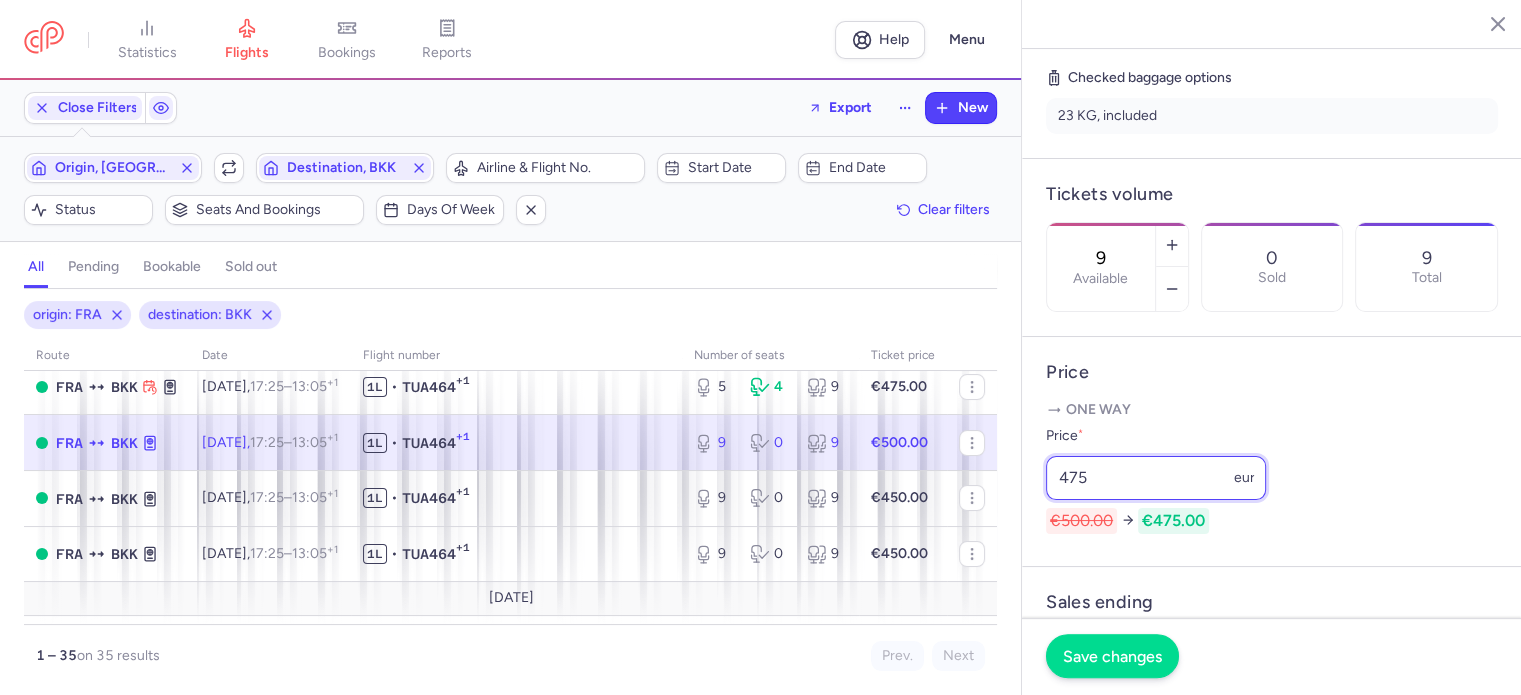 type on "475" 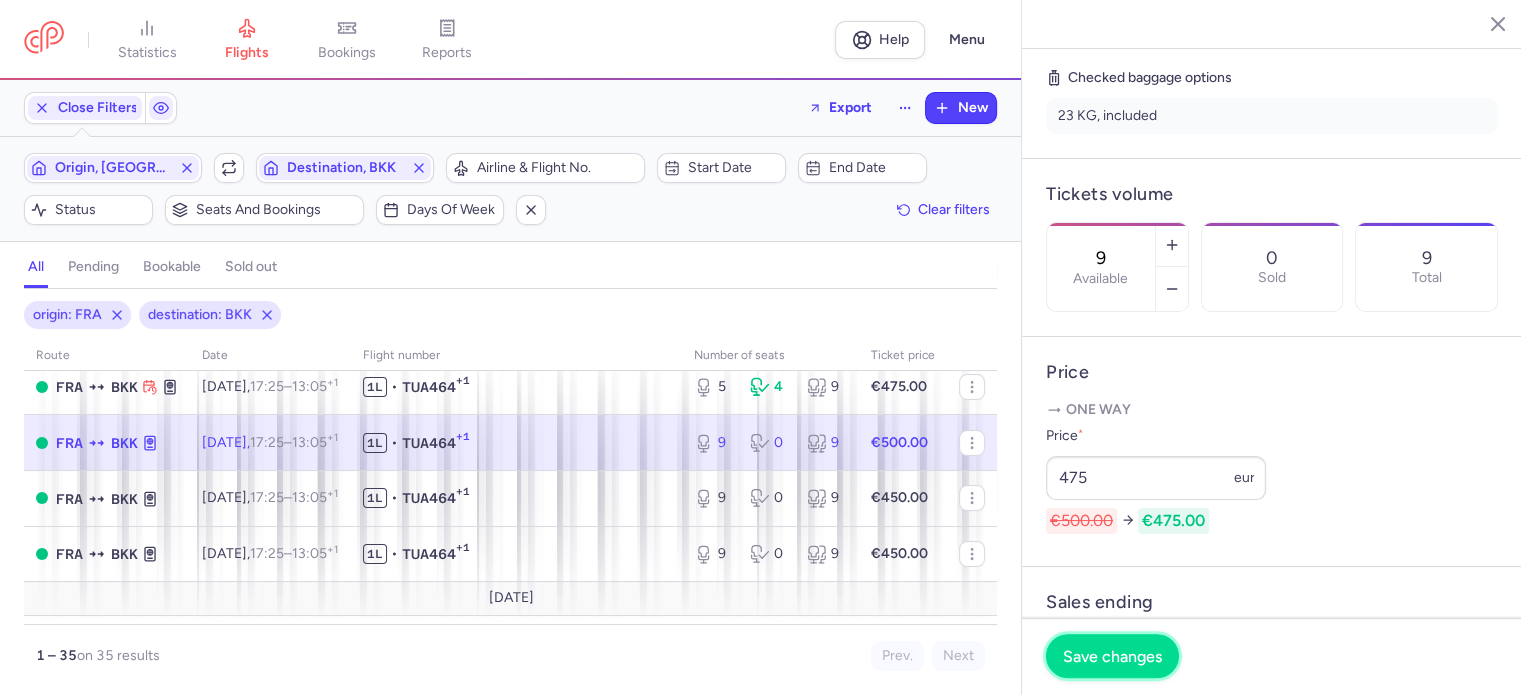 click on "Save changes" at bounding box center [1112, 656] 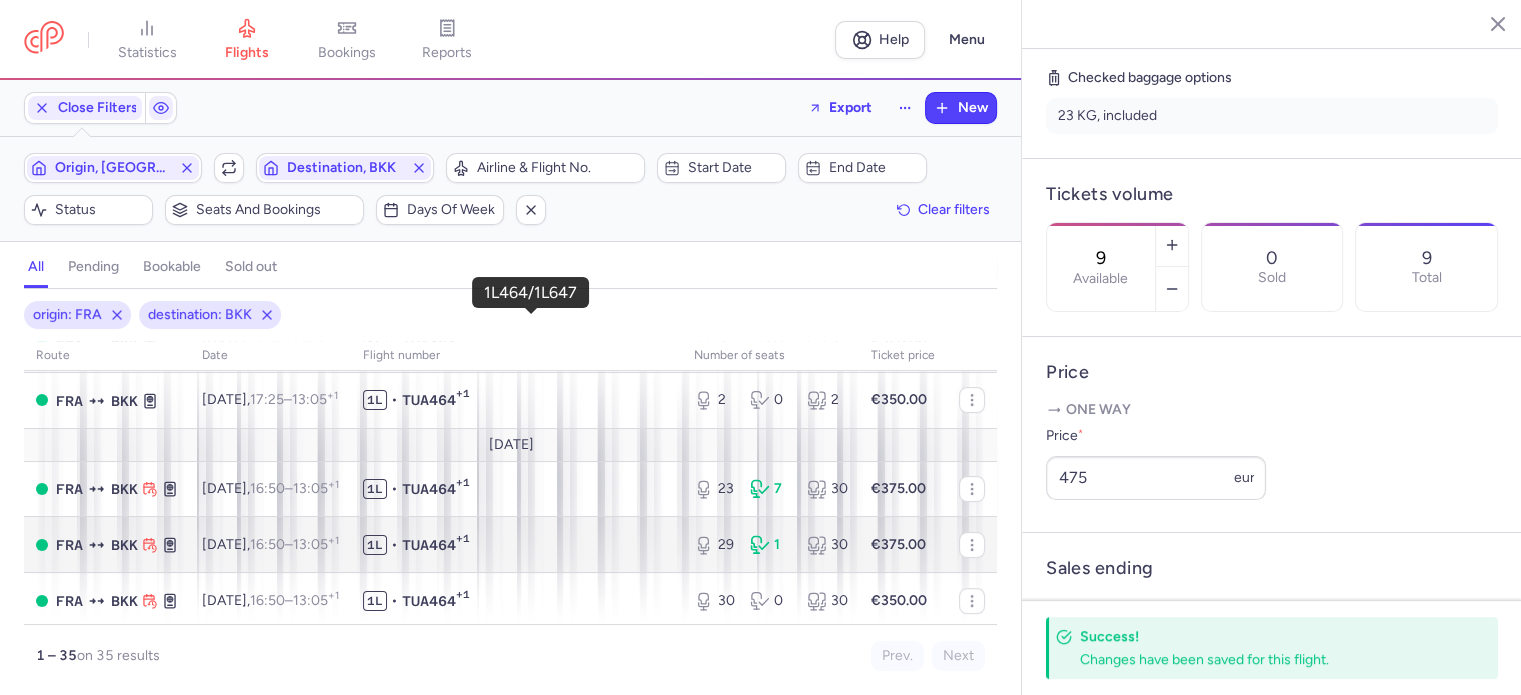scroll, scrollTop: 800, scrollLeft: 0, axis: vertical 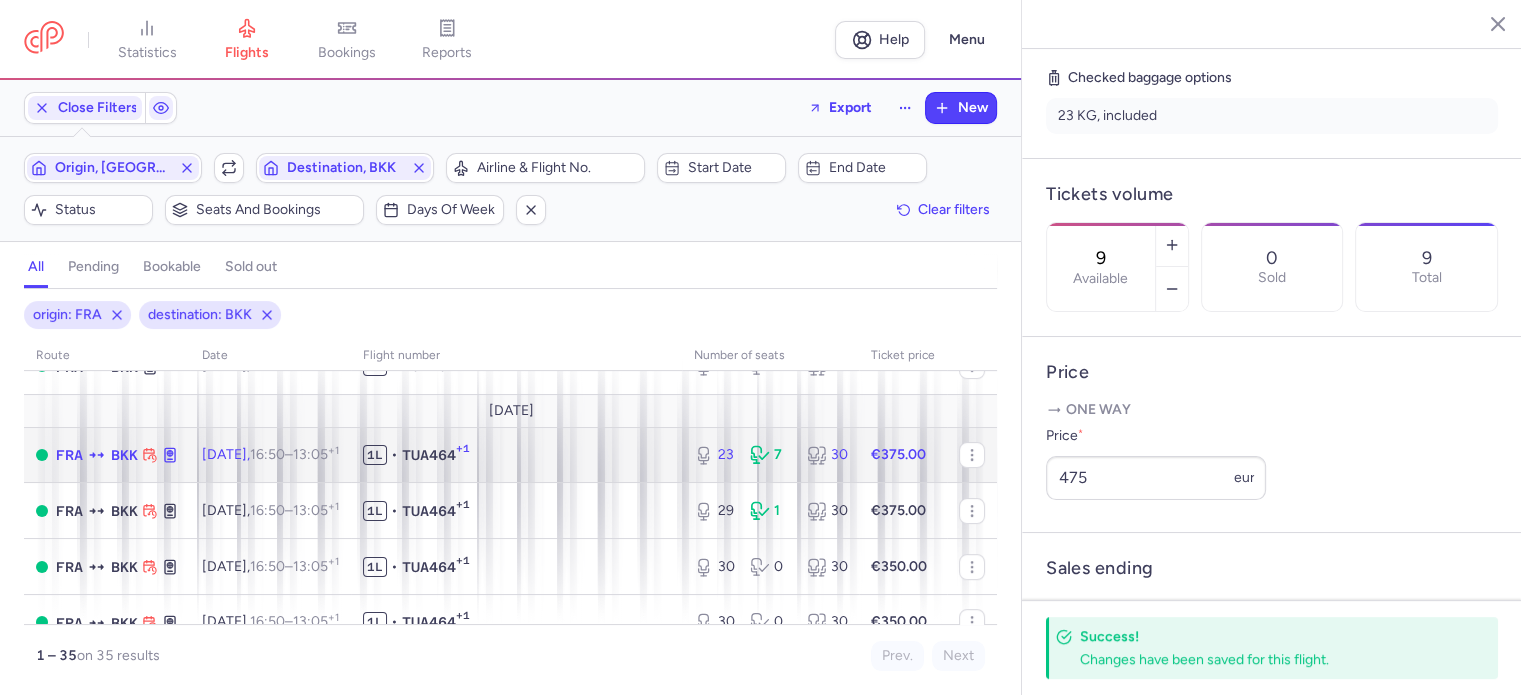 click on "1L • TUA464 +1" 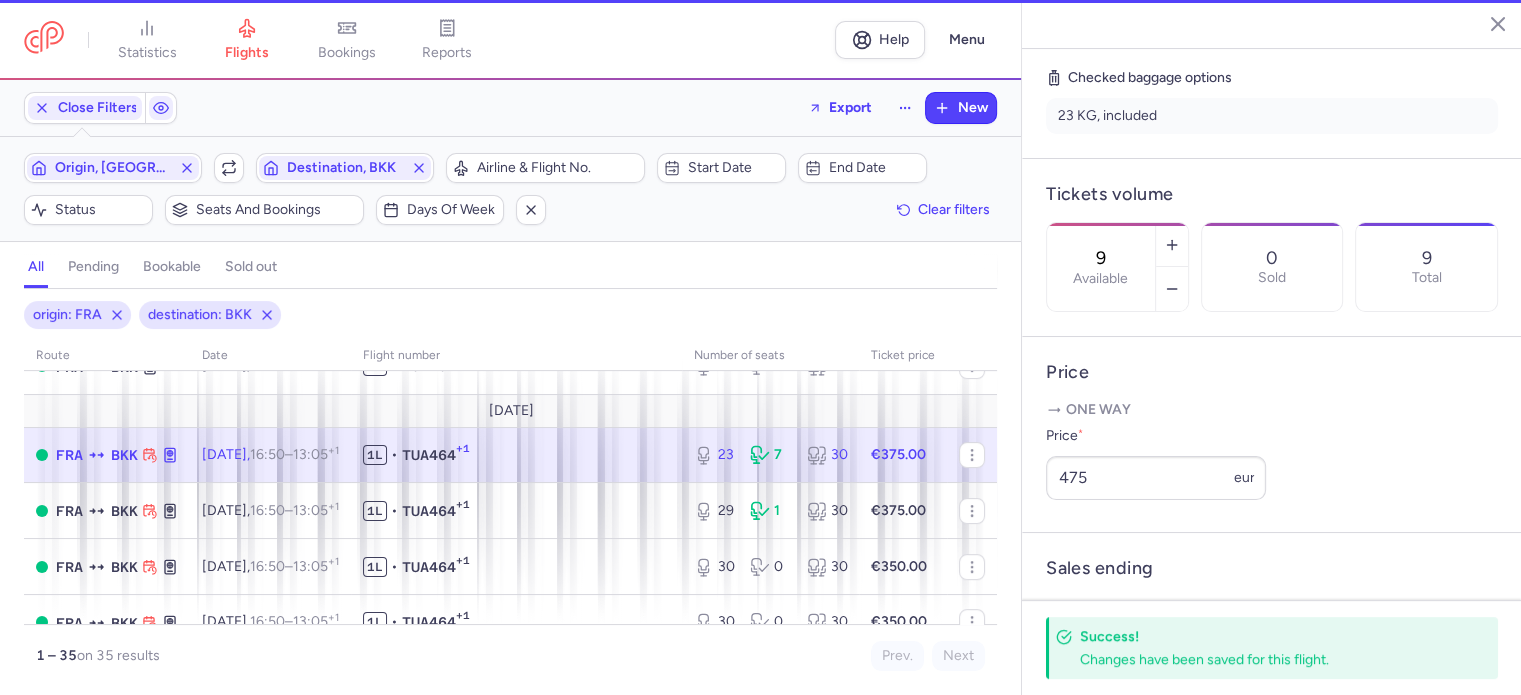 type on "23" 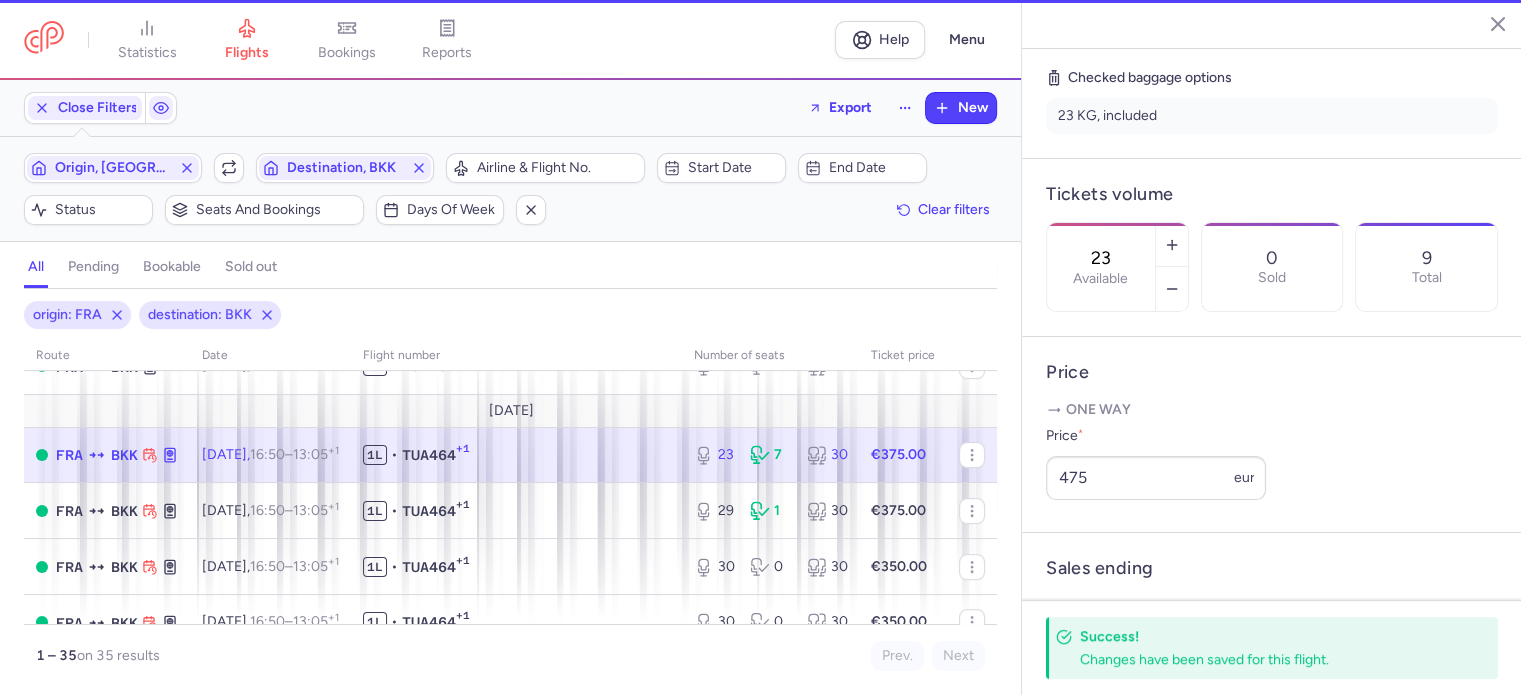 scroll, scrollTop: 500, scrollLeft: 0, axis: vertical 